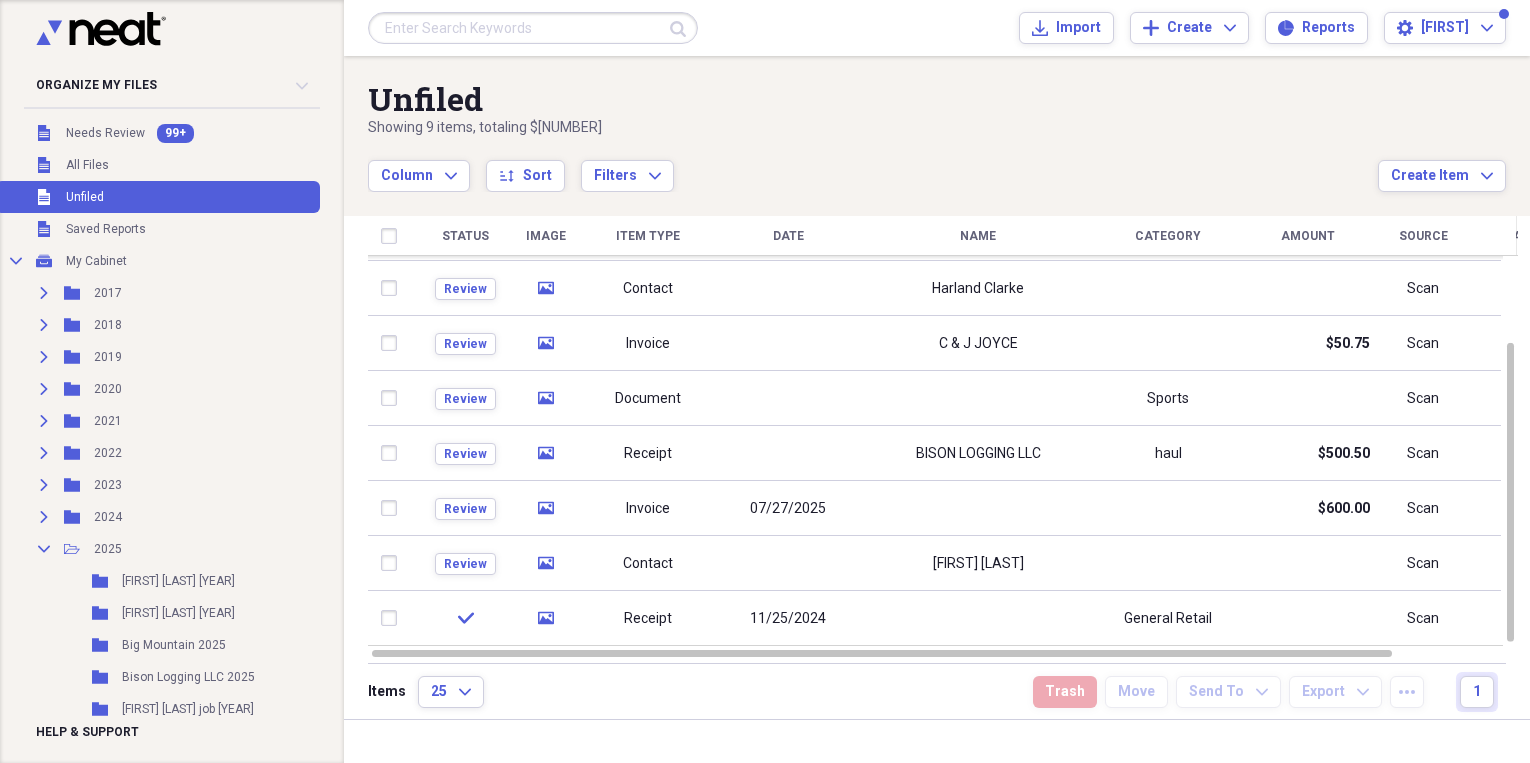 scroll, scrollTop: 0, scrollLeft: 0, axis: both 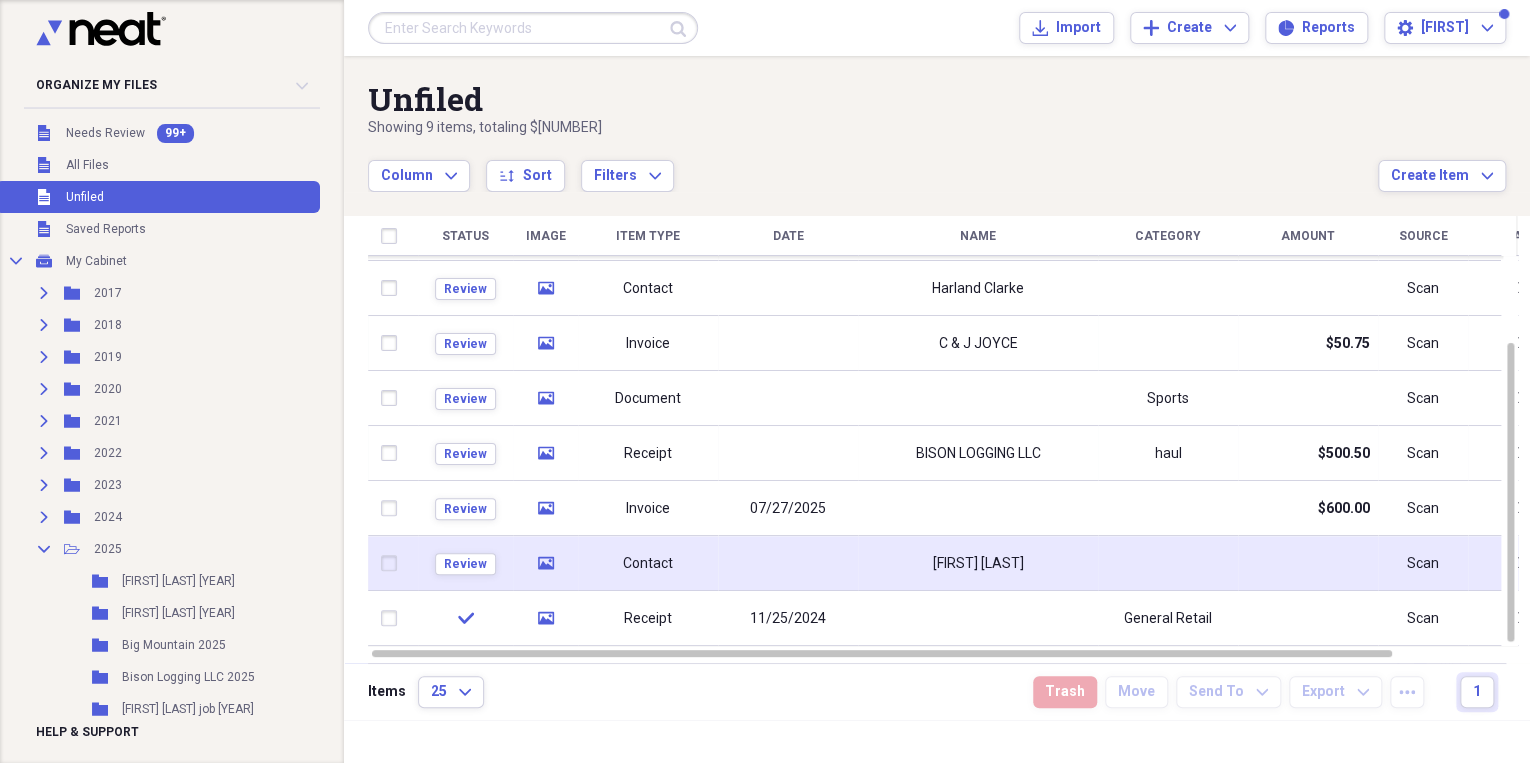 click at bounding box center (788, 563) 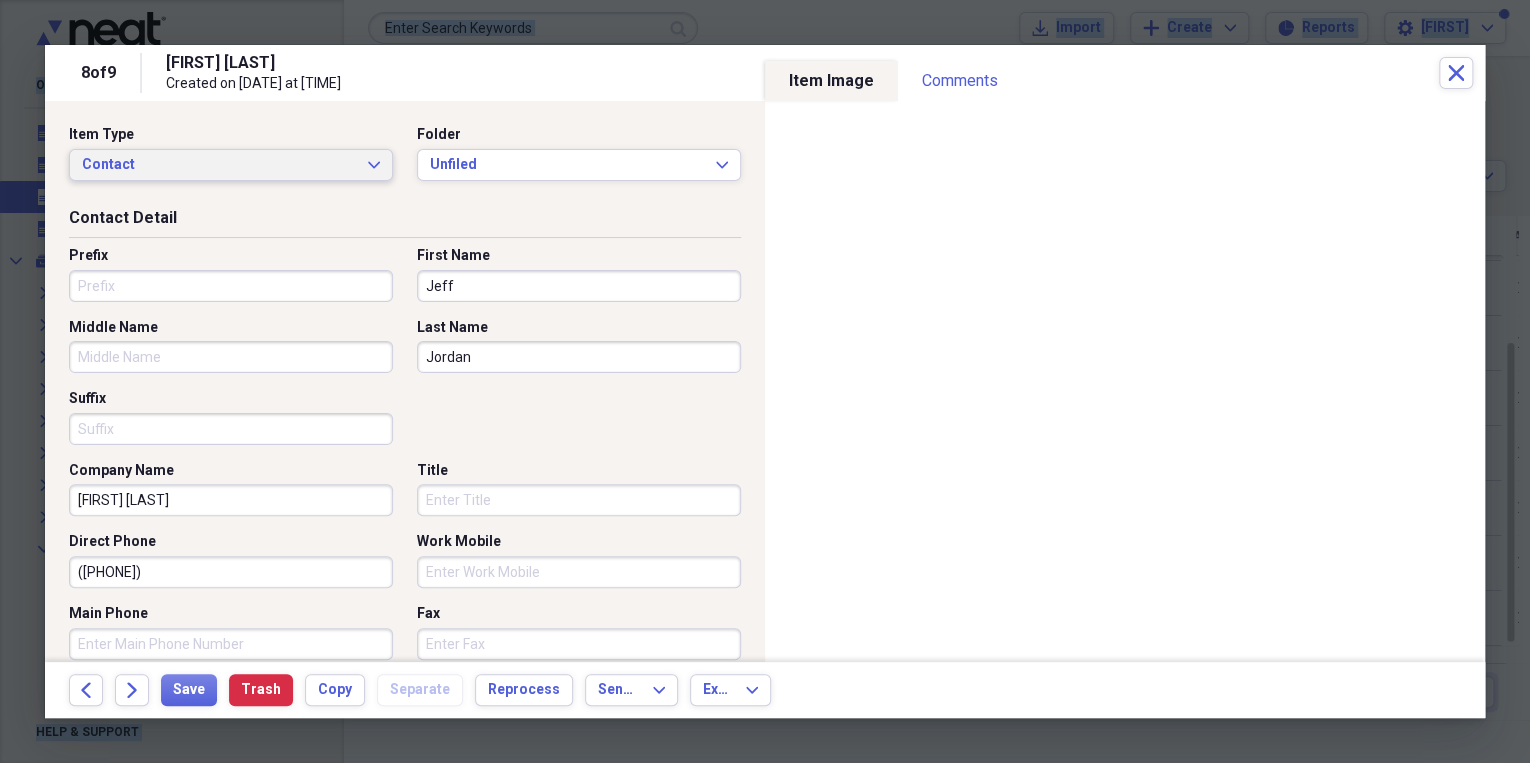 click on "Expand" 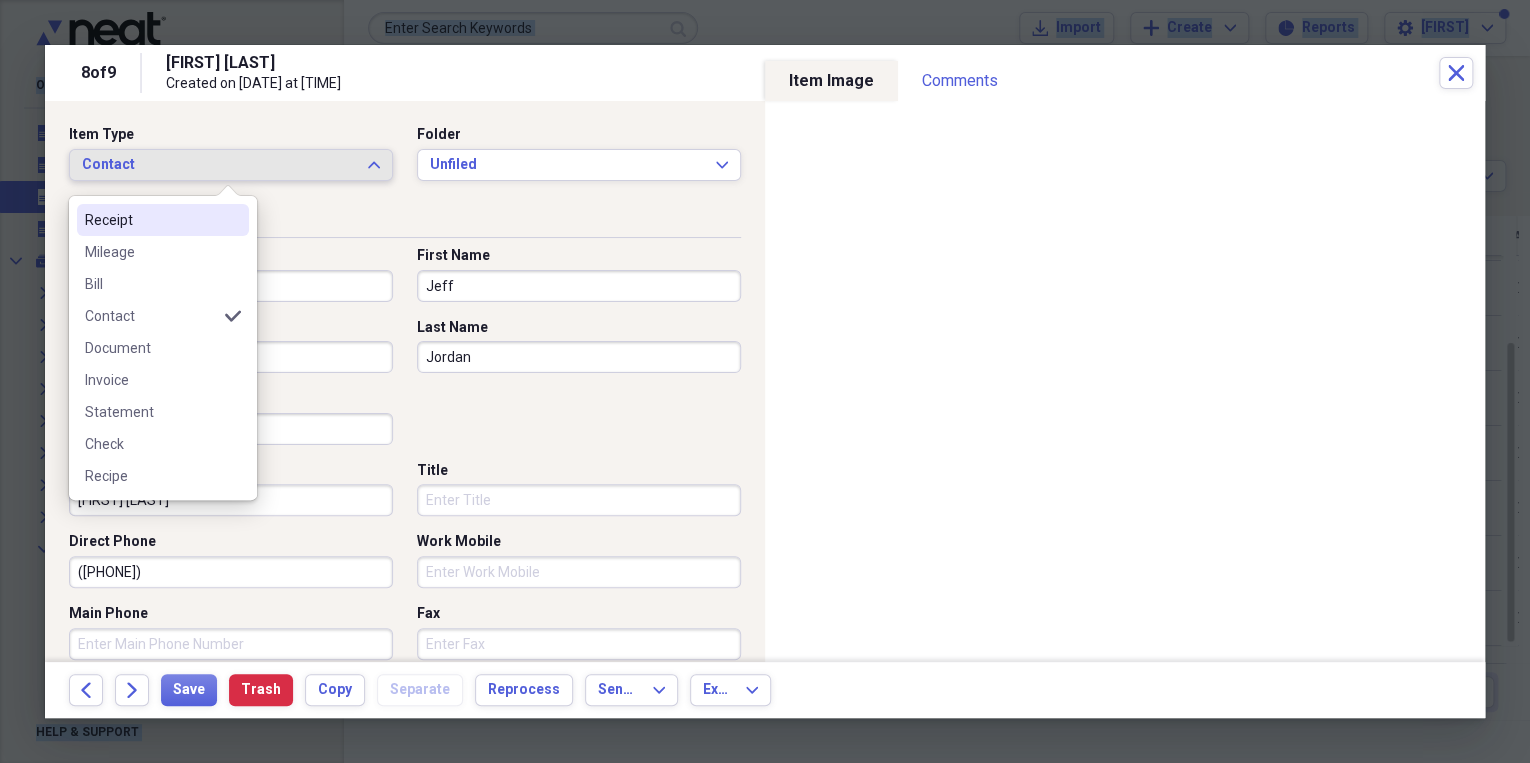 click on "Receipt" at bounding box center [151, 220] 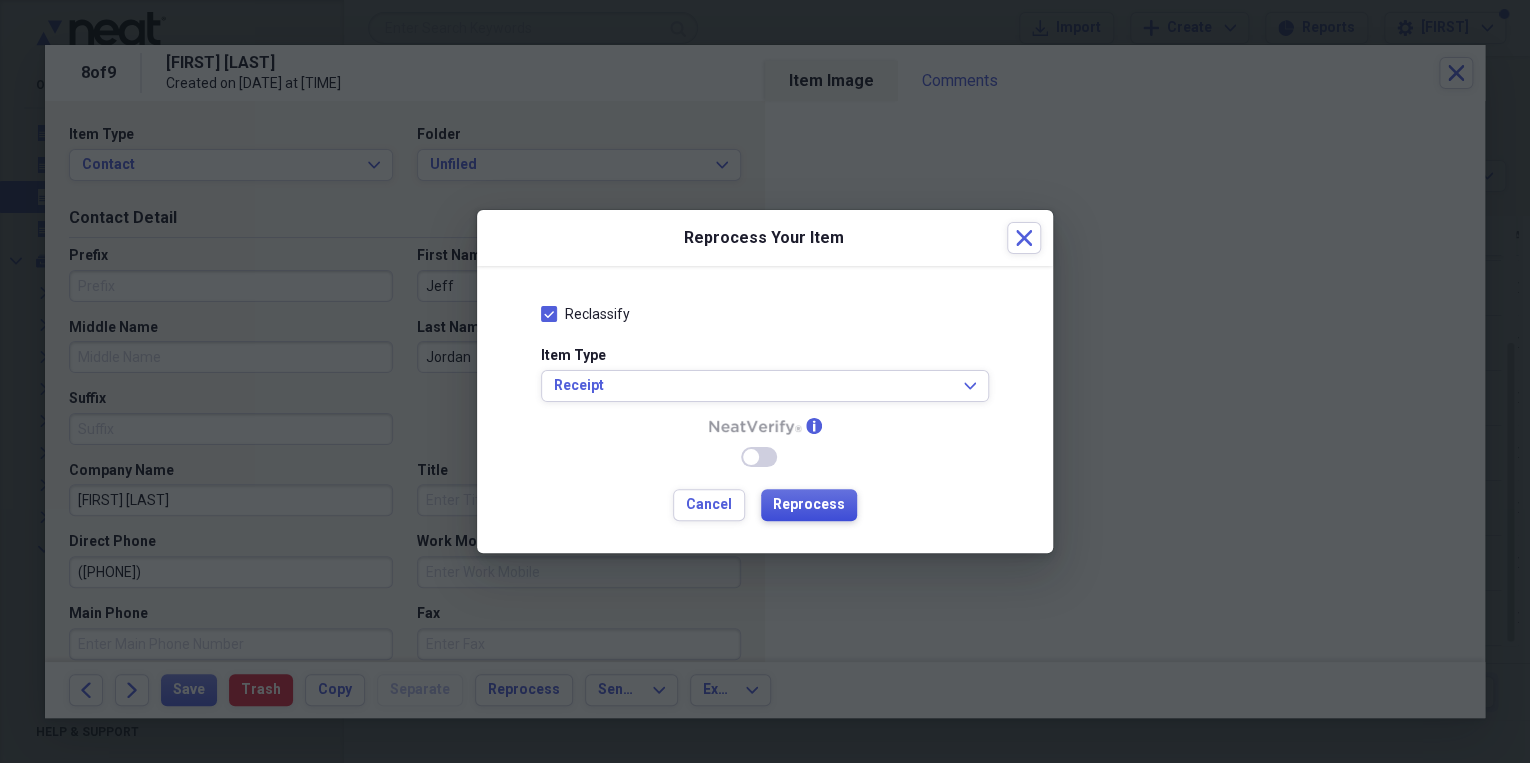 click on "Reprocess" at bounding box center [809, 505] 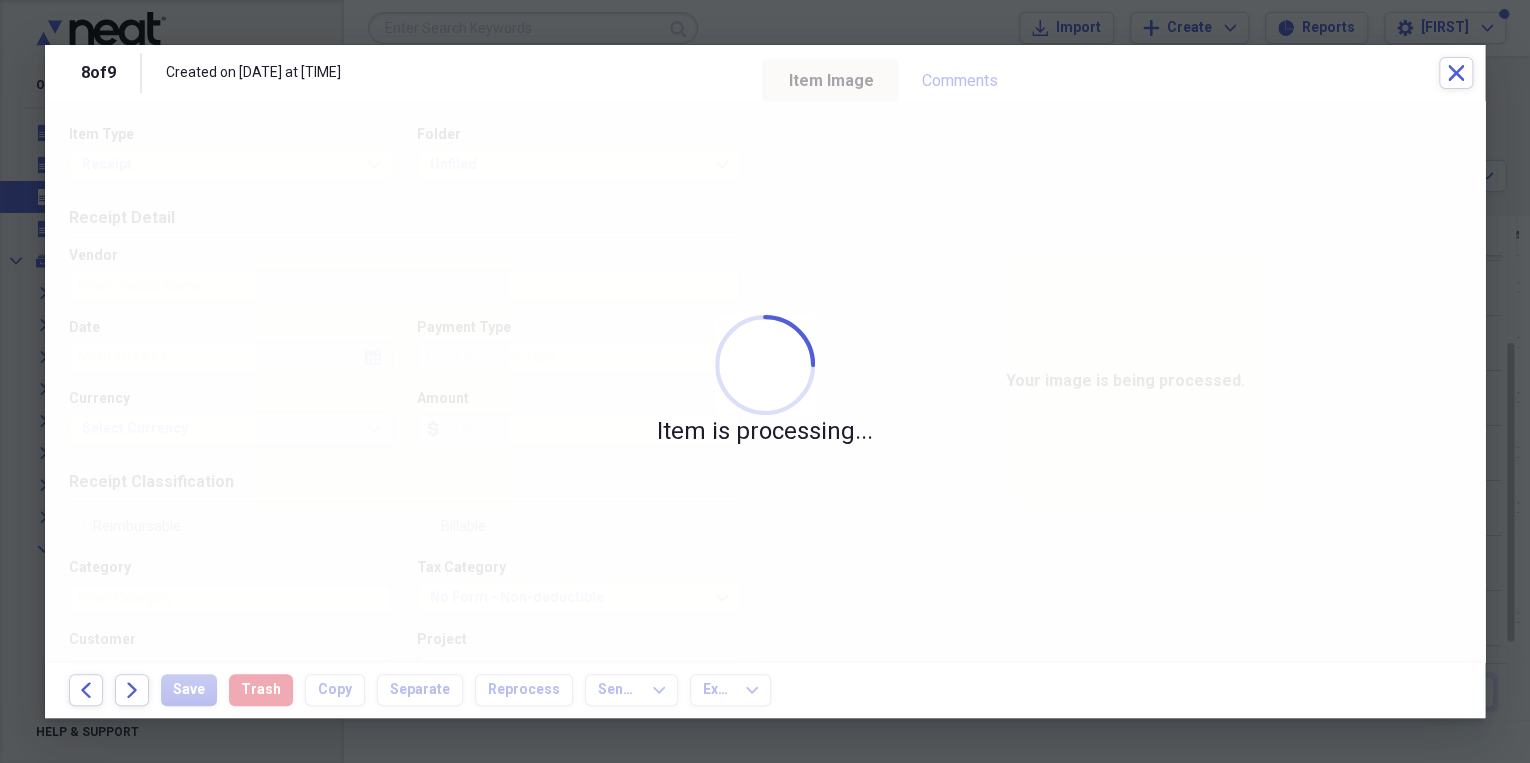 type on "[LAST] Timberland Resources" 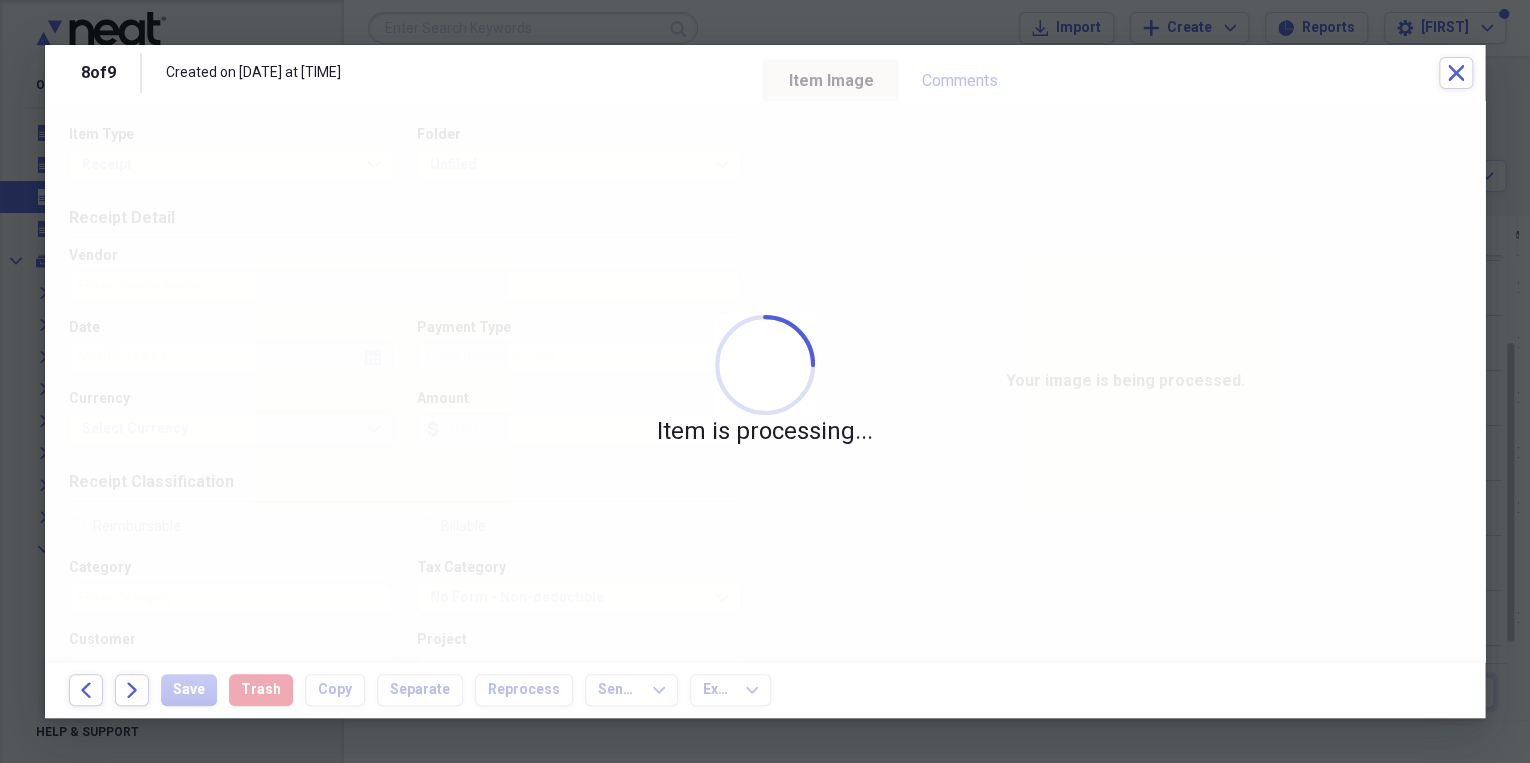 type on "08/01/2025" 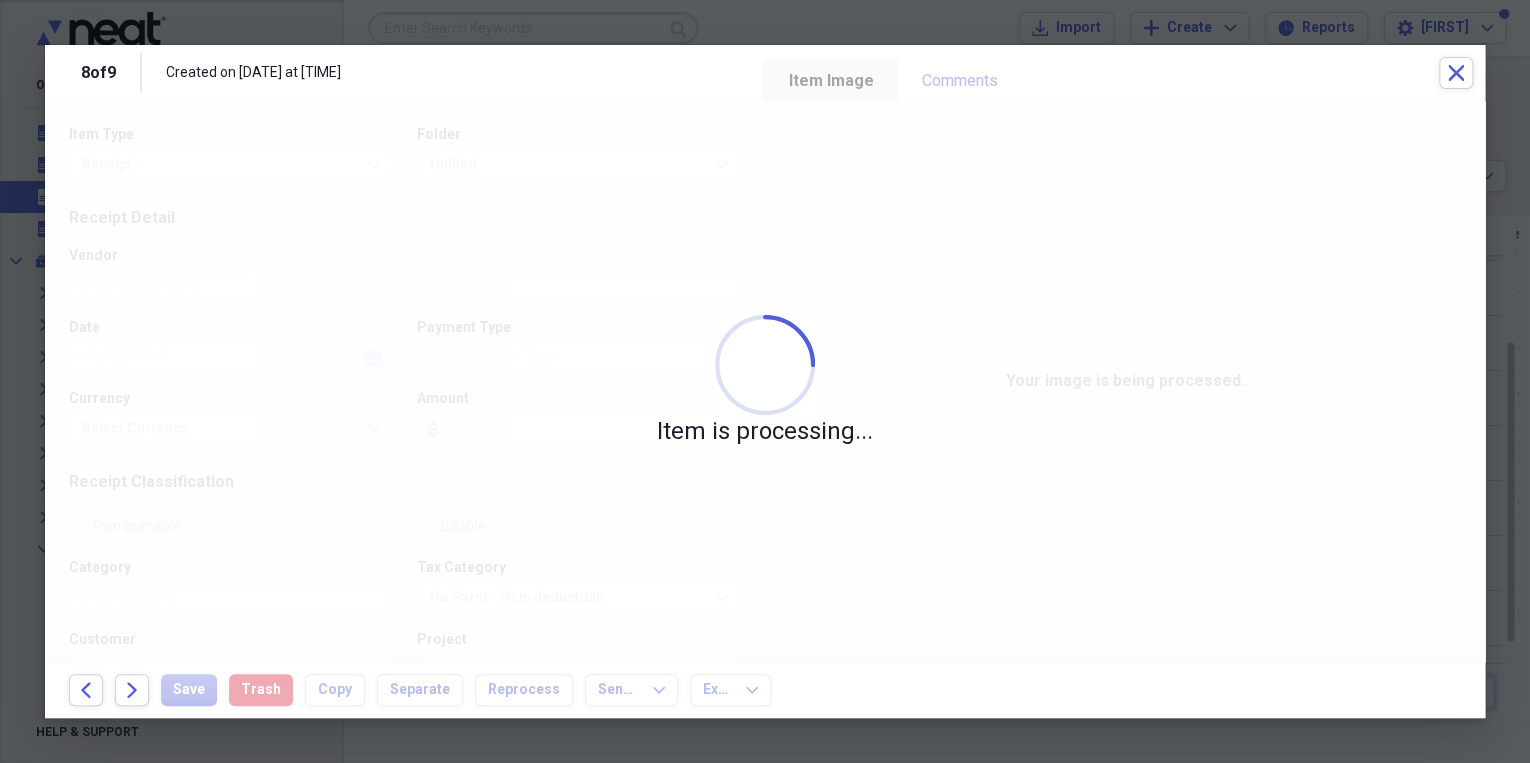 type on "Cash" 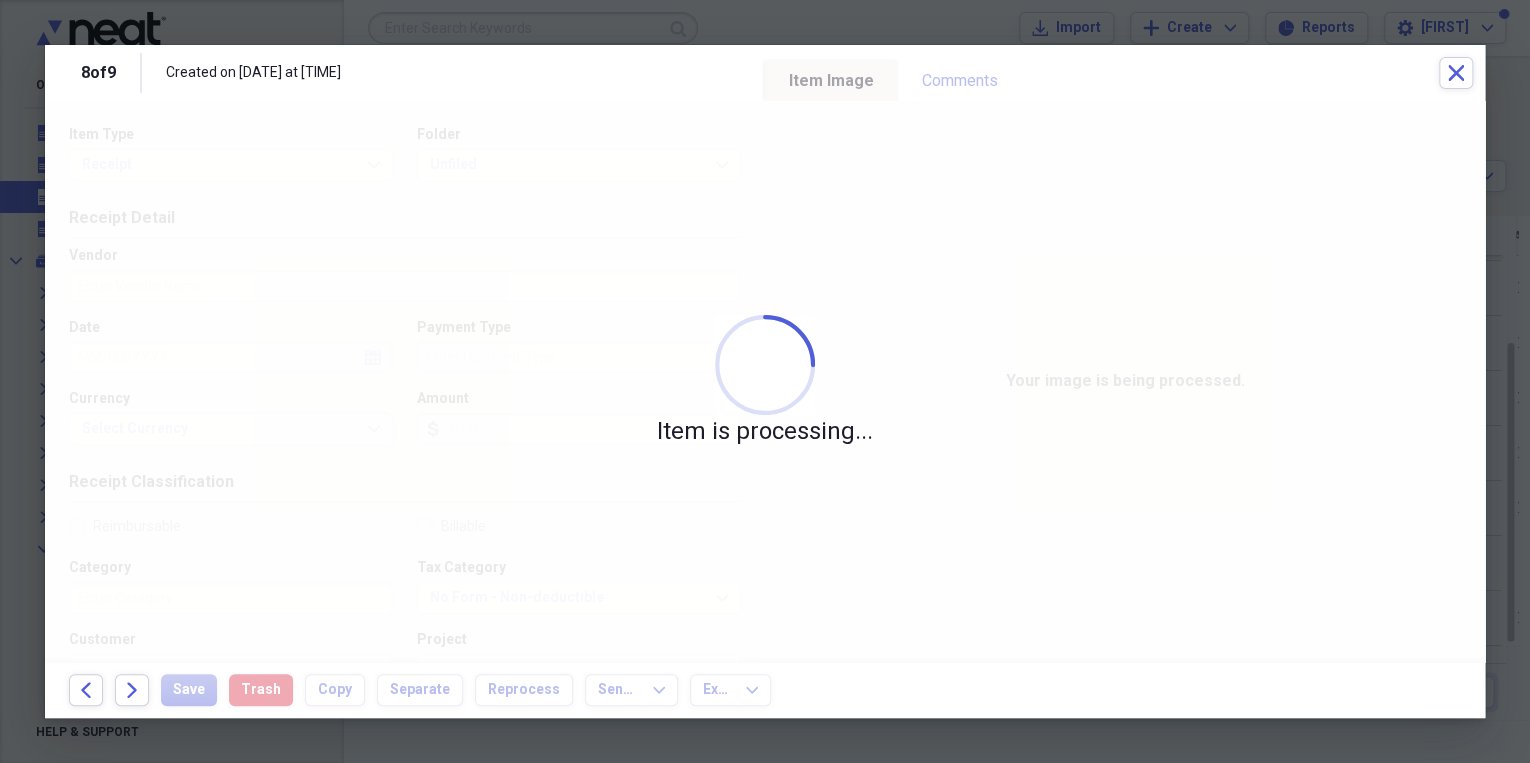 type on "800.00" 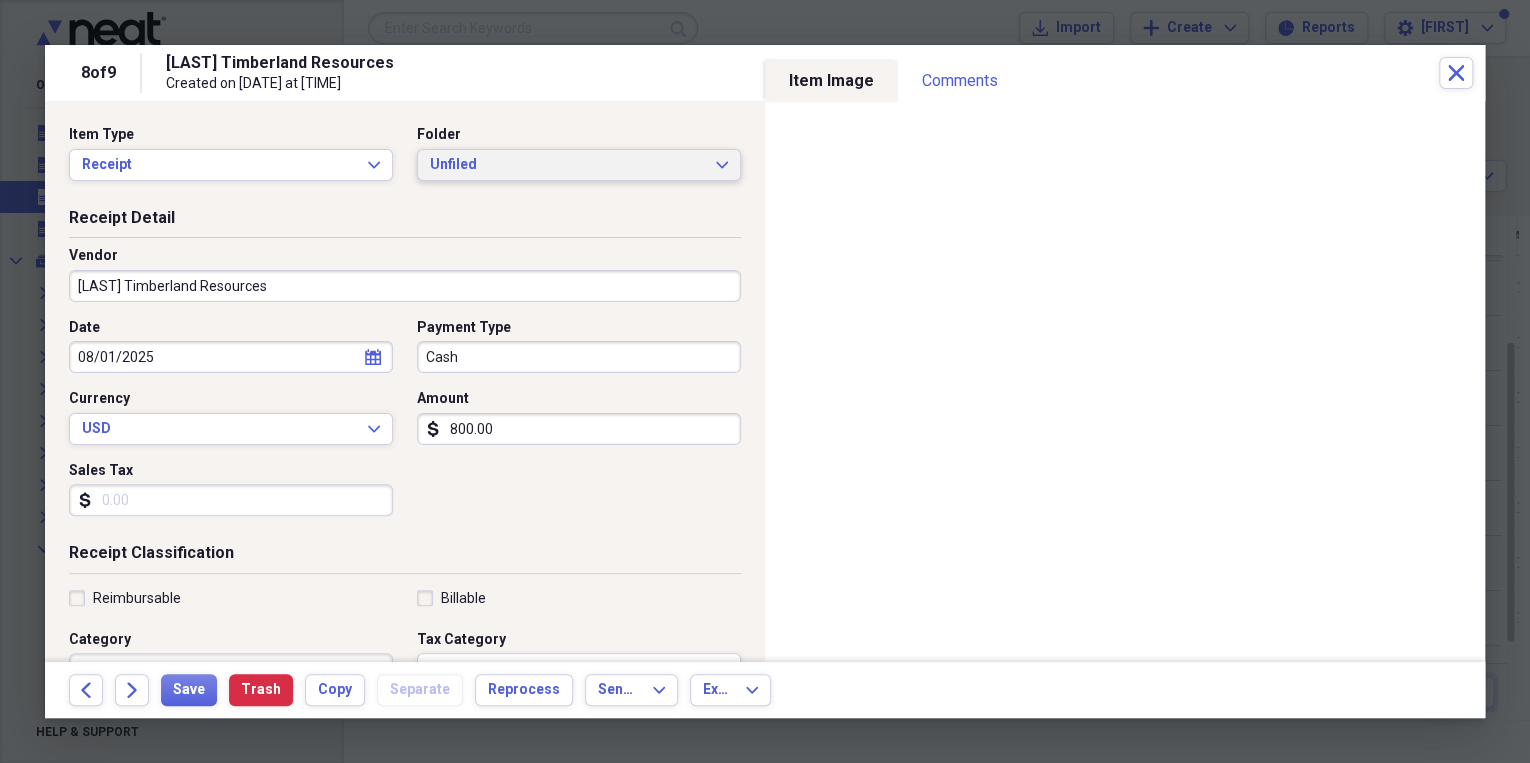 click on "Expand" 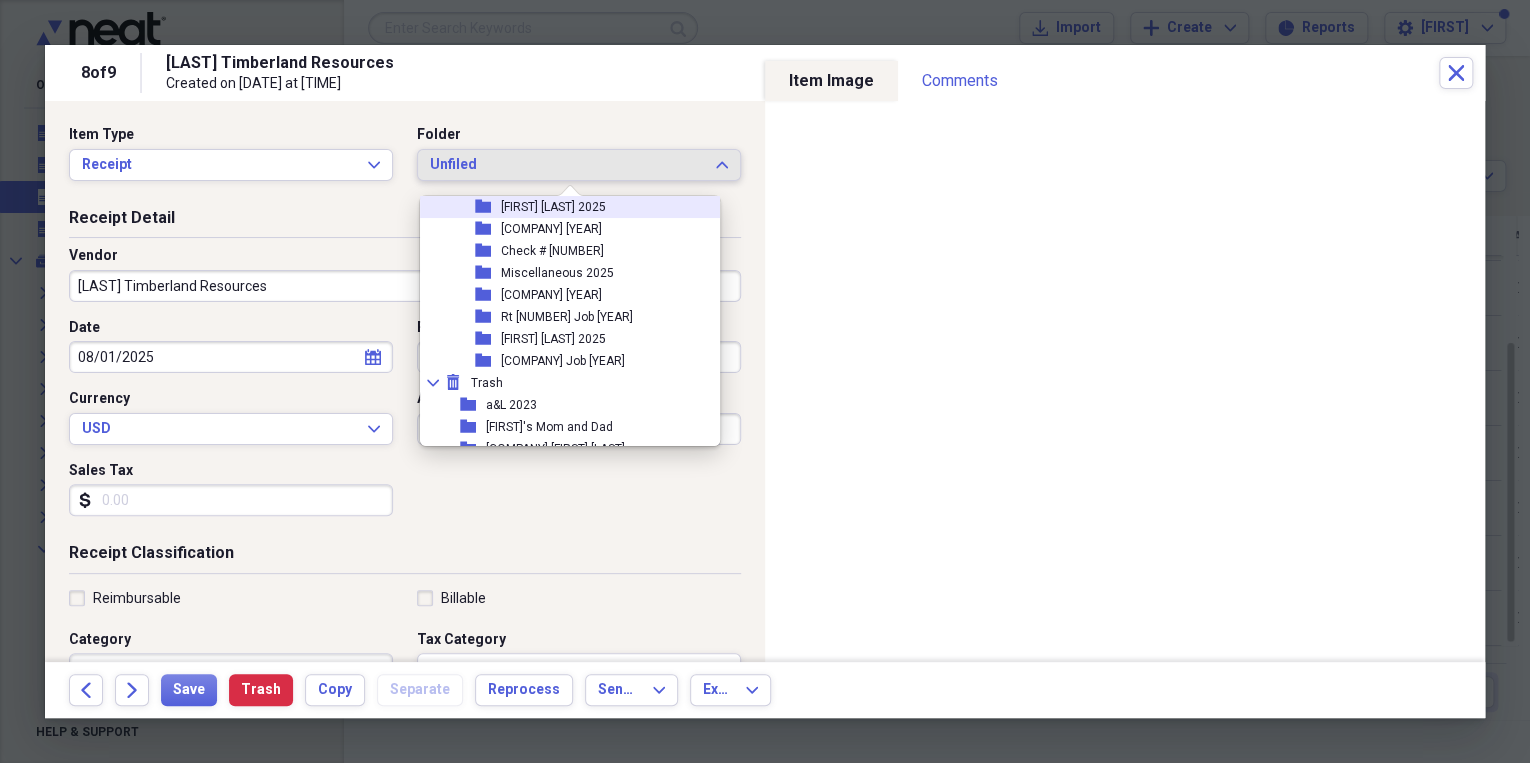 scroll, scrollTop: 368, scrollLeft: 0, axis: vertical 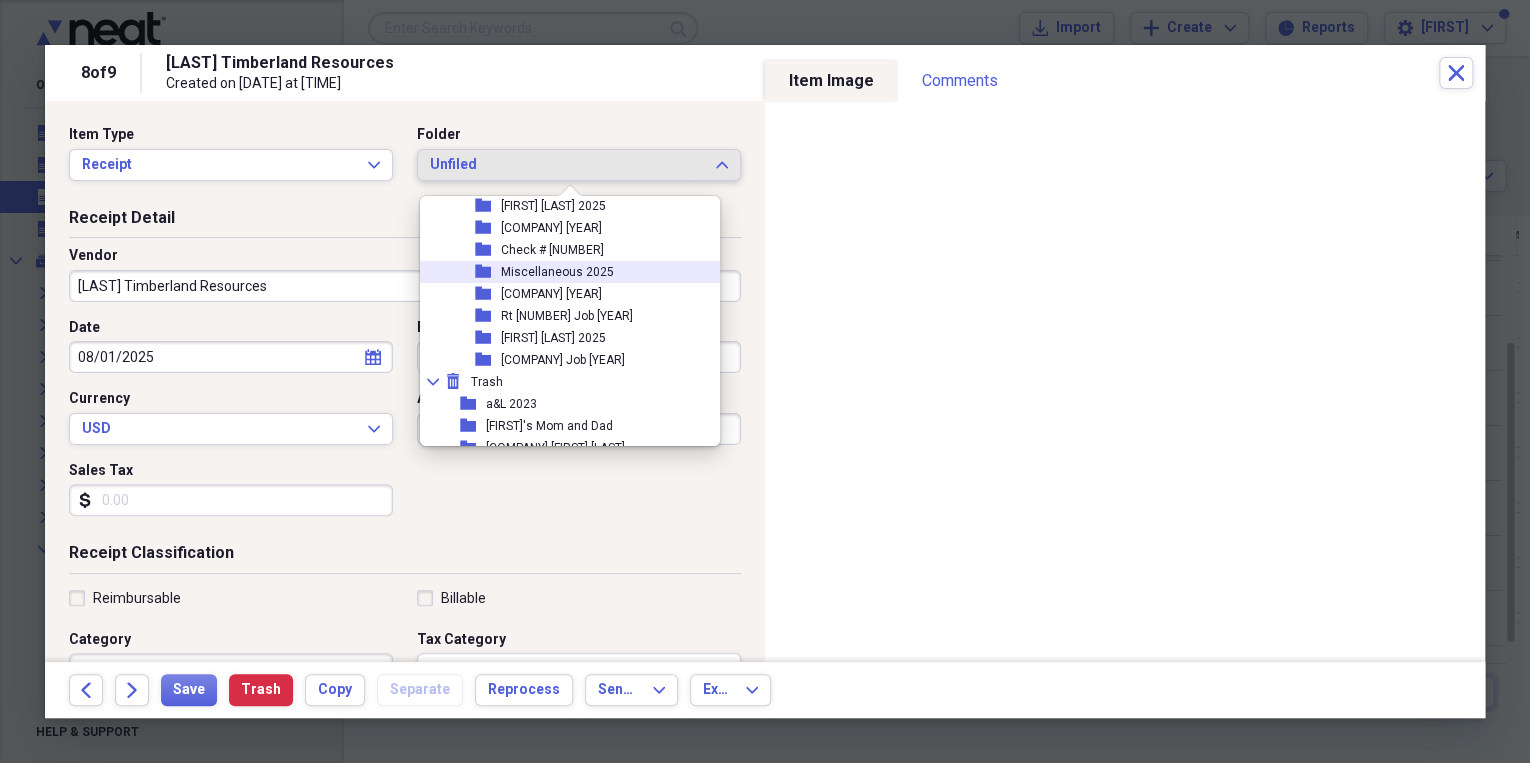 click on "Miscellaneous 2025" at bounding box center [557, 272] 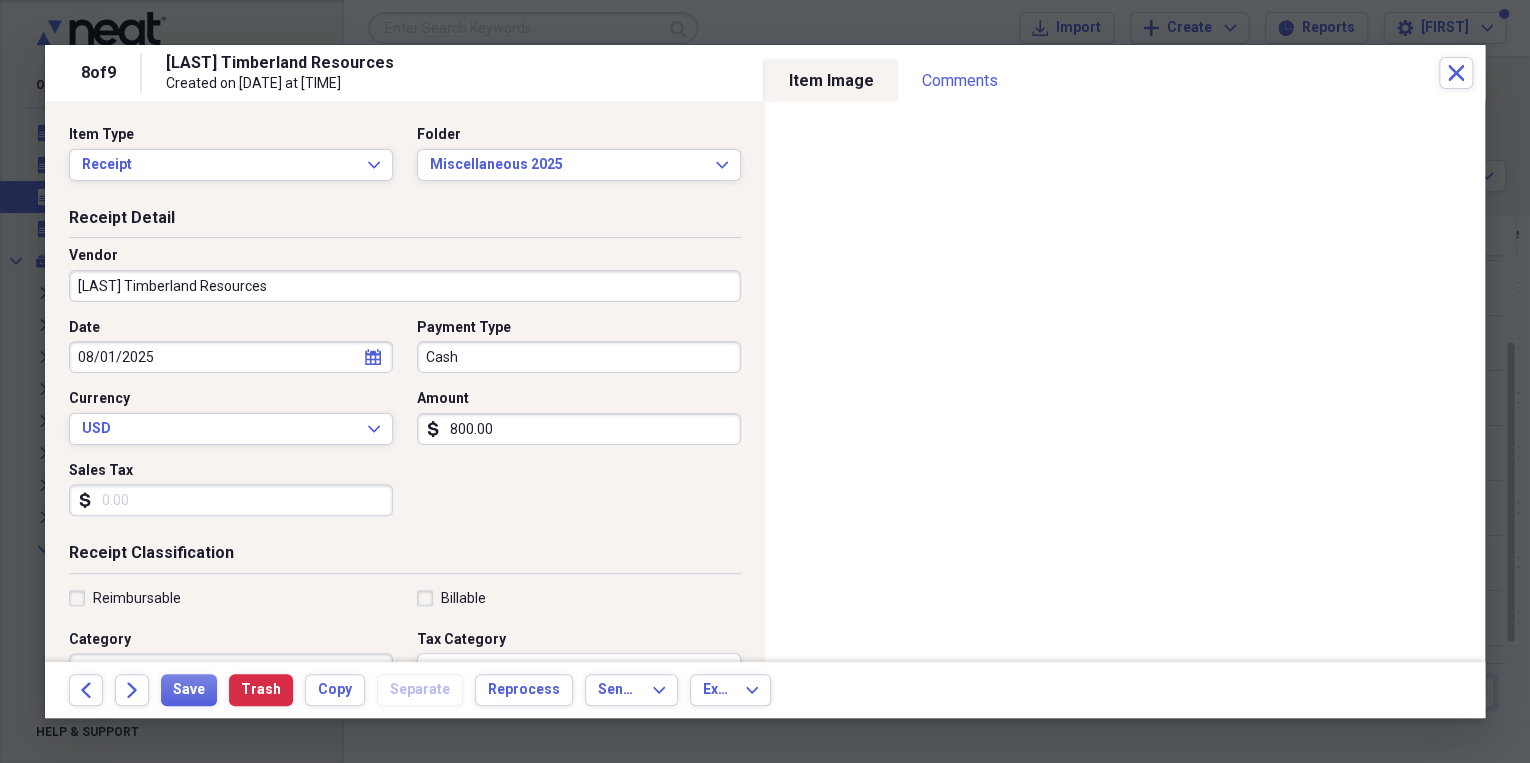 click on "Cash" at bounding box center [579, 357] 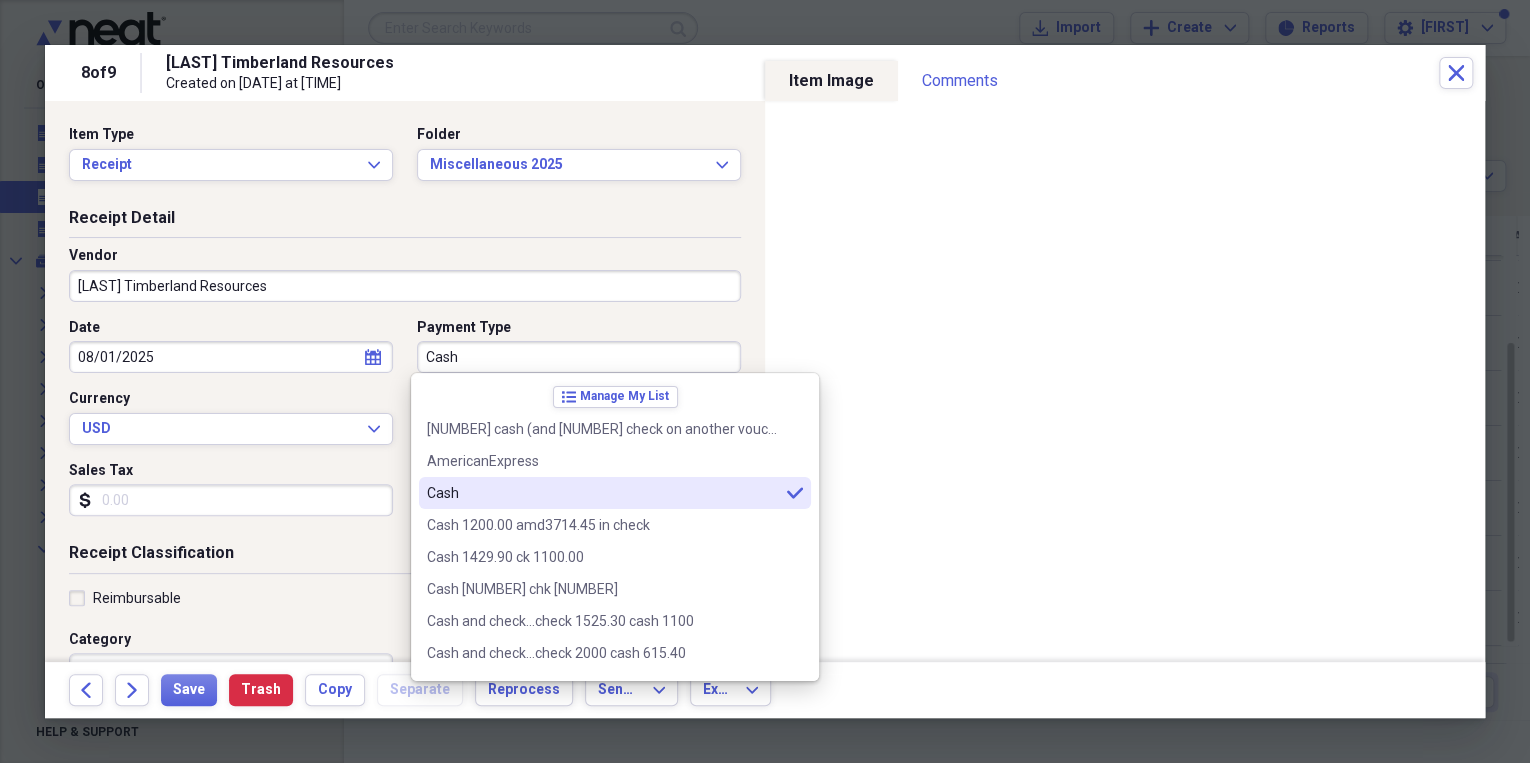scroll, scrollTop: 160, scrollLeft: 0, axis: vertical 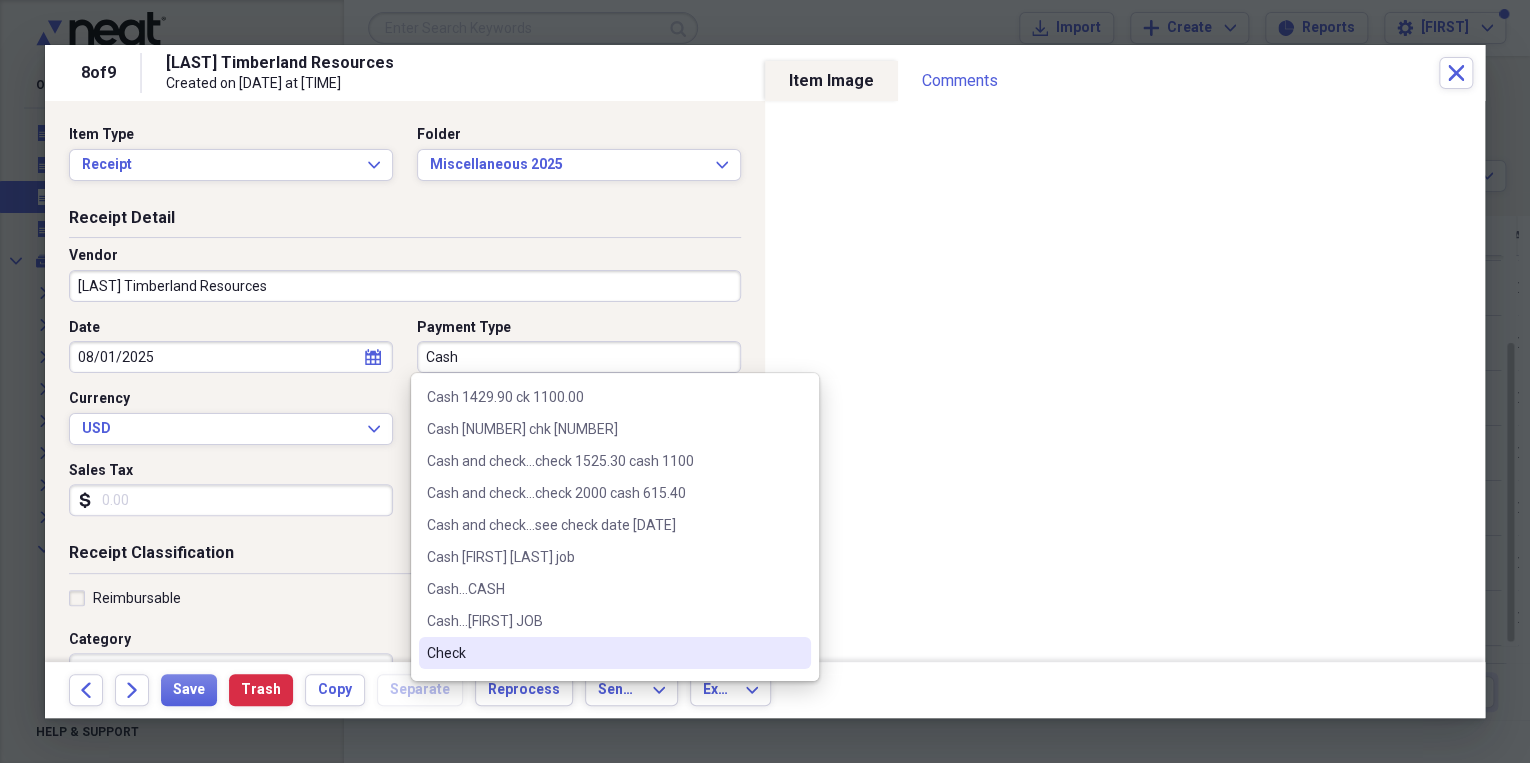 click on "Check" at bounding box center [603, 653] 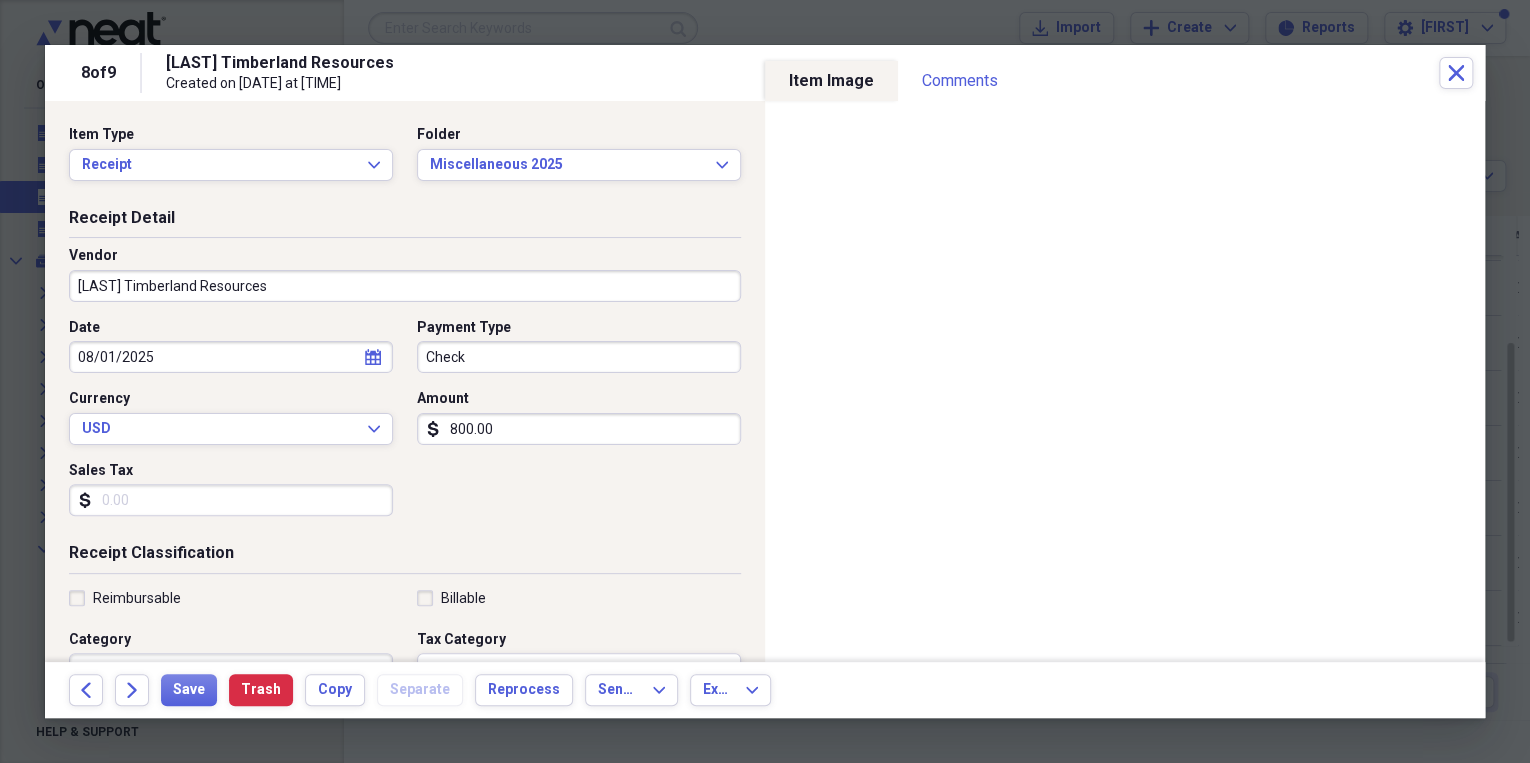click on "800.00" at bounding box center (579, 429) 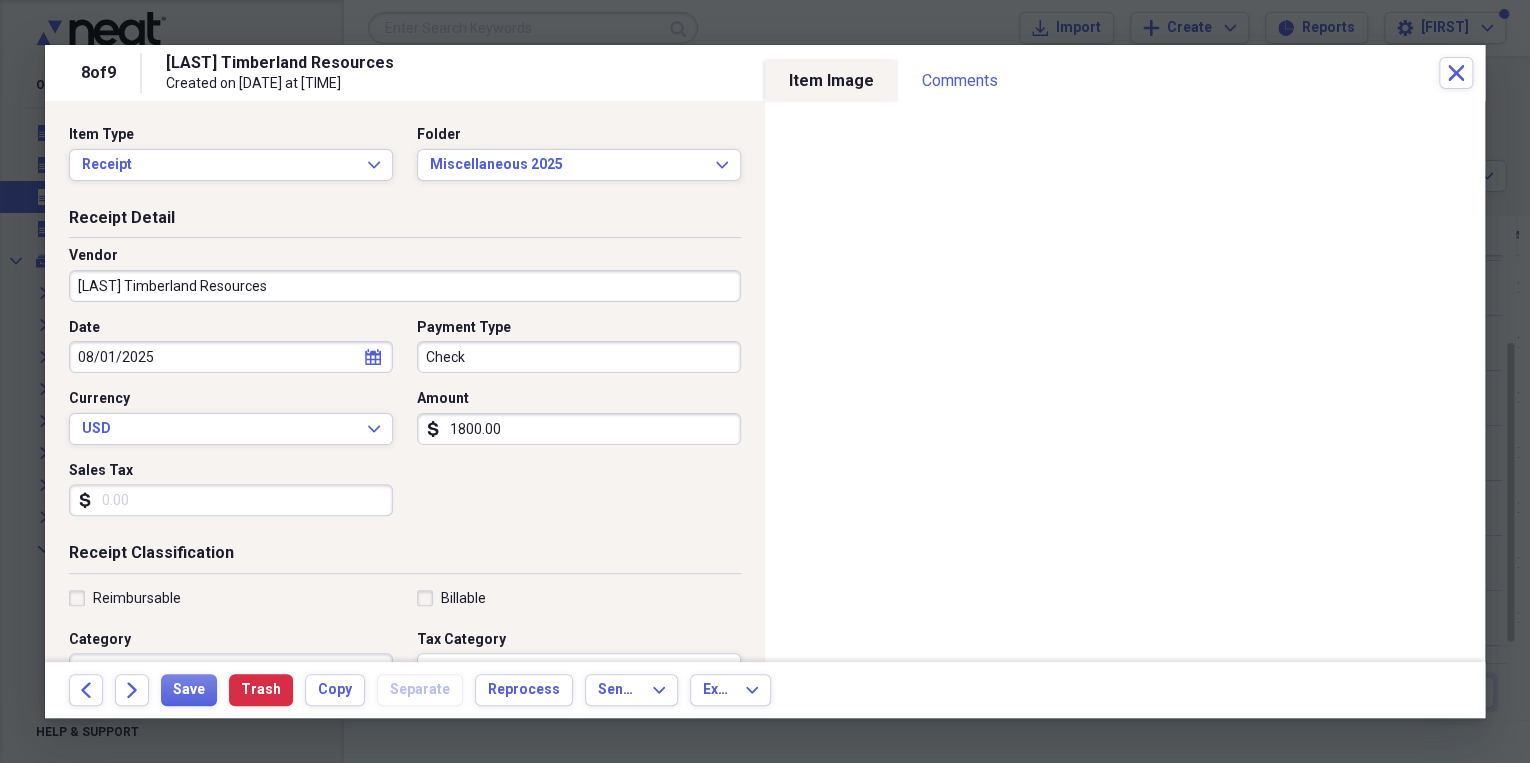 type on "1800.00" 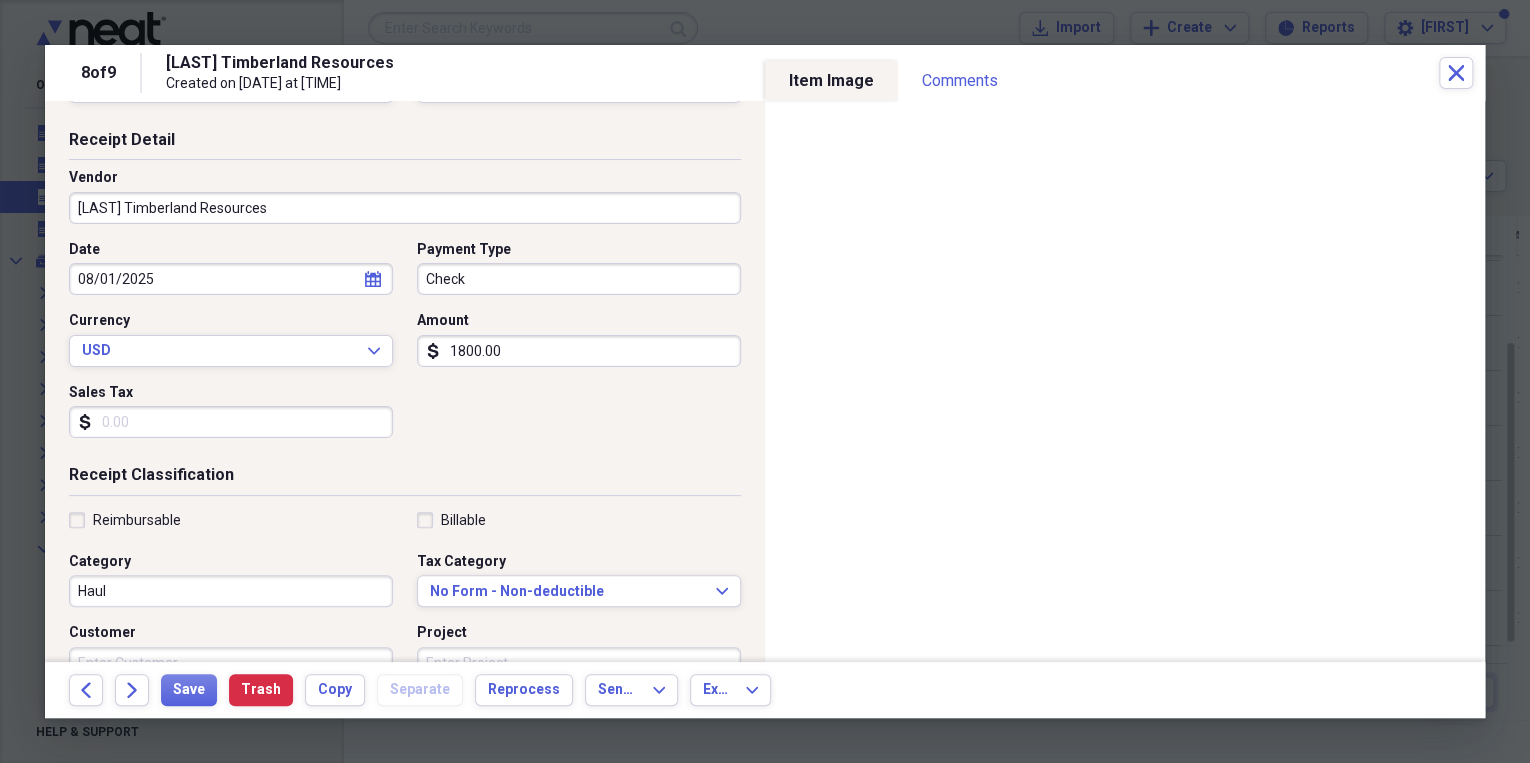scroll, scrollTop: 240, scrollLeft: 0, axis: vertical 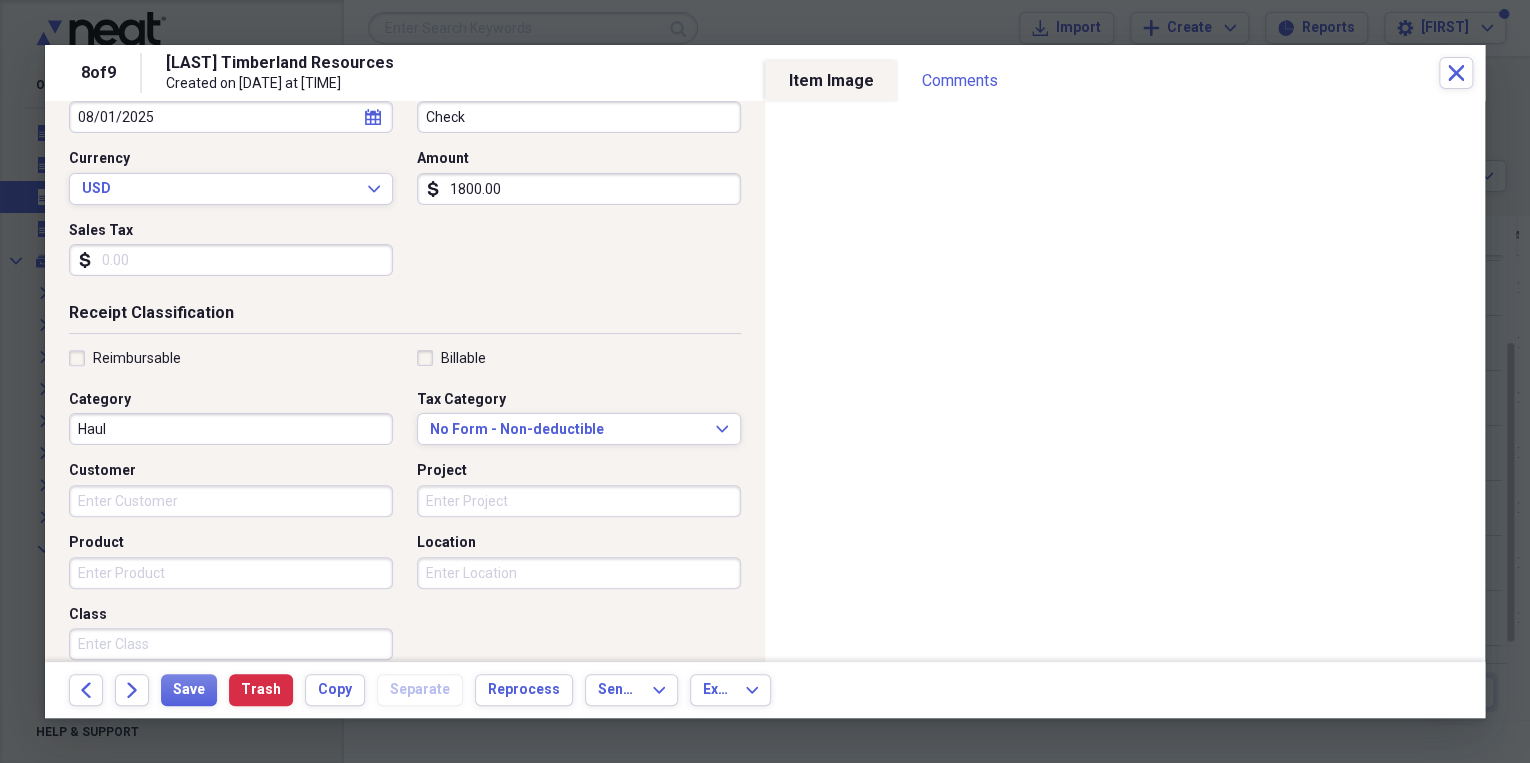 click on "Haul" at bounding box center (231, 429) 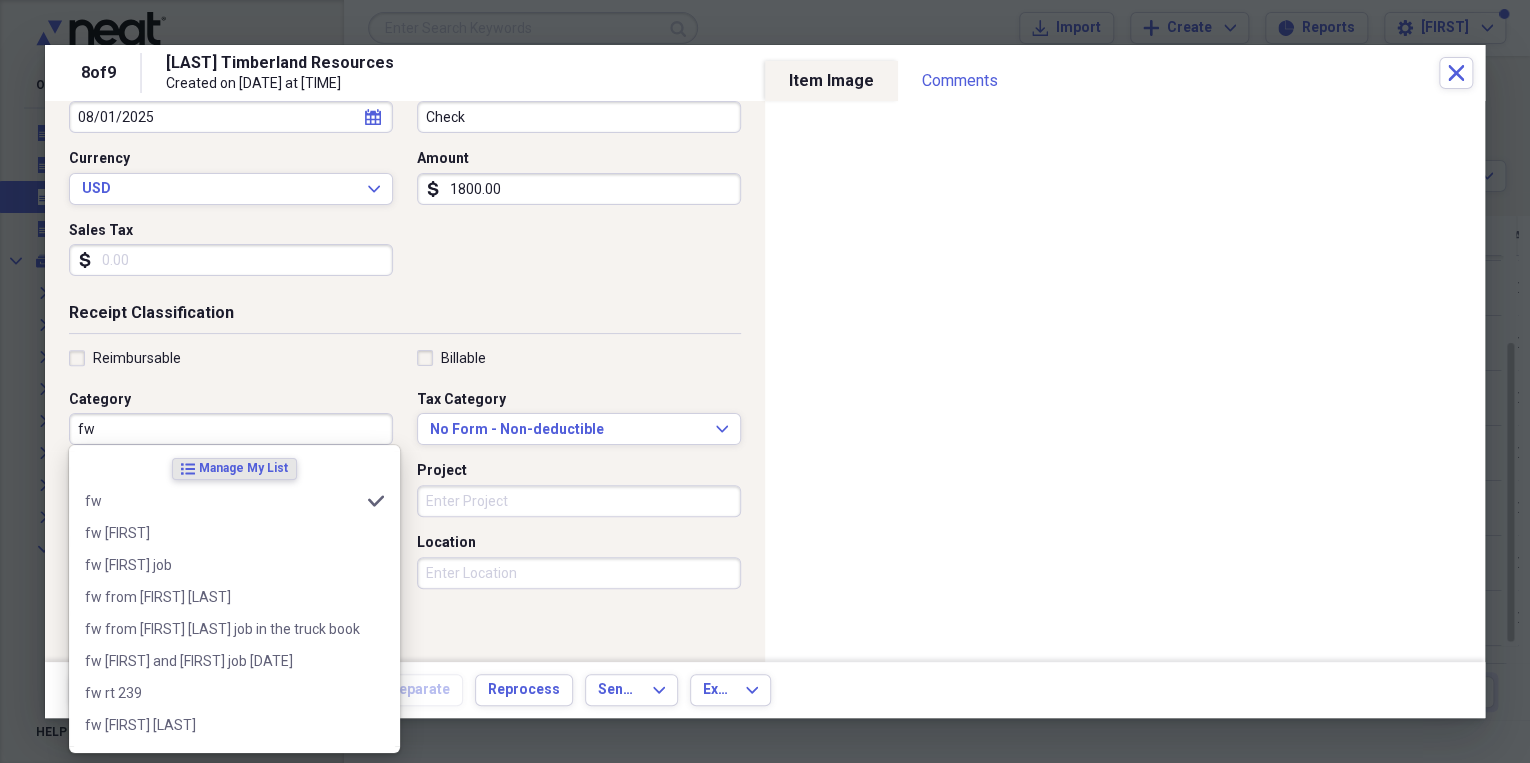 type on "fw" 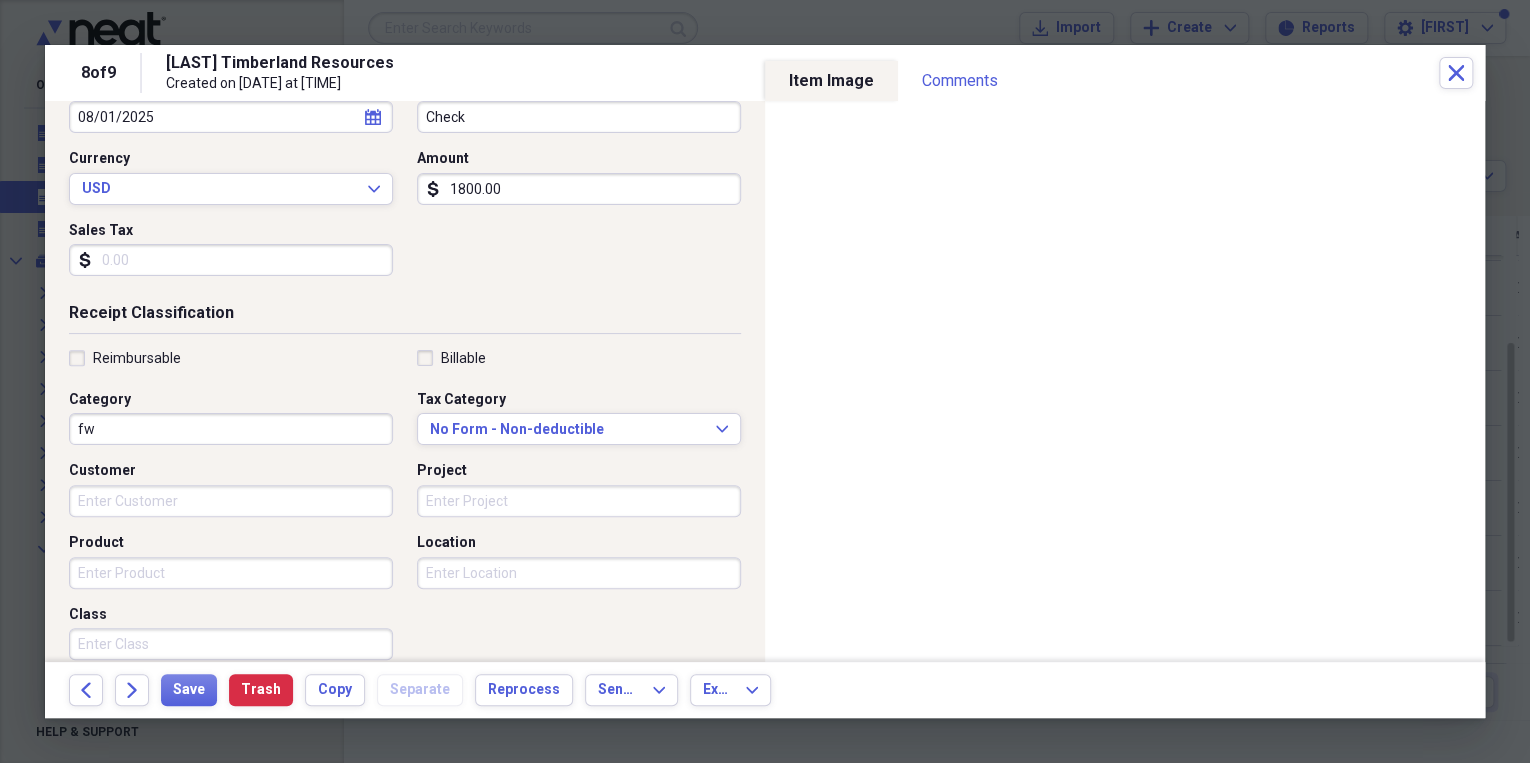 click on "Date [DATE] at [TIME] Currency USD Expand Amount dollar-sign 1800.00 Sales Tax dollar-sign" at bounding box center [405, 185] 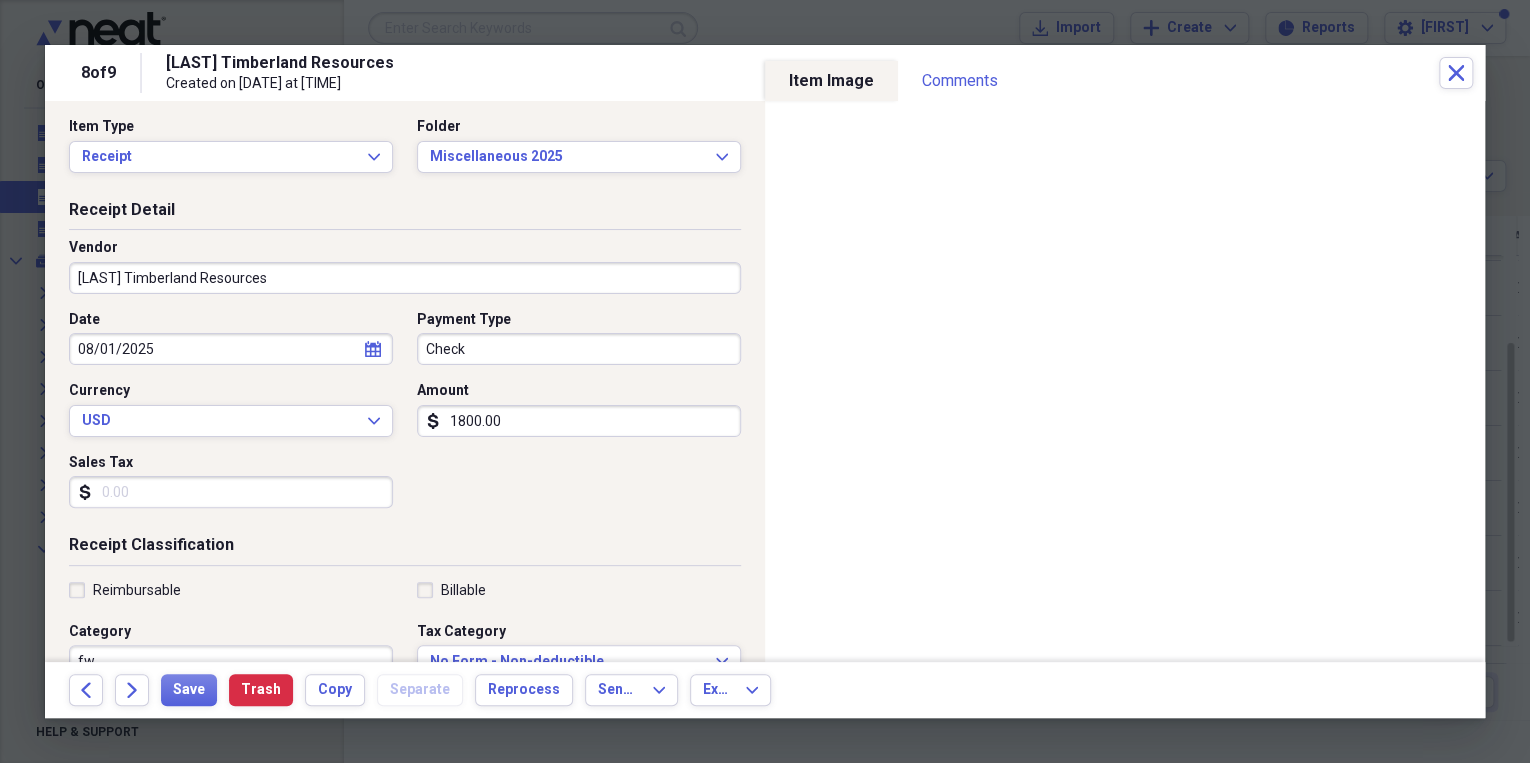 scroll, scrollTop: 0, scrollLeft: 0, axis: both 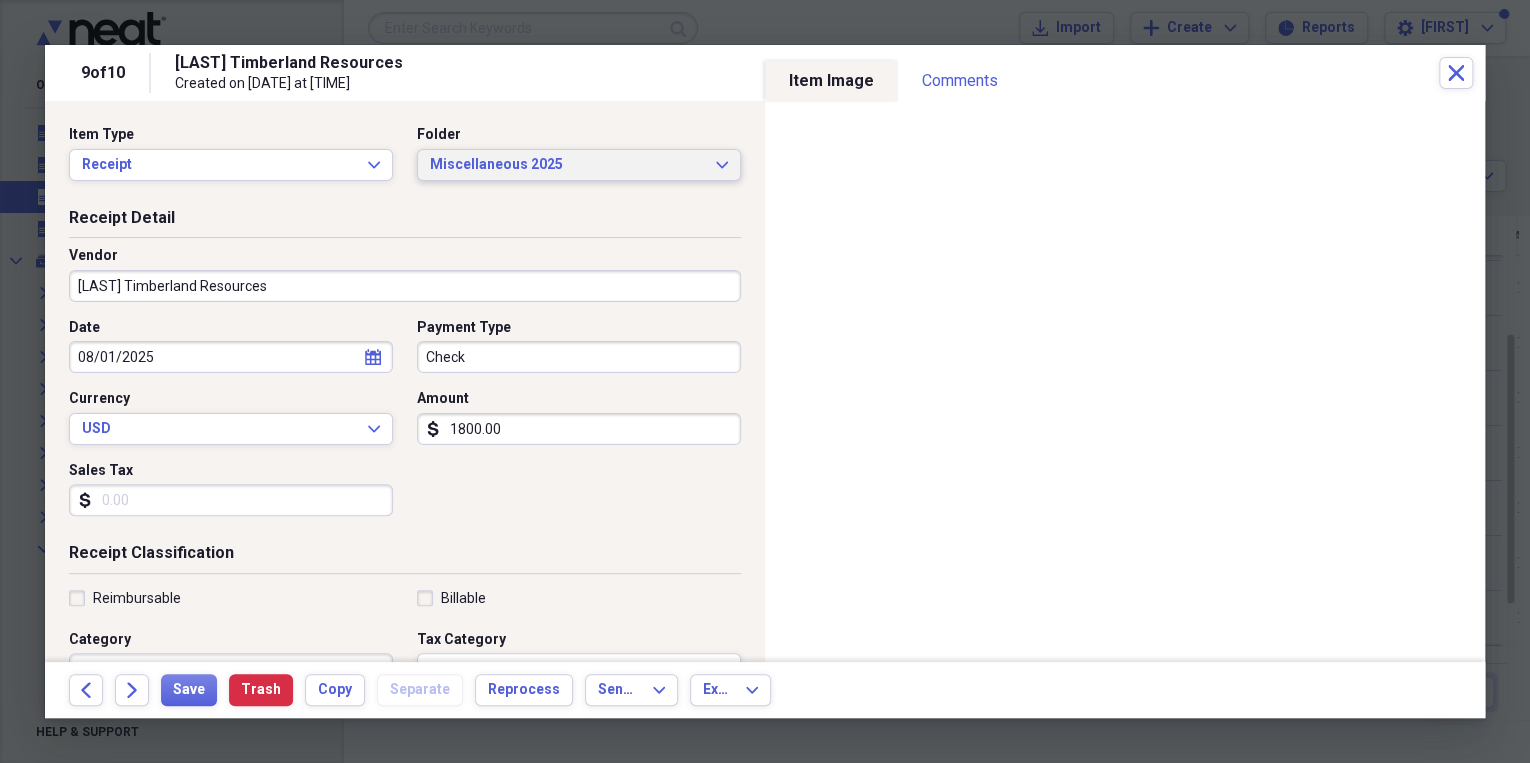 click on "Miscellaneous 2025 Expand" at bounding box center [579, 165] 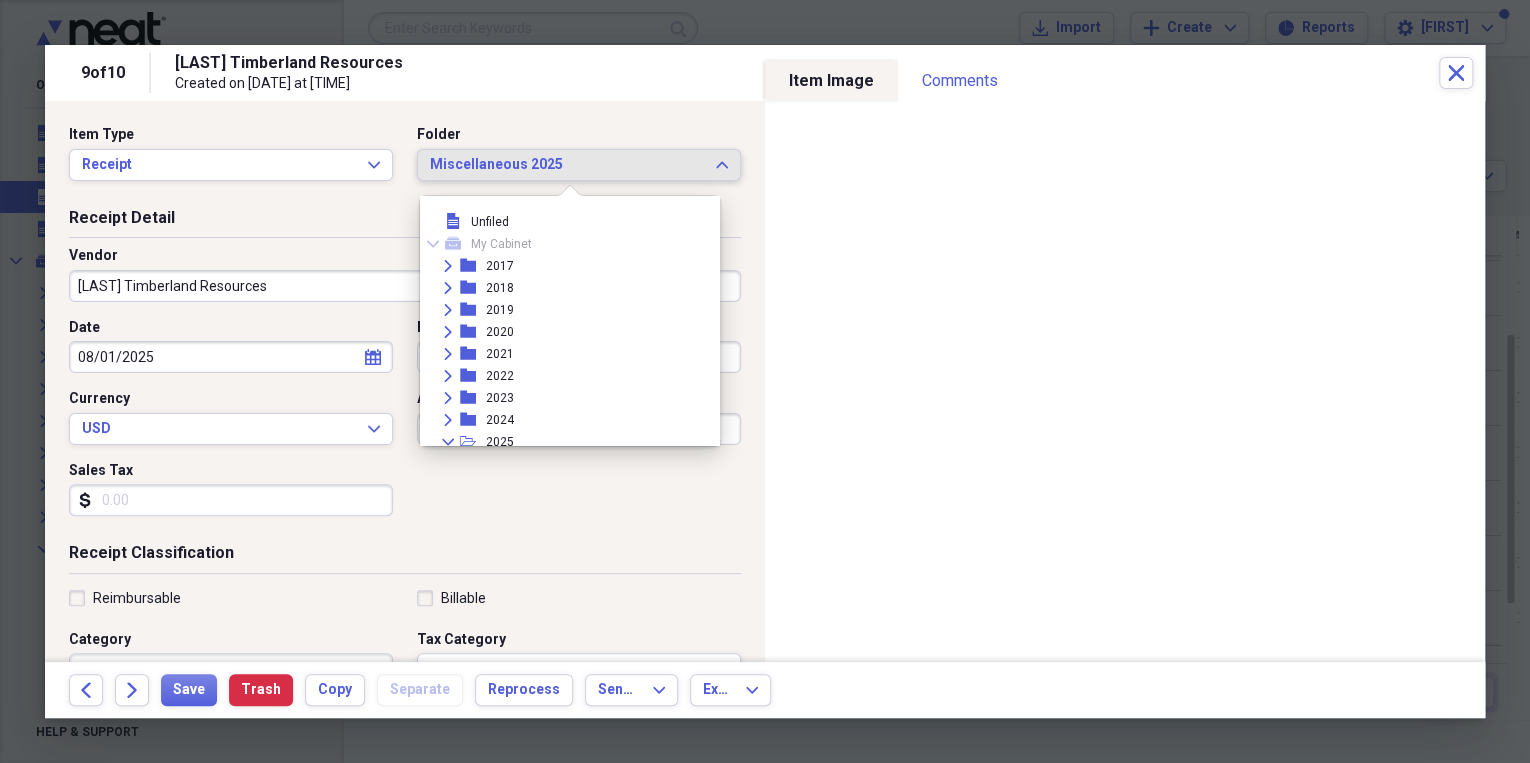 scroll, scrollTop: 319, scrollLeft: 0, axis: vertical 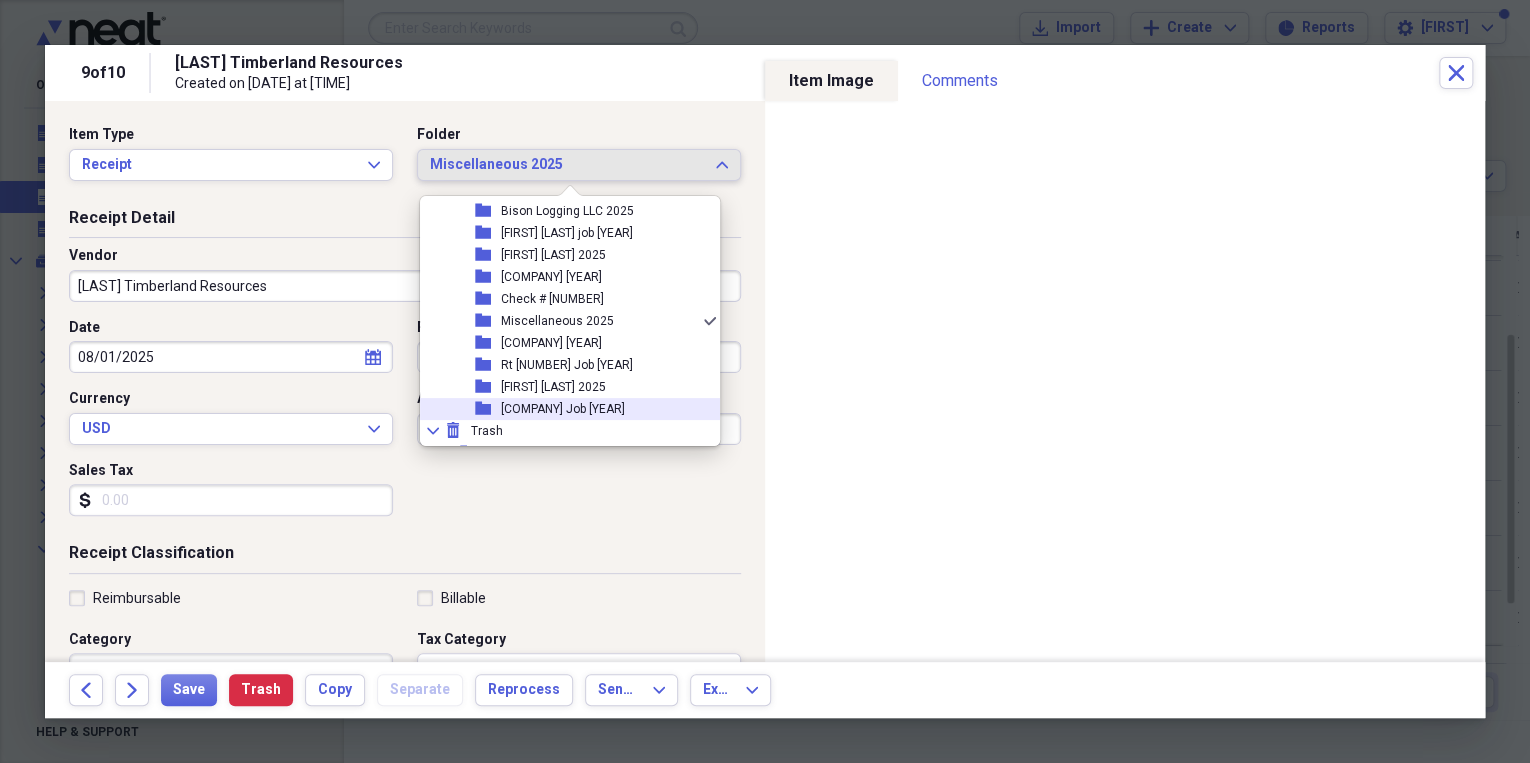 click on "[COMPANY] Job [YEAR]" at bounding box center (563, 409) 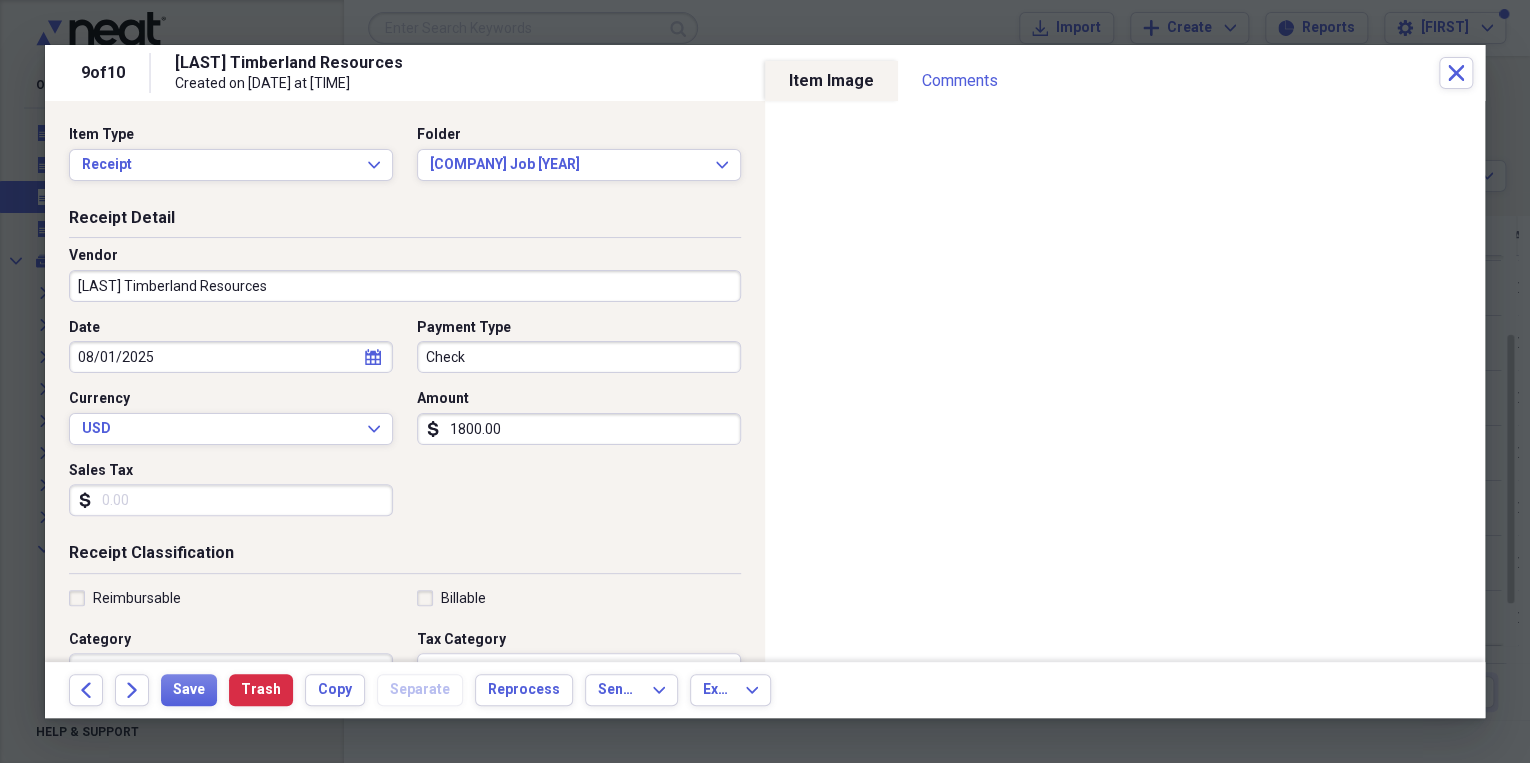 click on "1800.00" at bounding box center (579, 429) 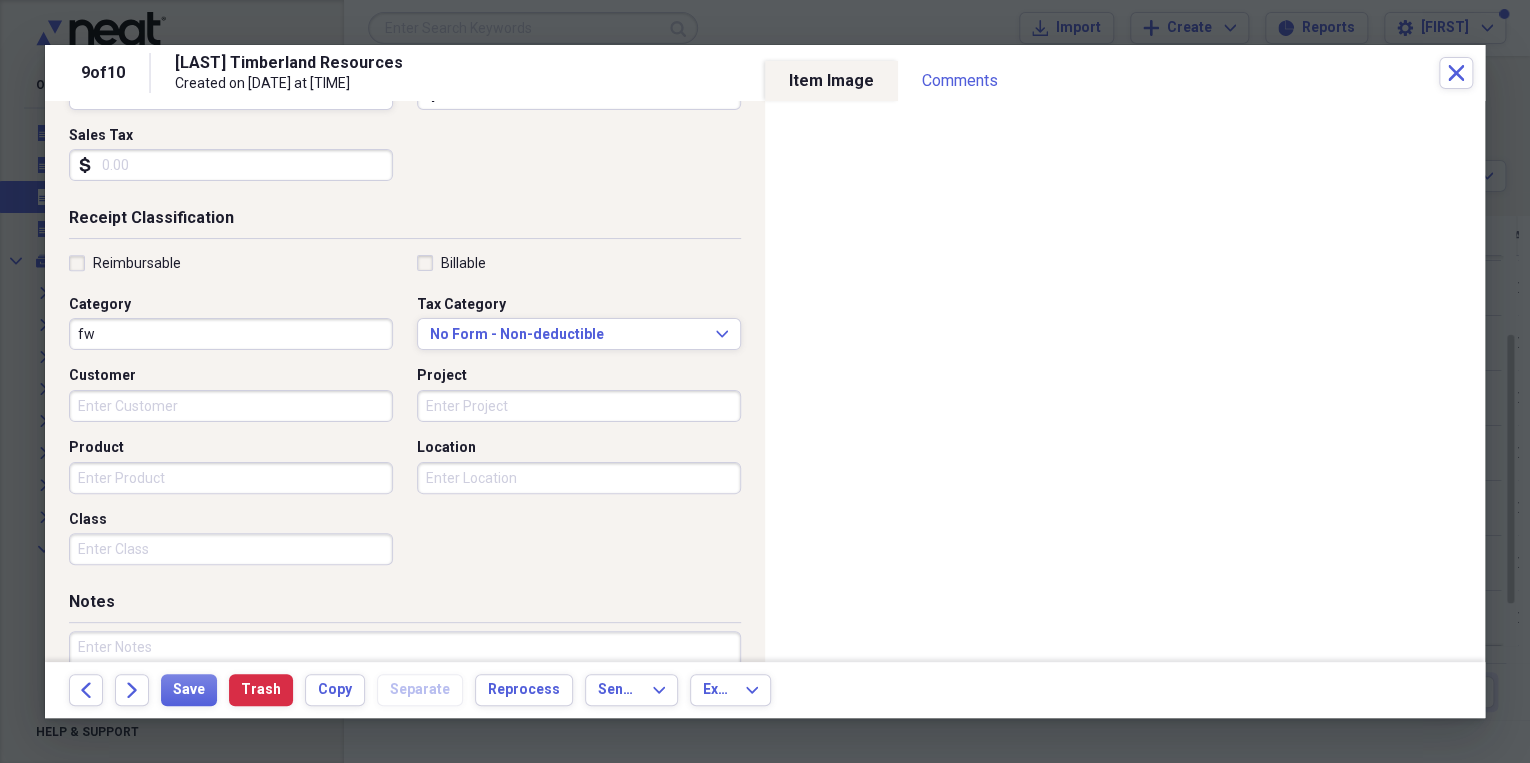 scroll, scrollTop: 400, scrollLeft: 0, axis: vertical 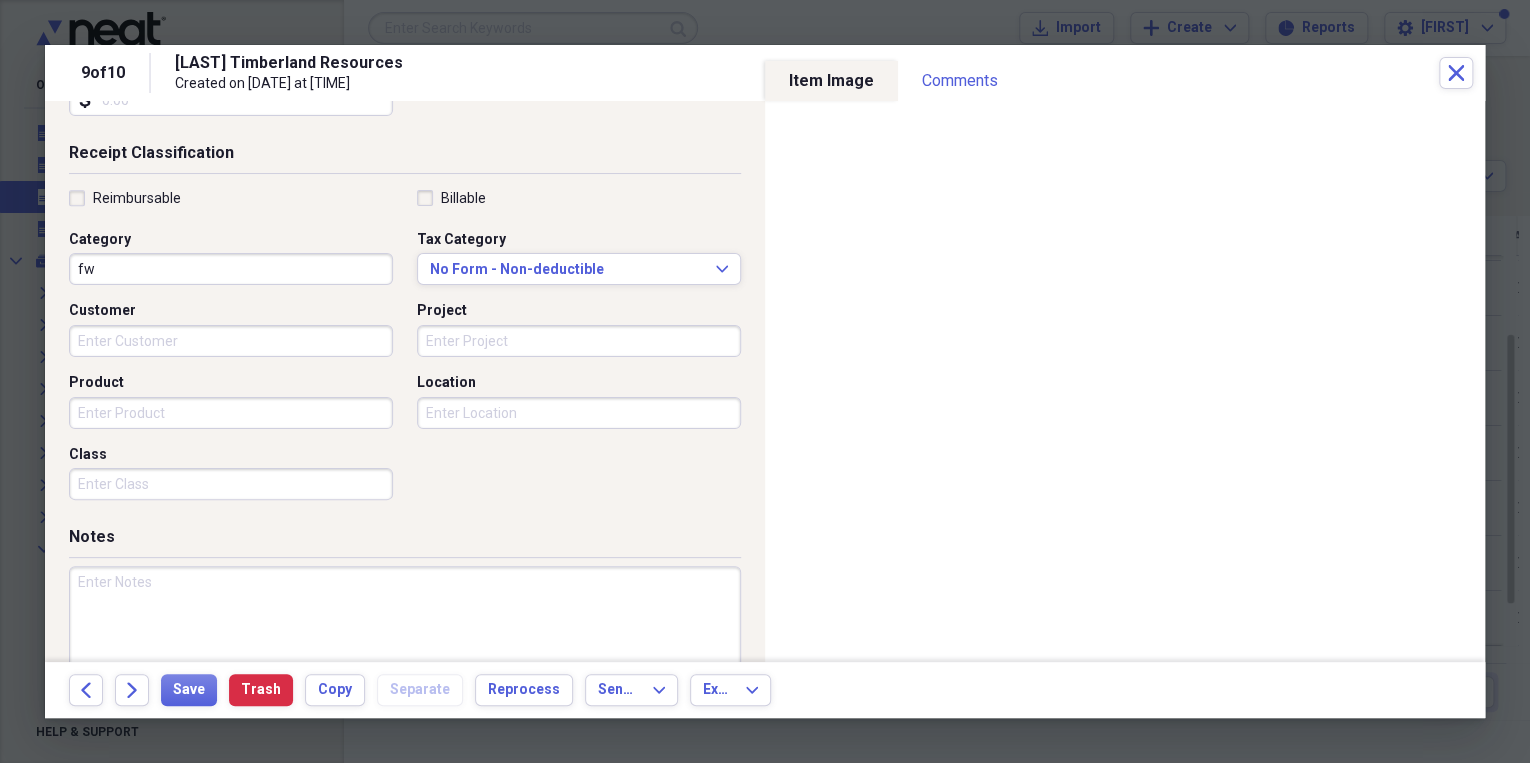 type on "900.00" 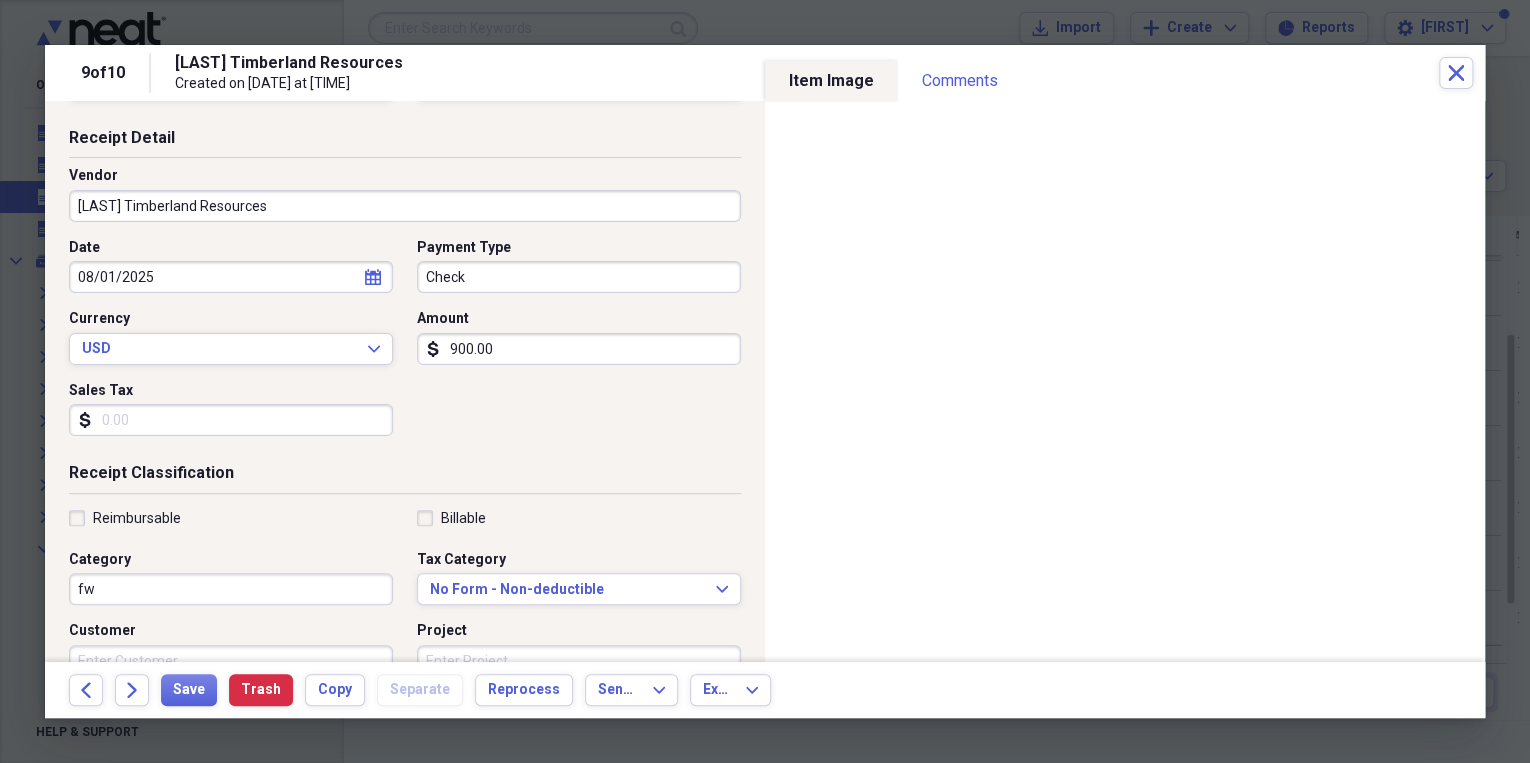 scroll, scrollTop: 0, scrollLeft: 0, axis: both 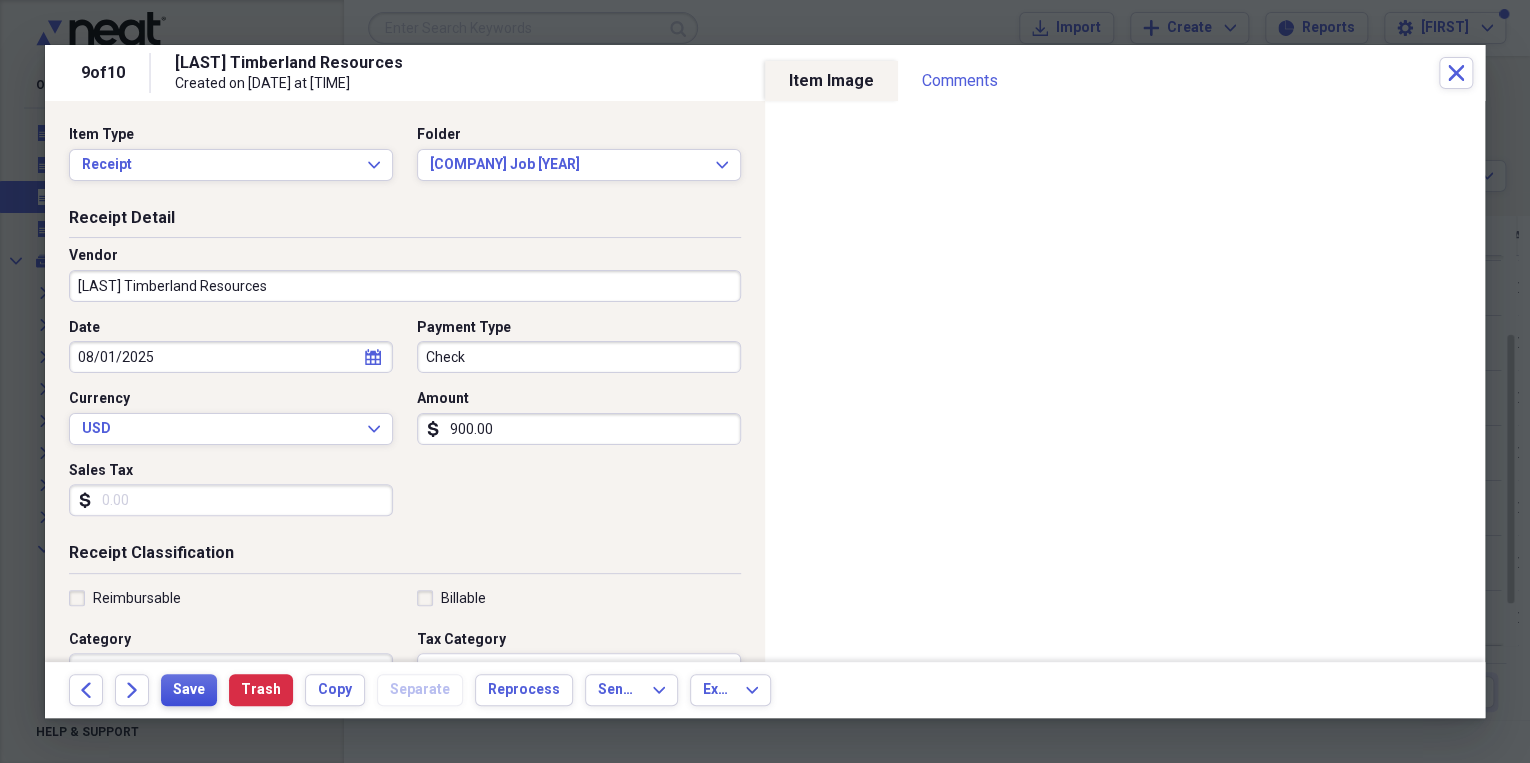 type on "other half in [COMPANY] job" 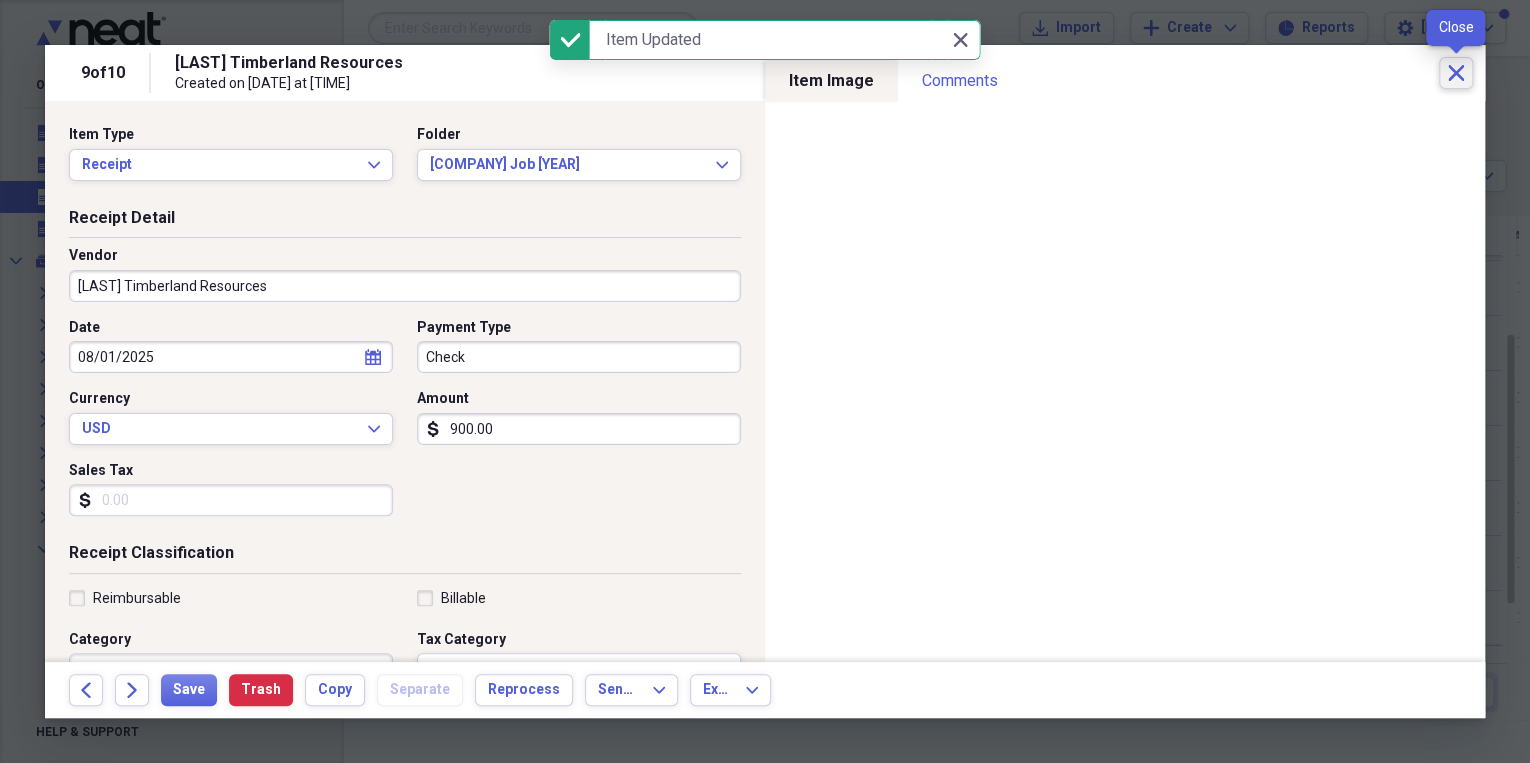 click on "Close" 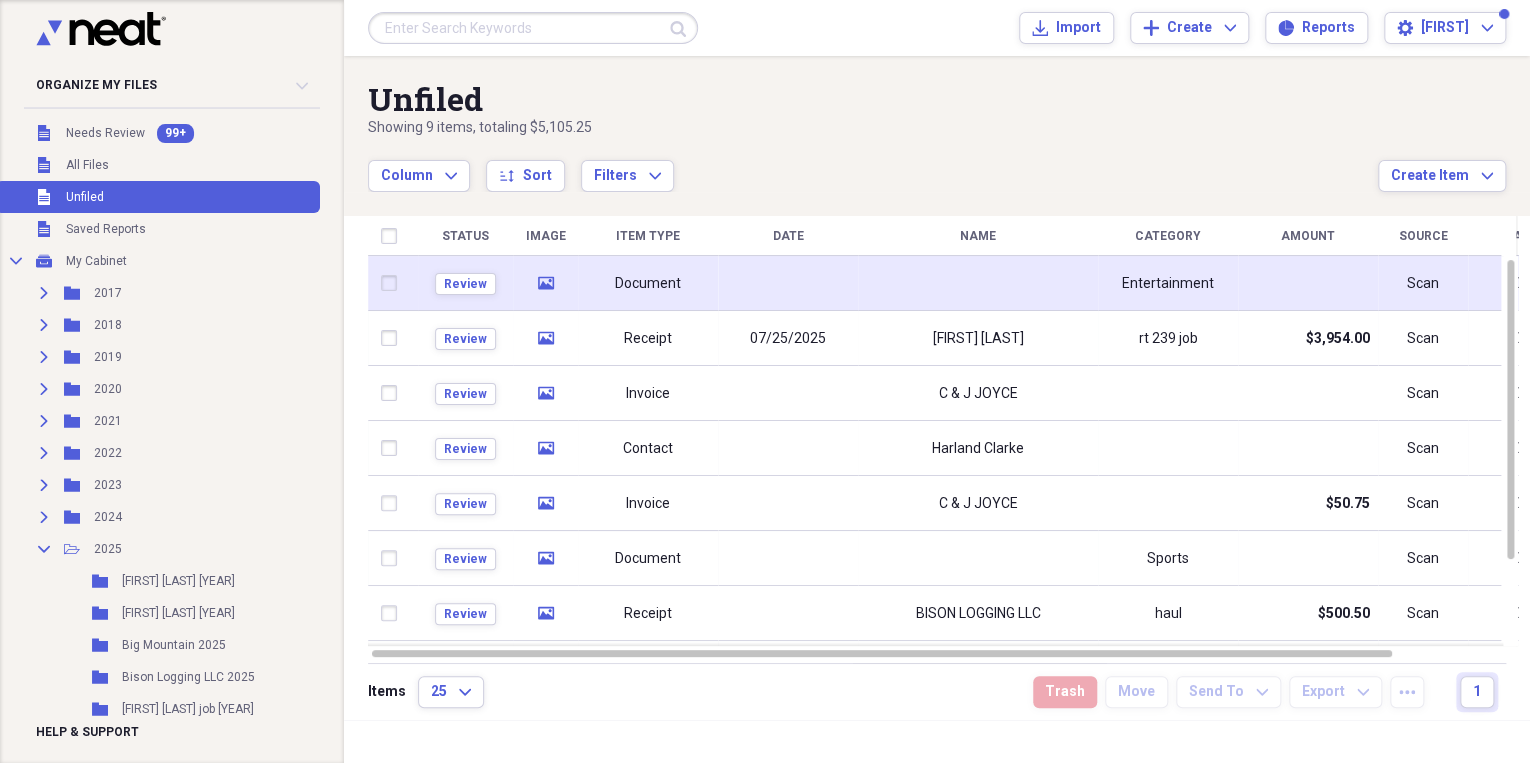 click on "Document" at bounding box center [648, 283] 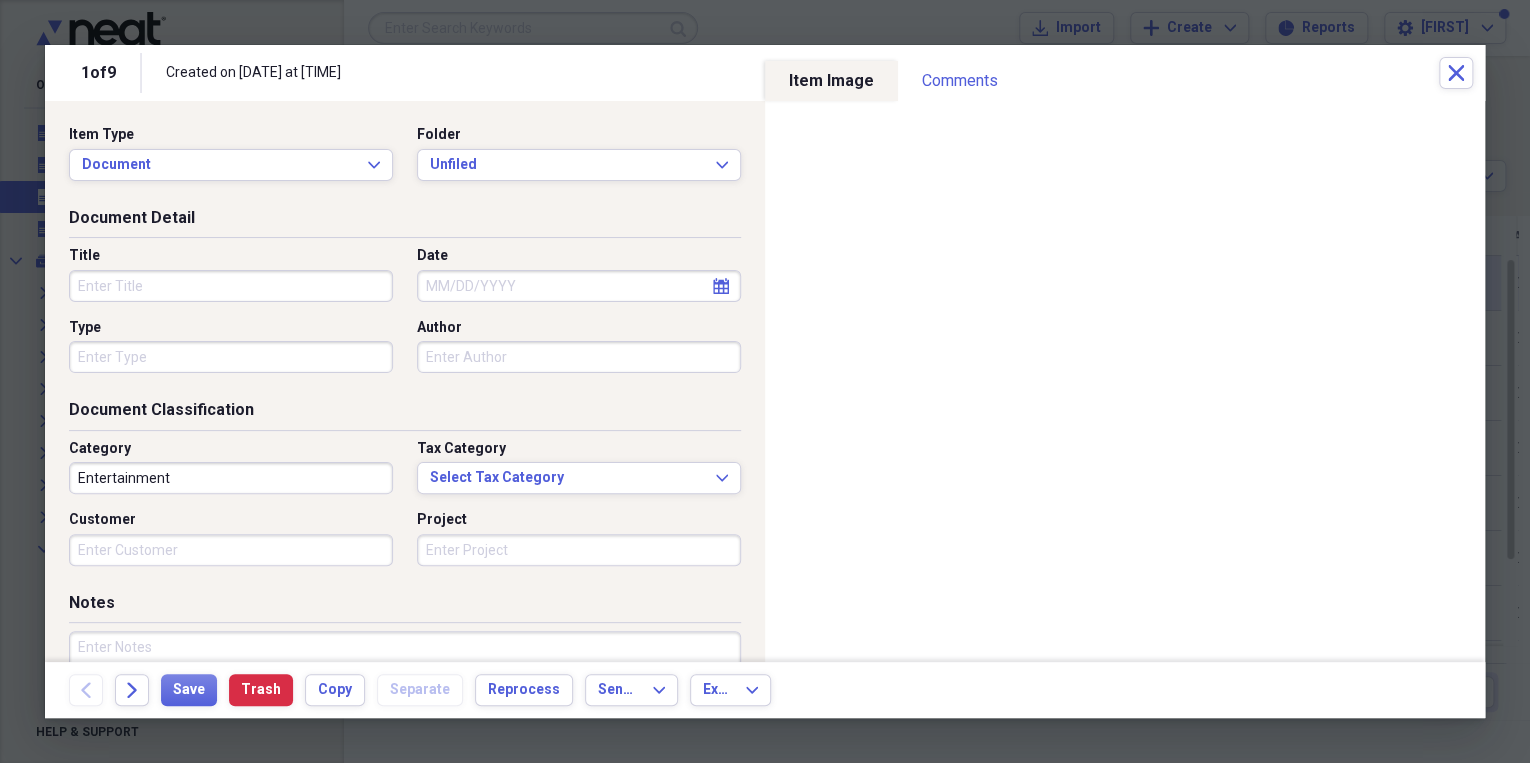 click on "Date" at bounding box center [579, 286] 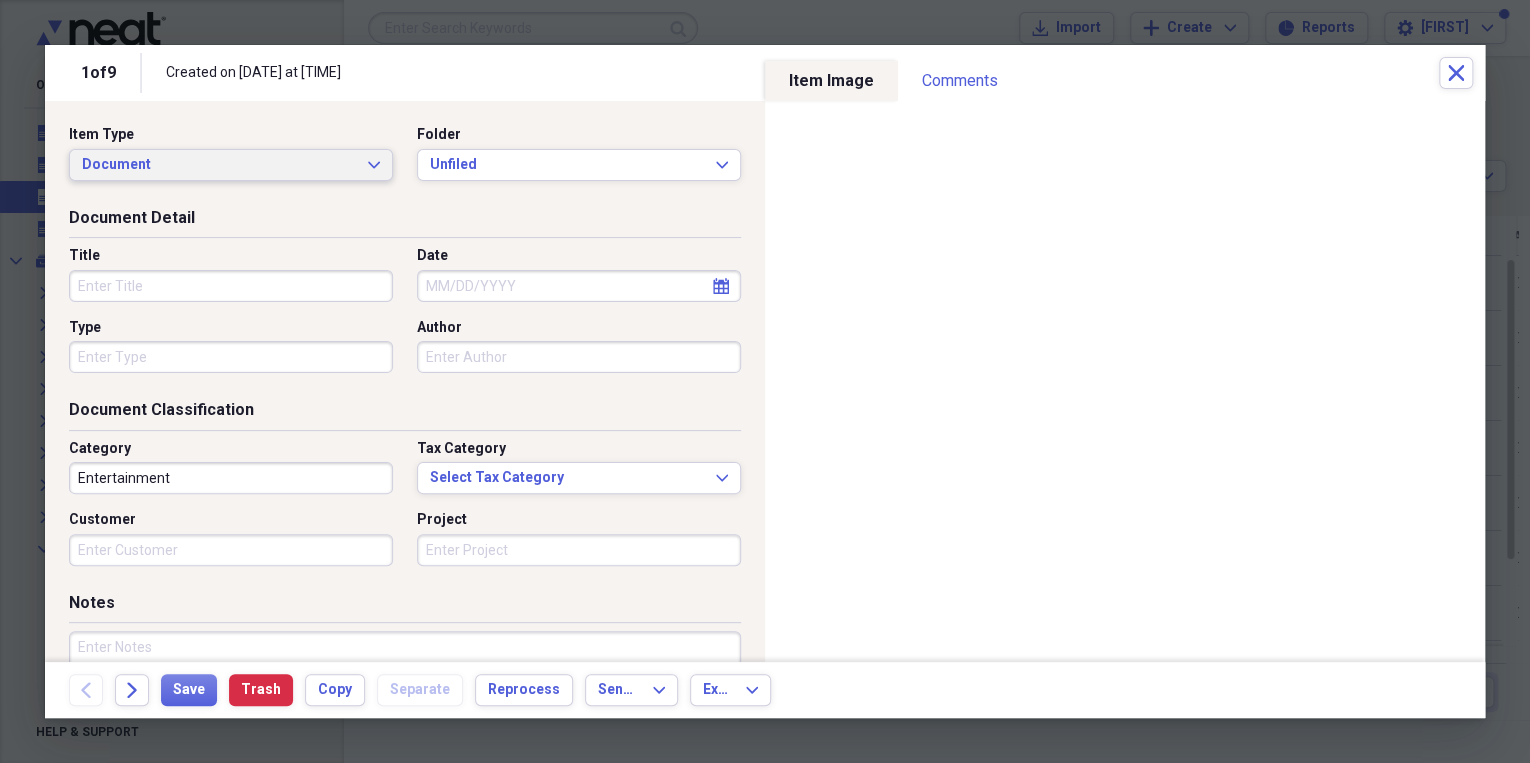 click on "Document Expand" at bounding box center (231, 165) 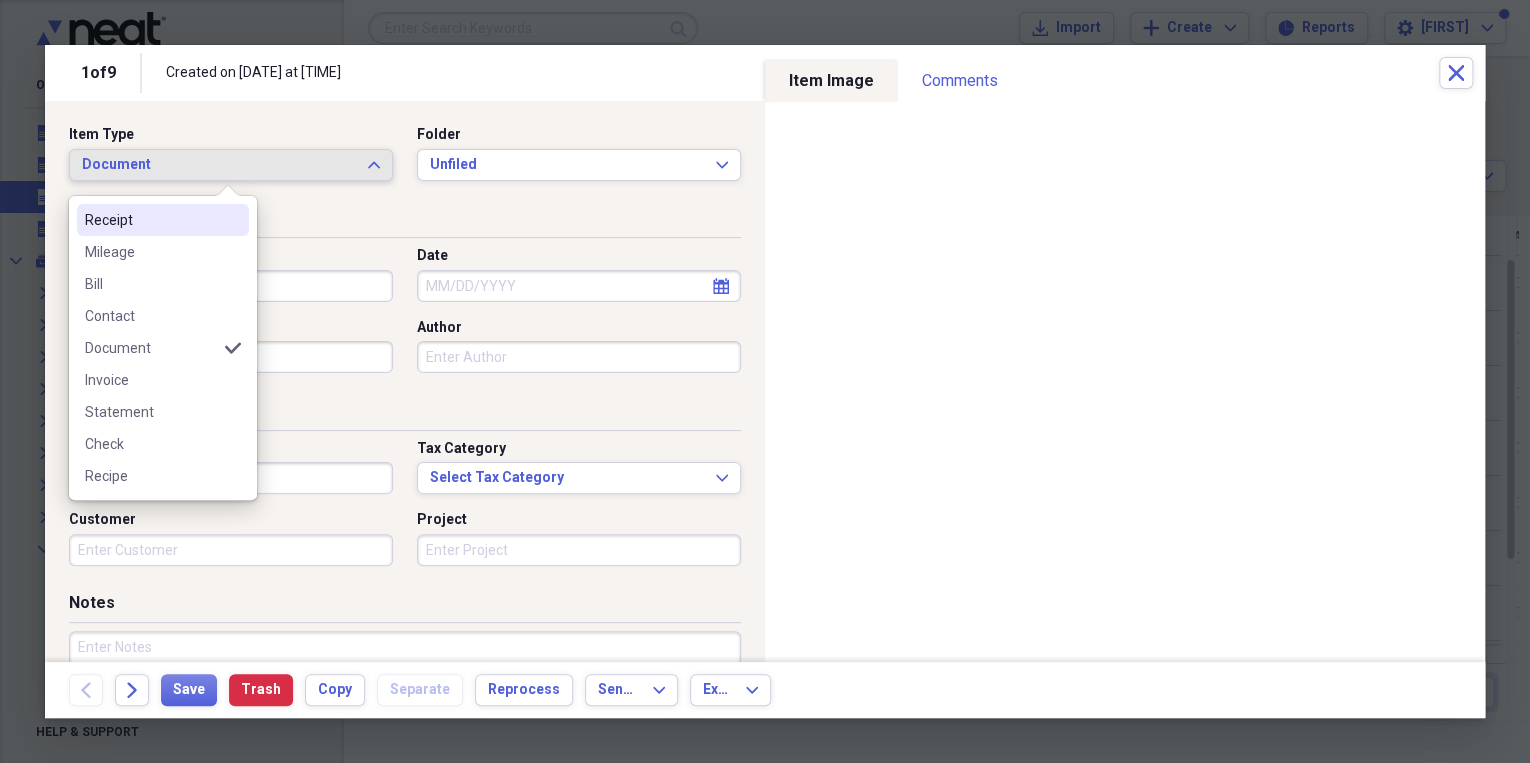click on "Receipt" at bounding box center [163, 220] 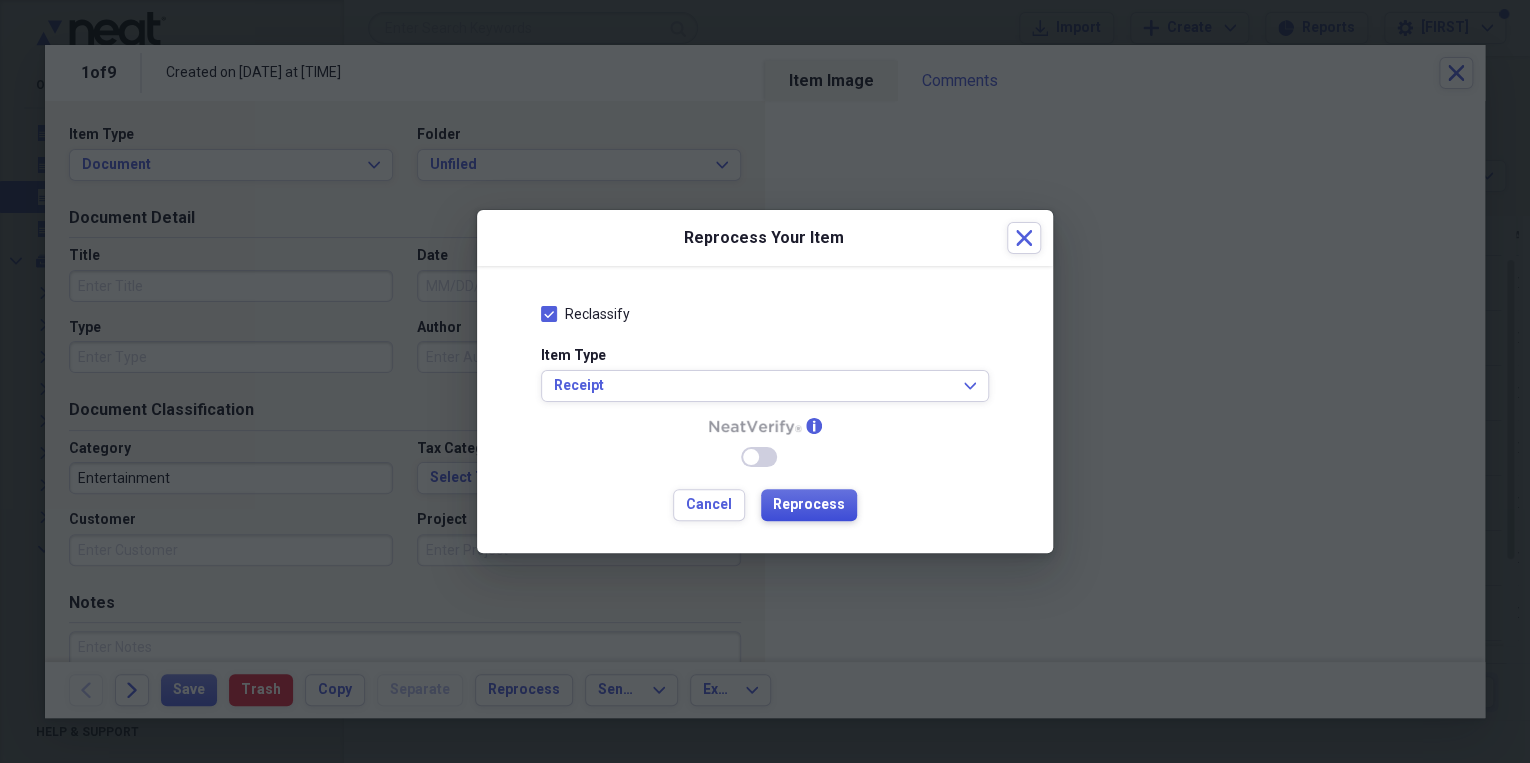 click on "Reprocess" at bounding box center [809, 505] 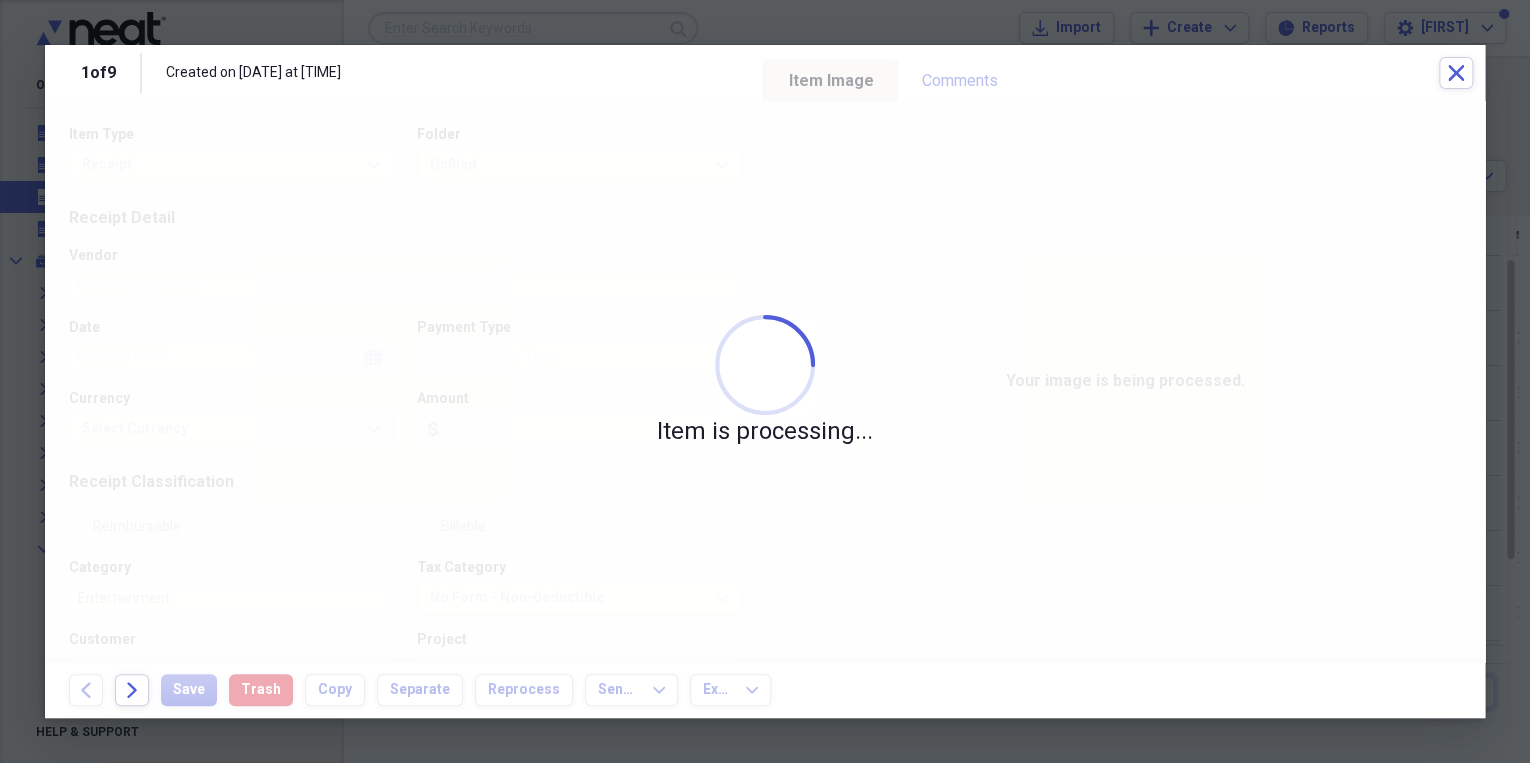 type on "[LAST] Timberland Resources" 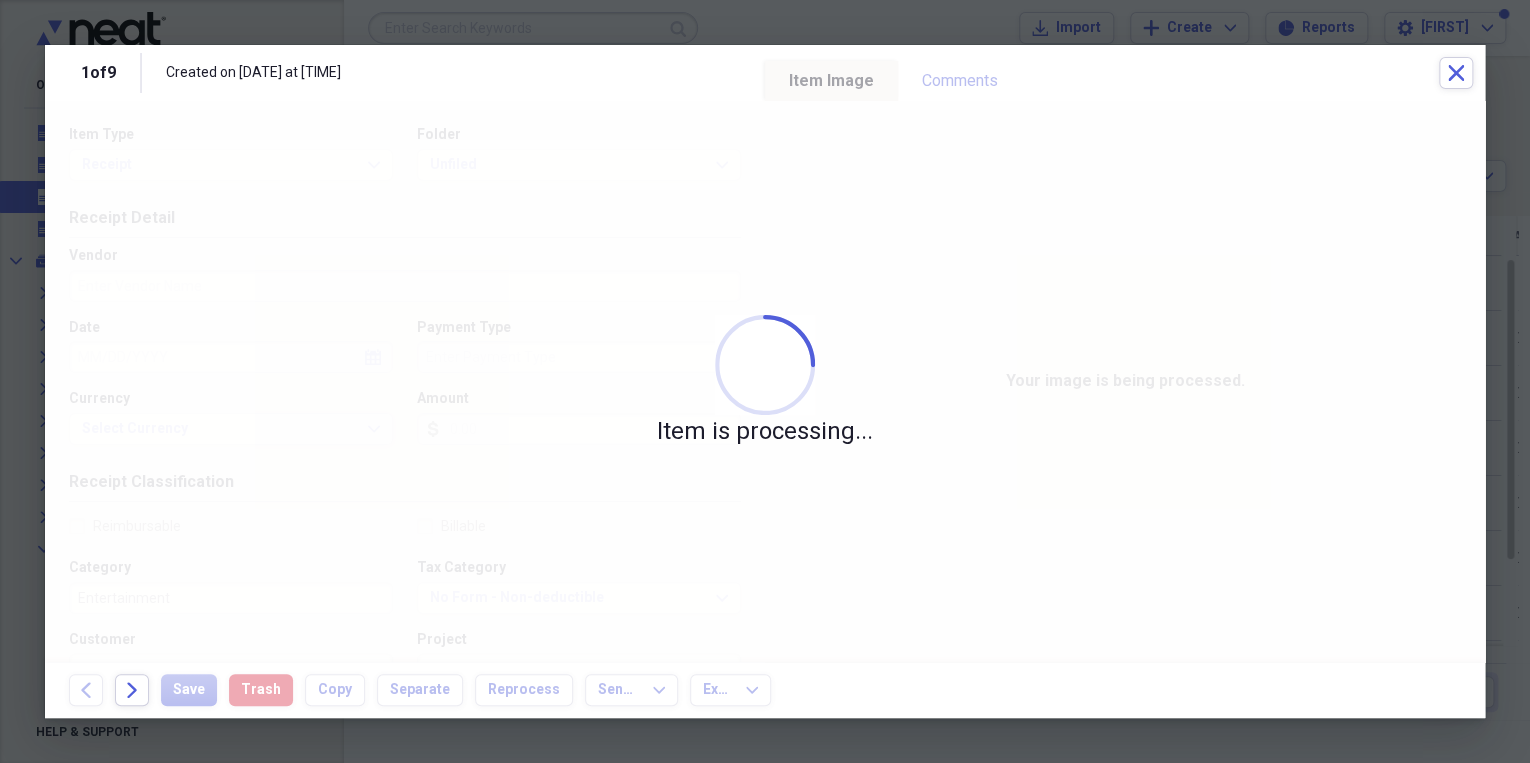 type on "08/01/2025" 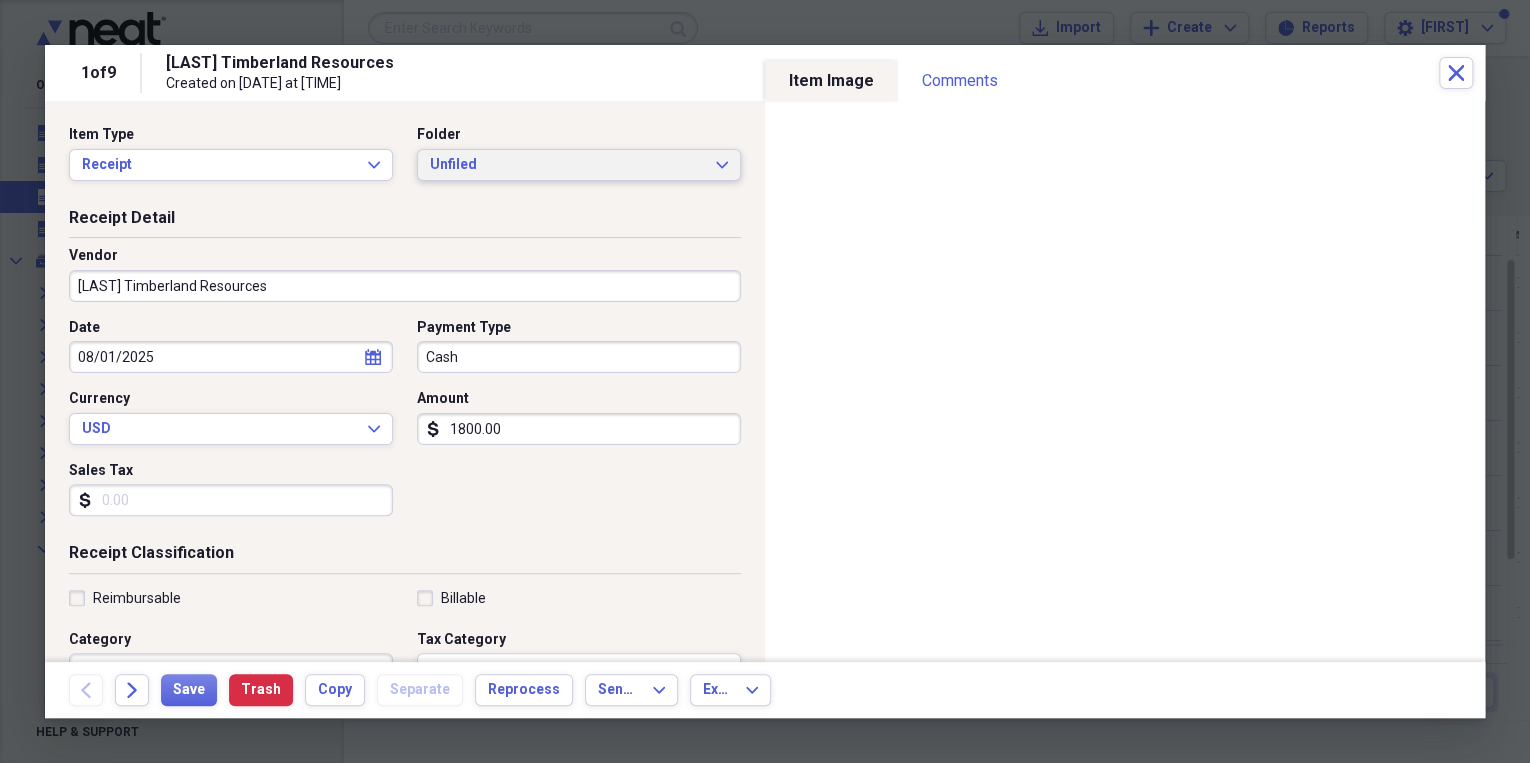 click on "Expand" 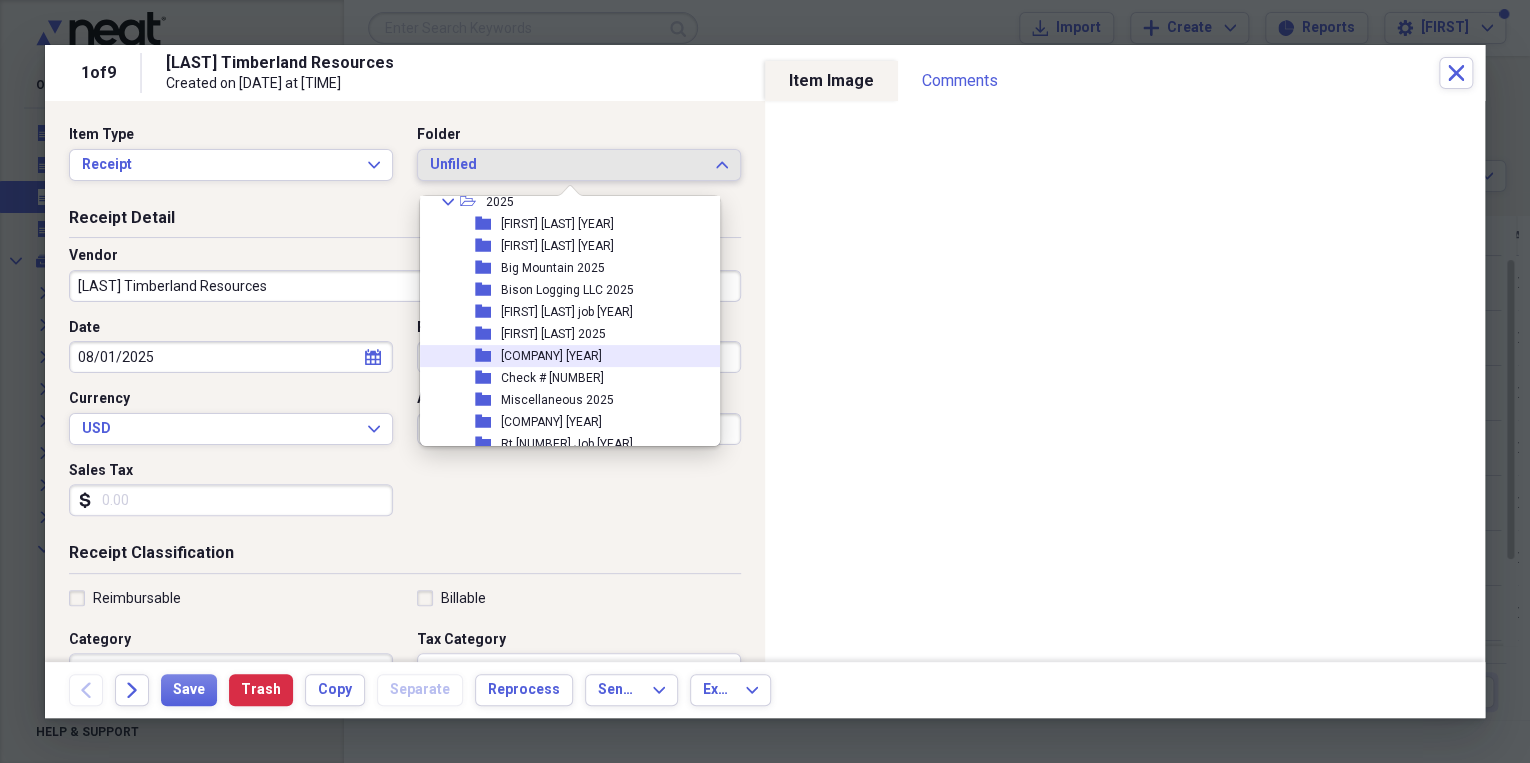 scroll, scrollTop: 320, scrollLeft: 0, axis: vertical 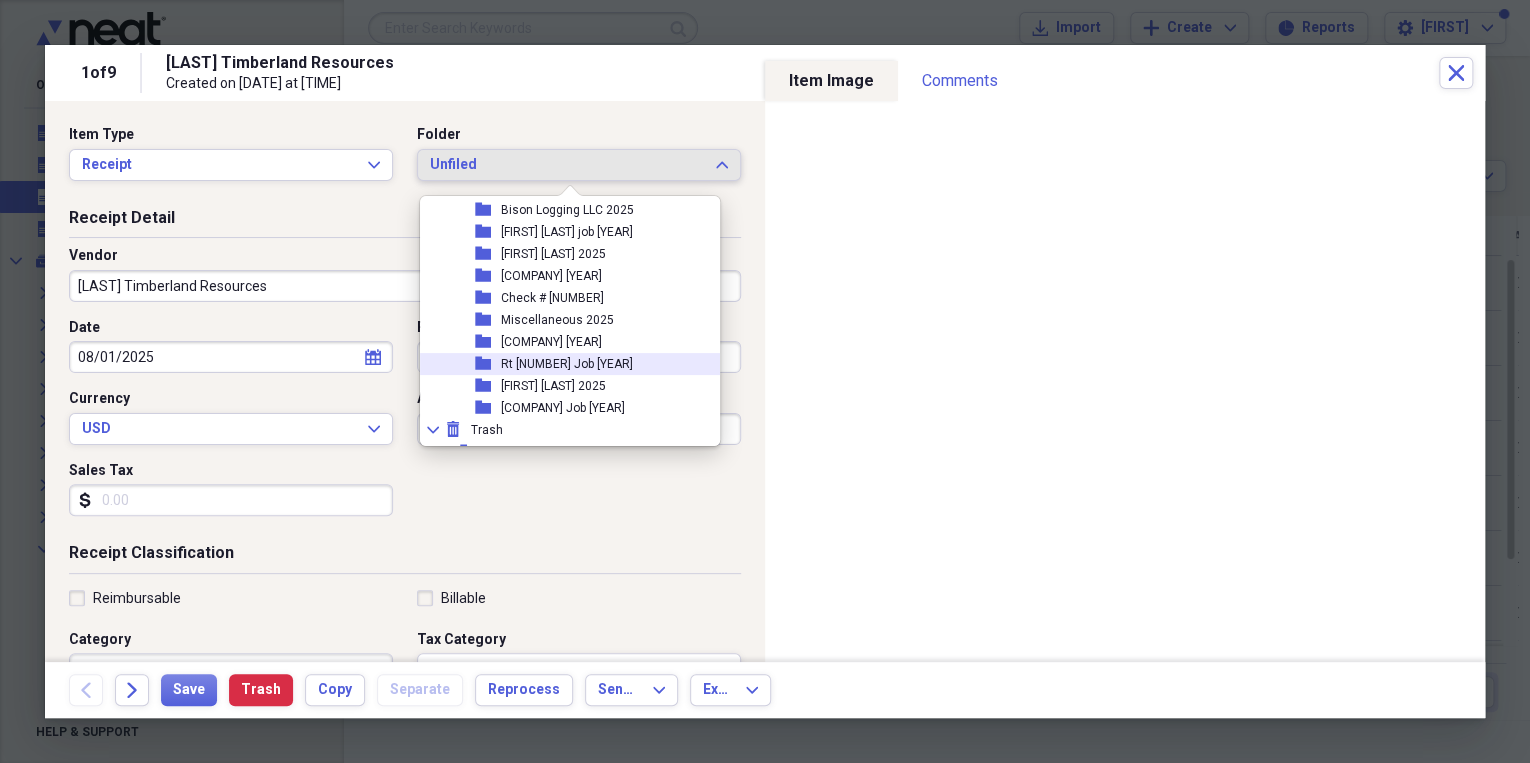 click on "Rt [NUMBER] Job [YEAR]" at bounding box center [567, 364] 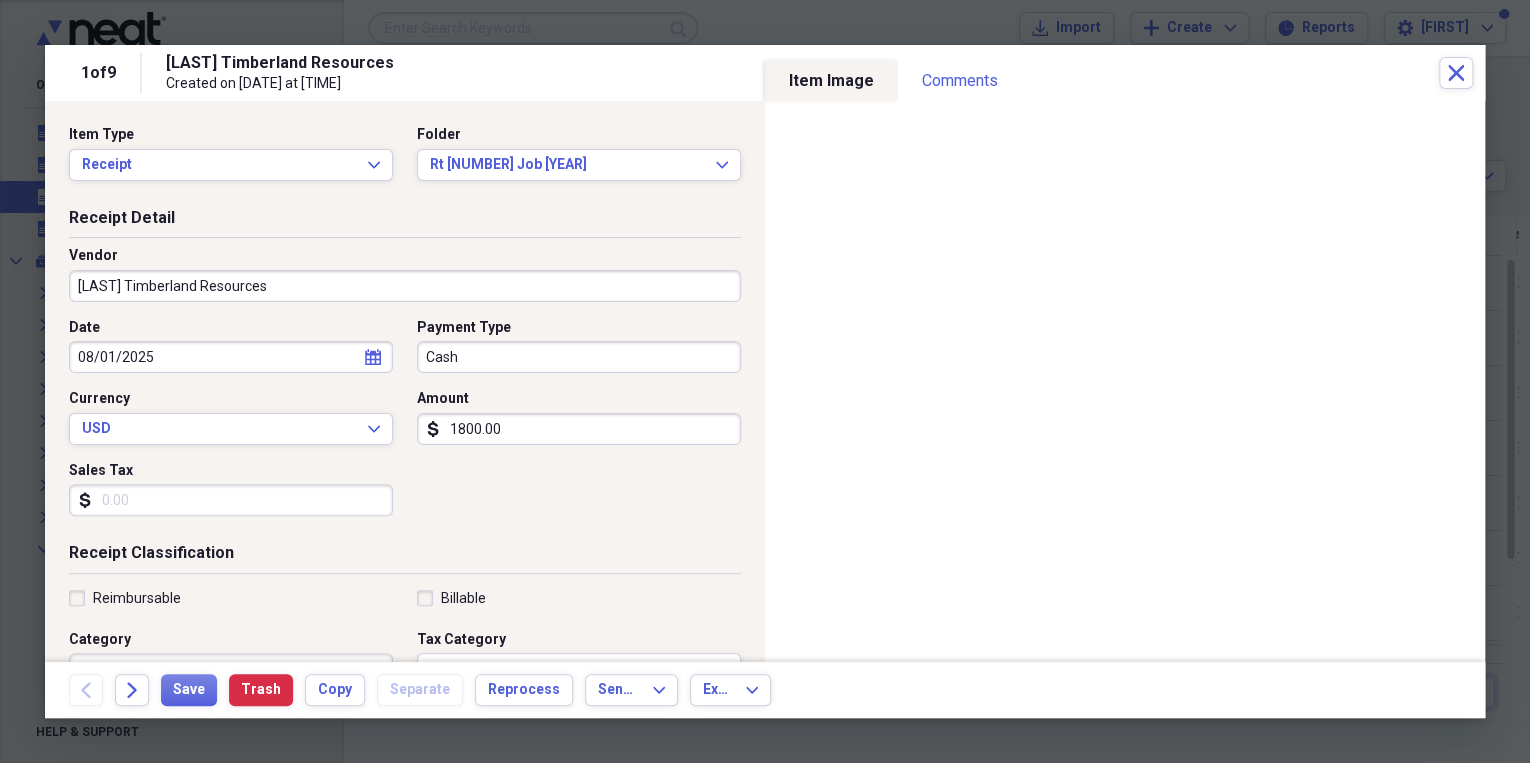 click on "Cash" at bounding box center (579, 357) 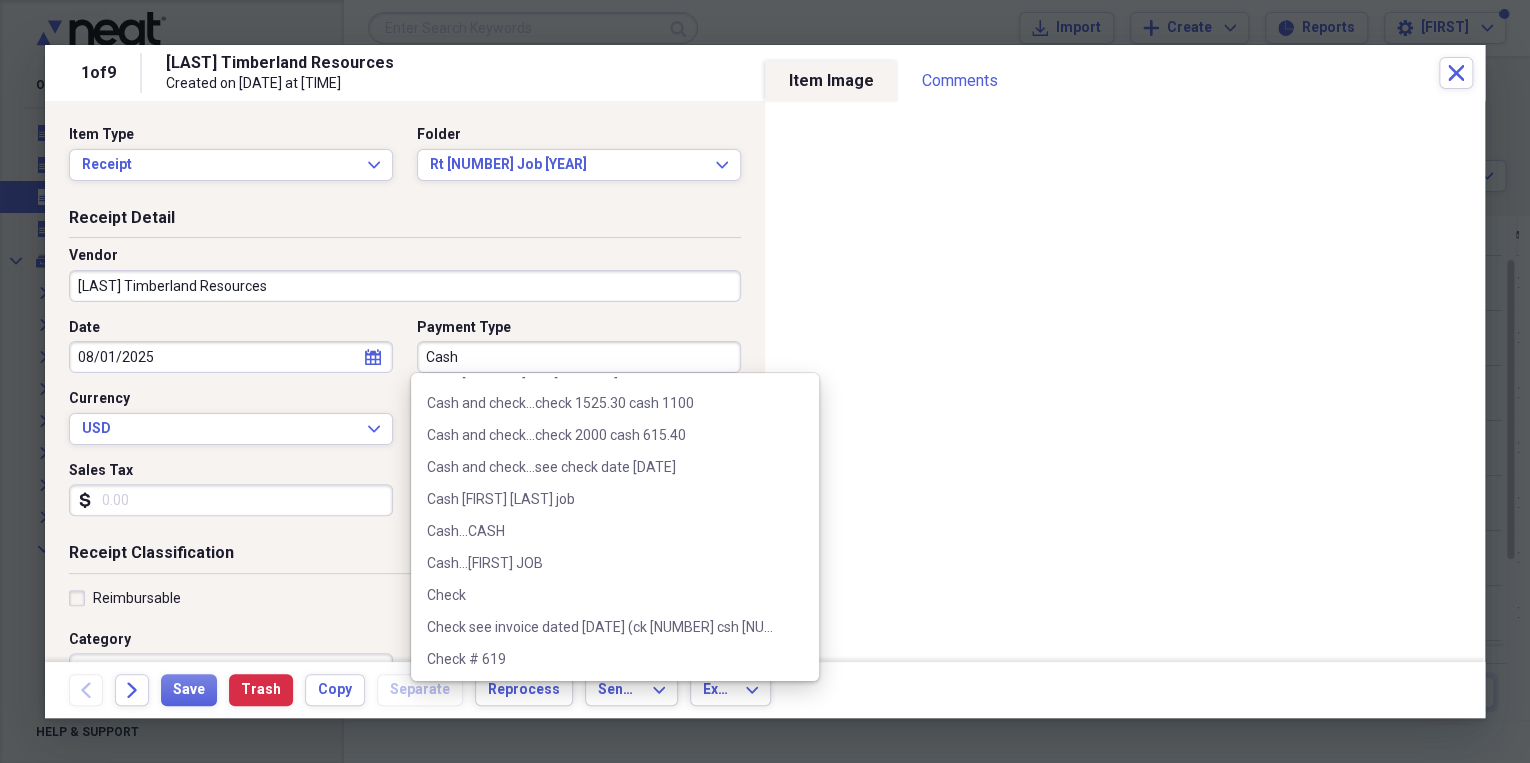 scroll, scrollTop: 240, scrollLeft: 0, axis: vertical 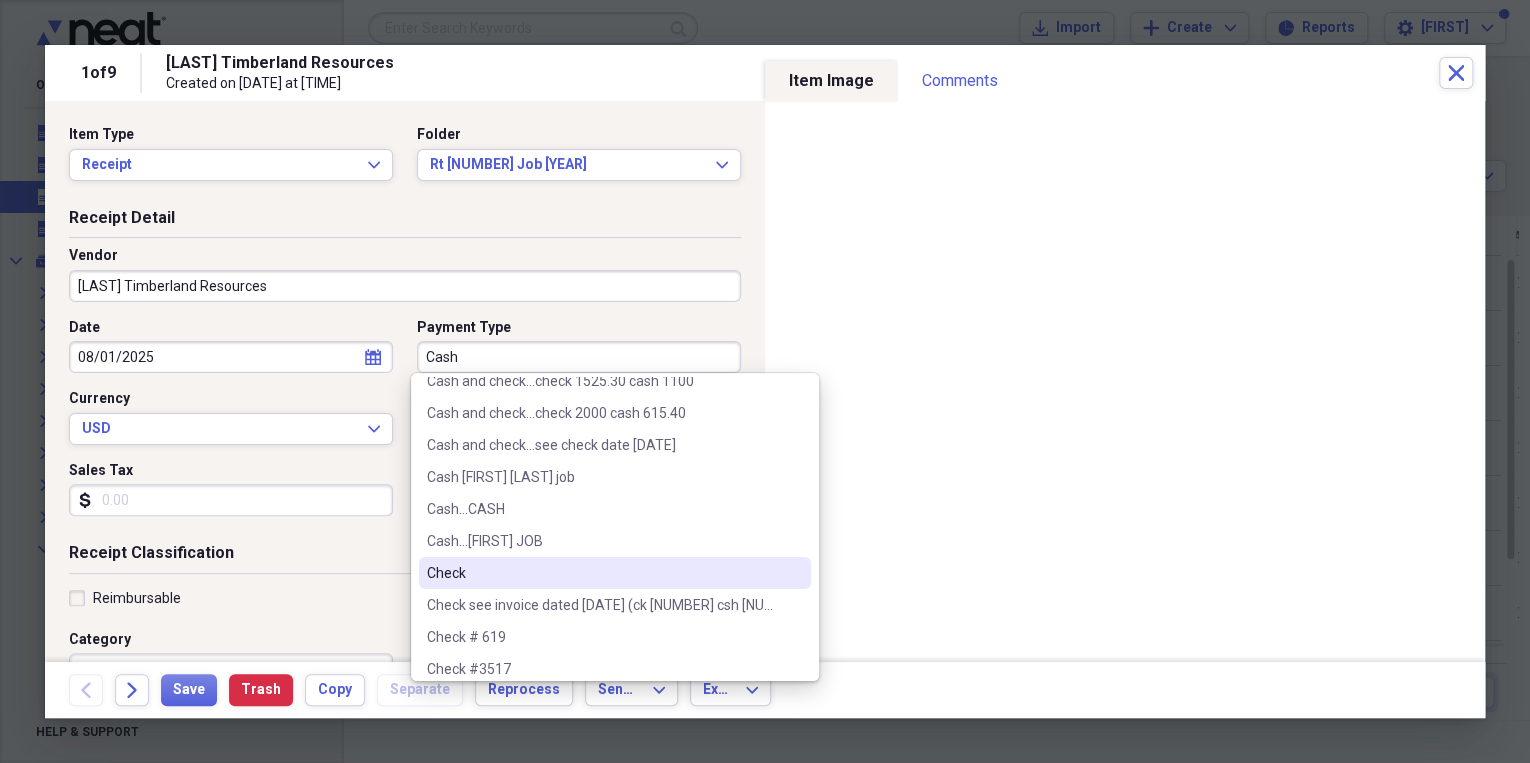 click on "Check" at bounding box center [603, 573] 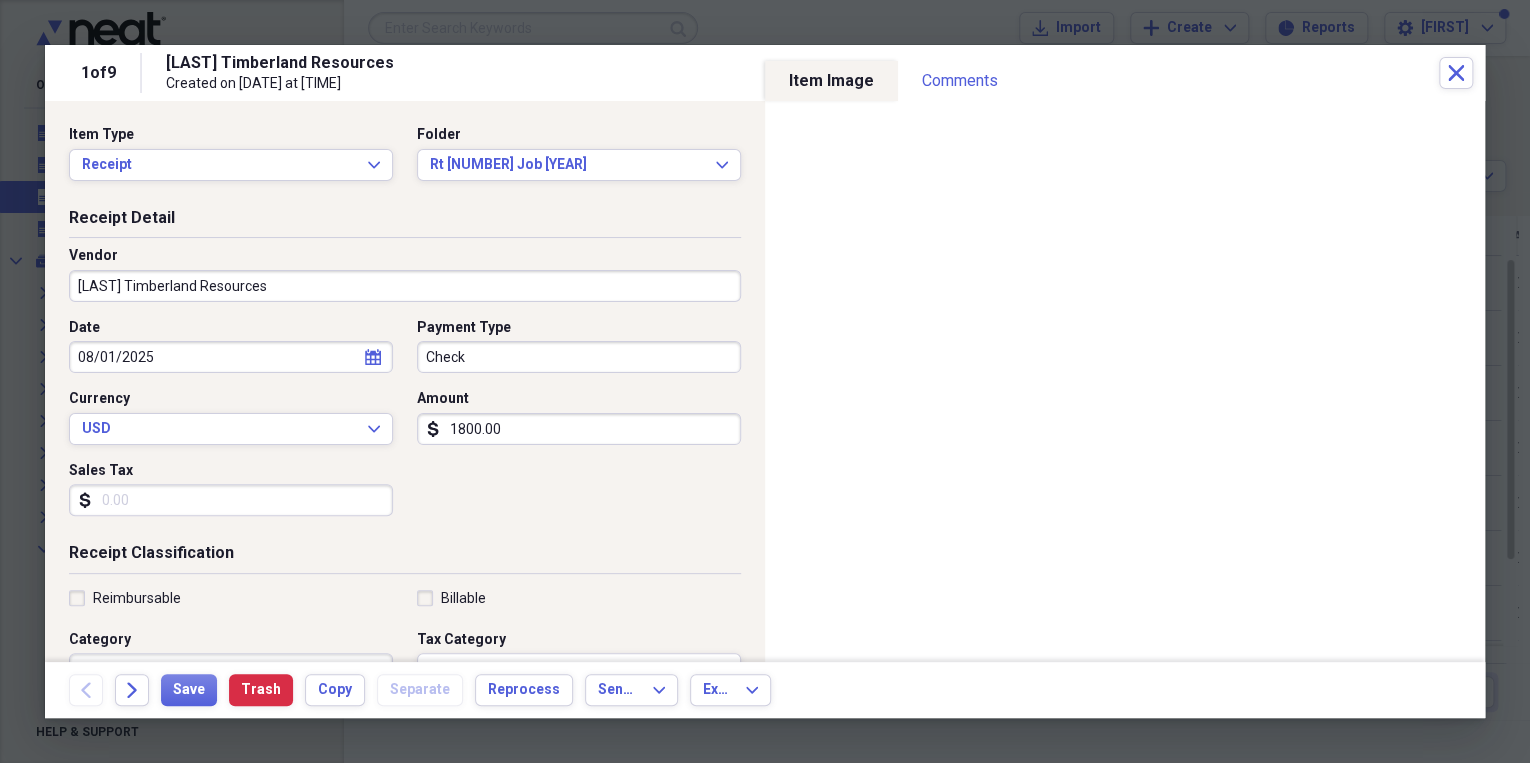 click on "1800.00" at bounding box center [579, 429] 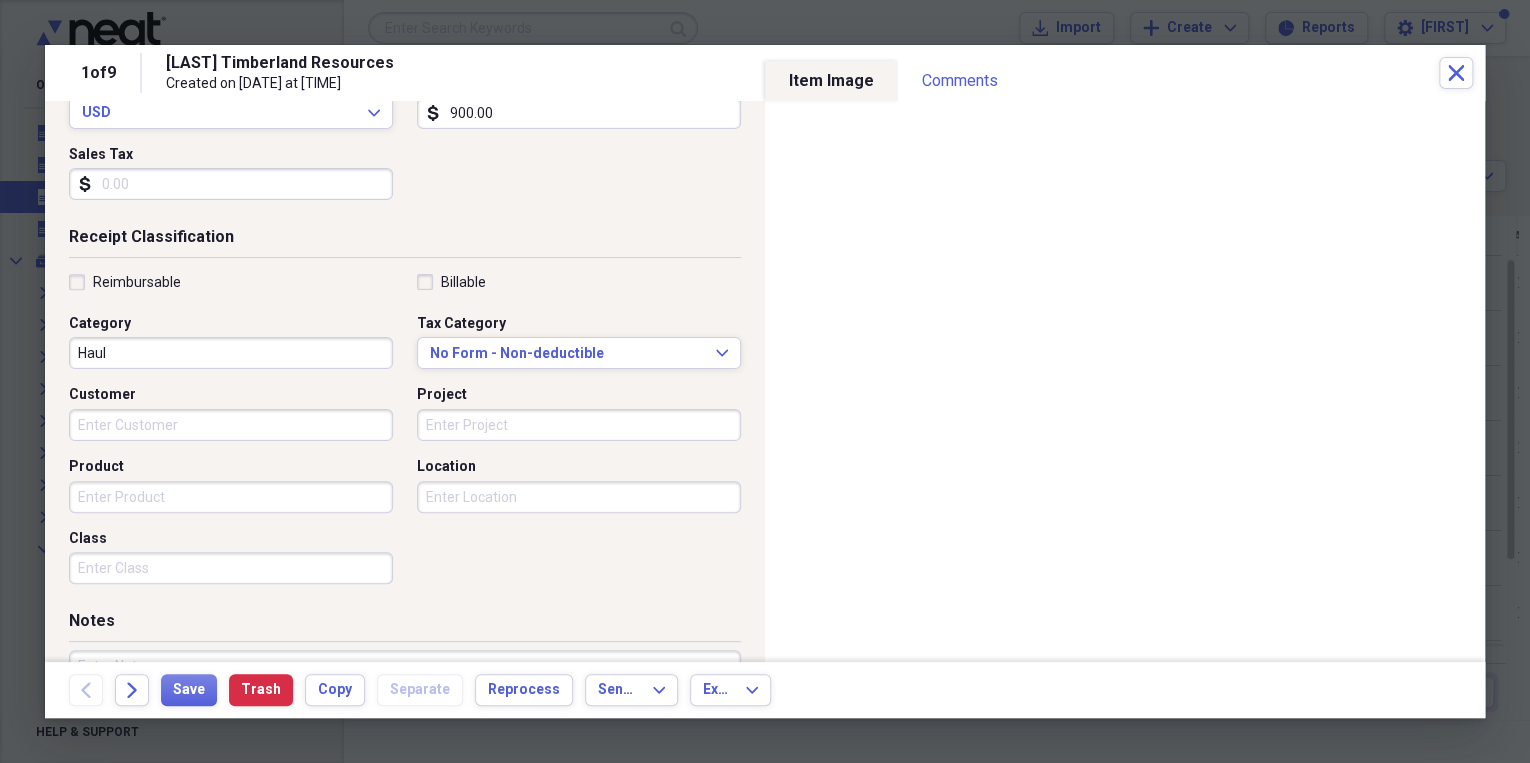 scroll, scrollTop: 320, scrollLeft: 0, axis: vertical 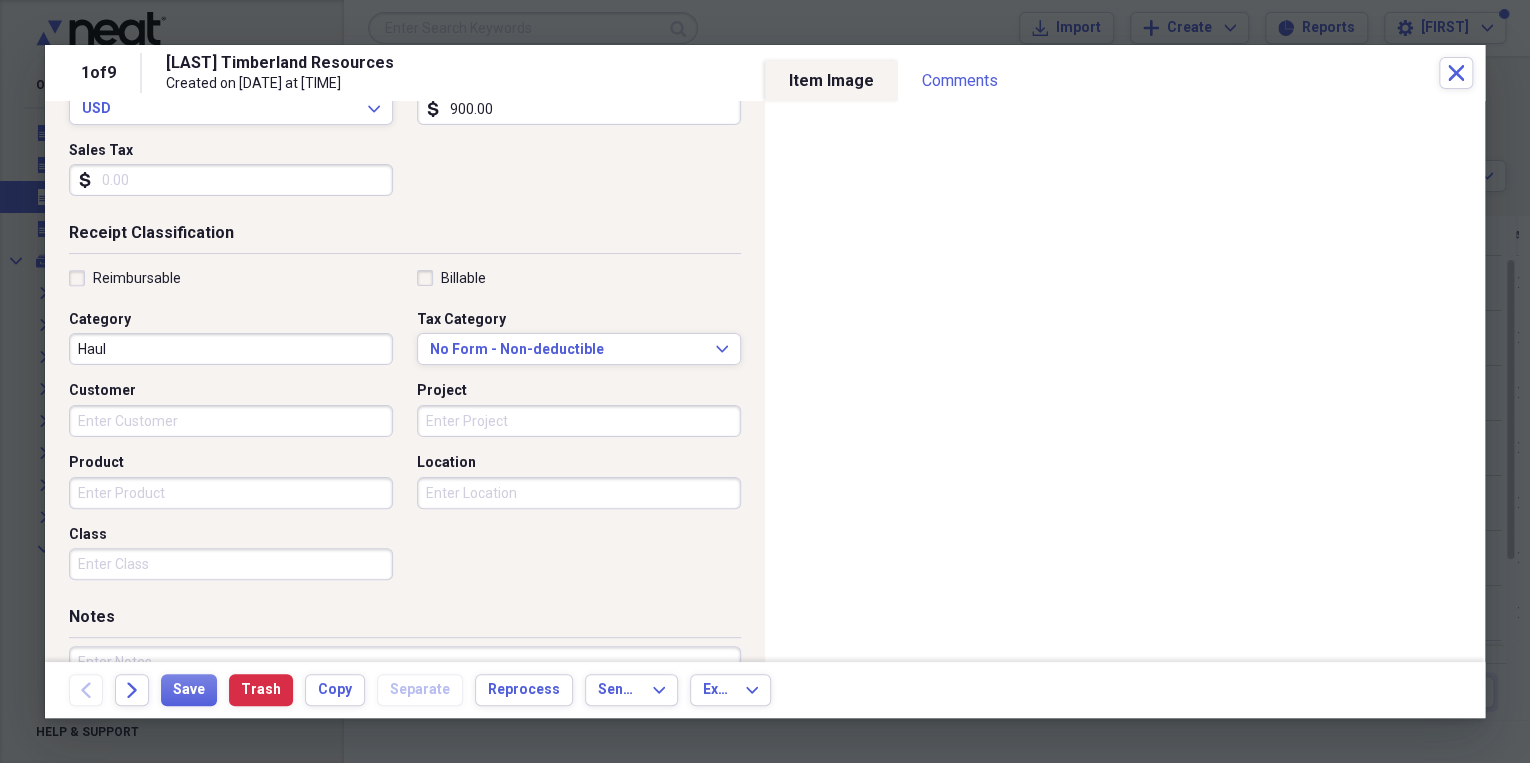 type on "900.00" 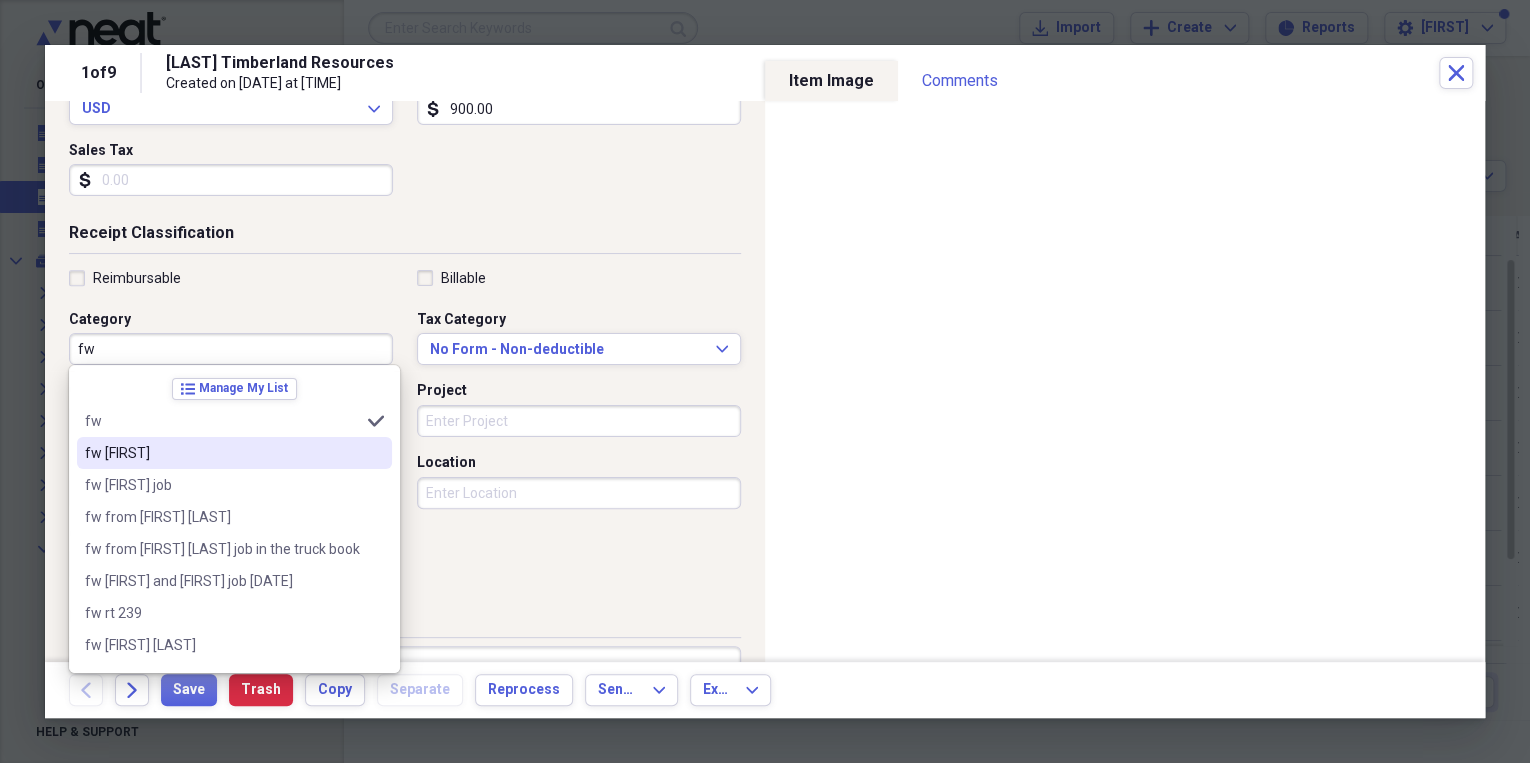 type on "fw" 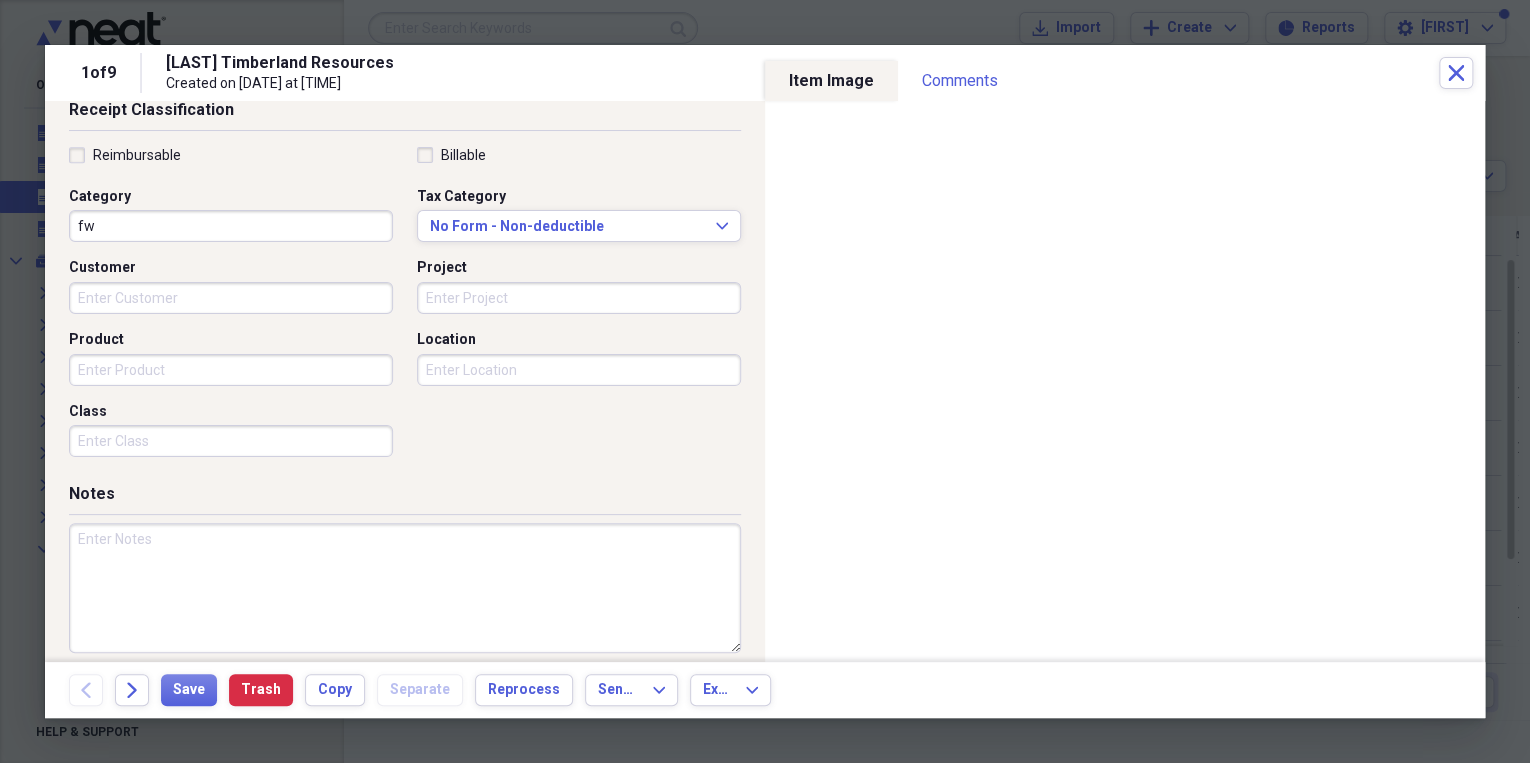 scroll, scrollTop: 458, scrollLeft: 0, axis: vertical 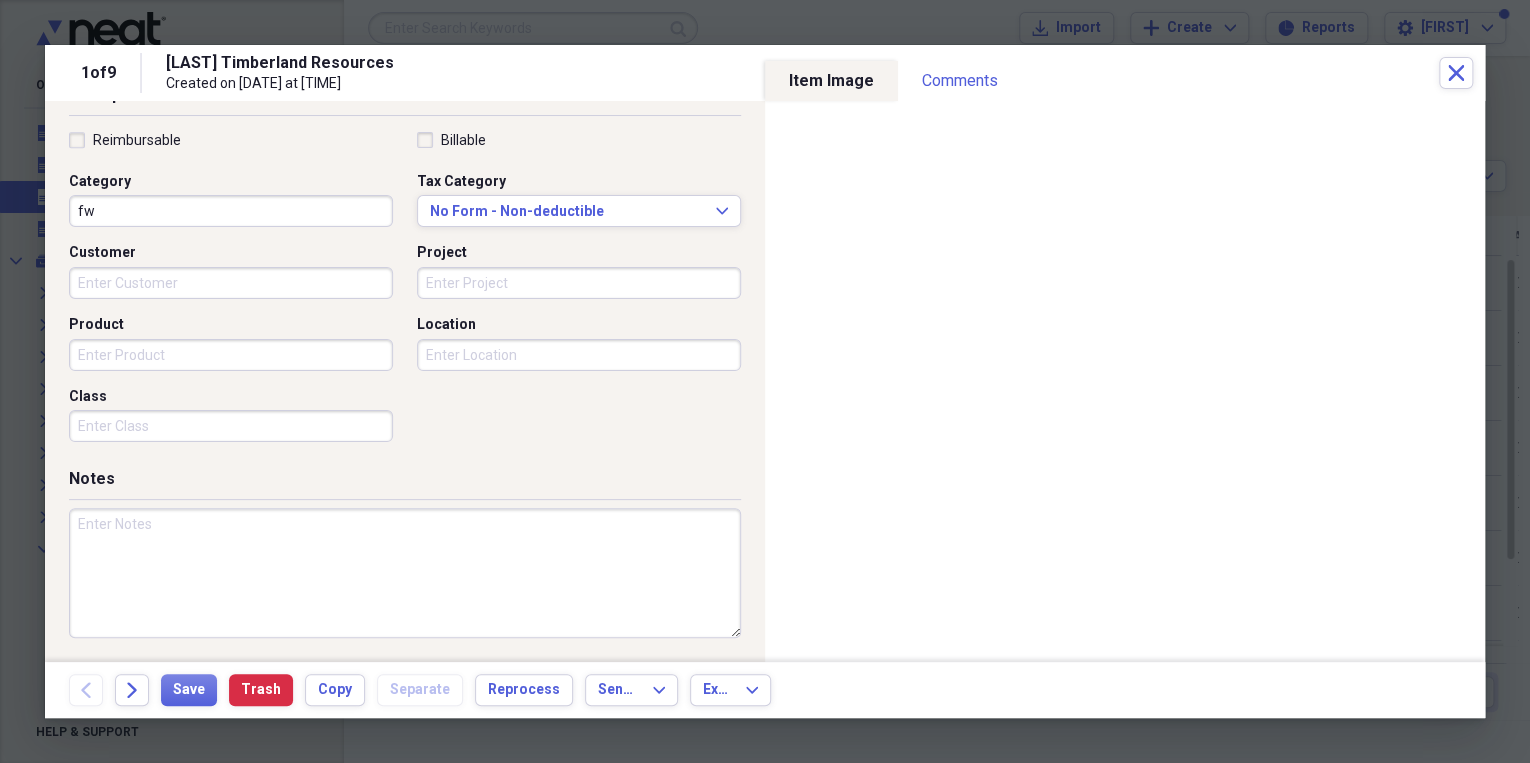 click at bounding box center [405, 573] 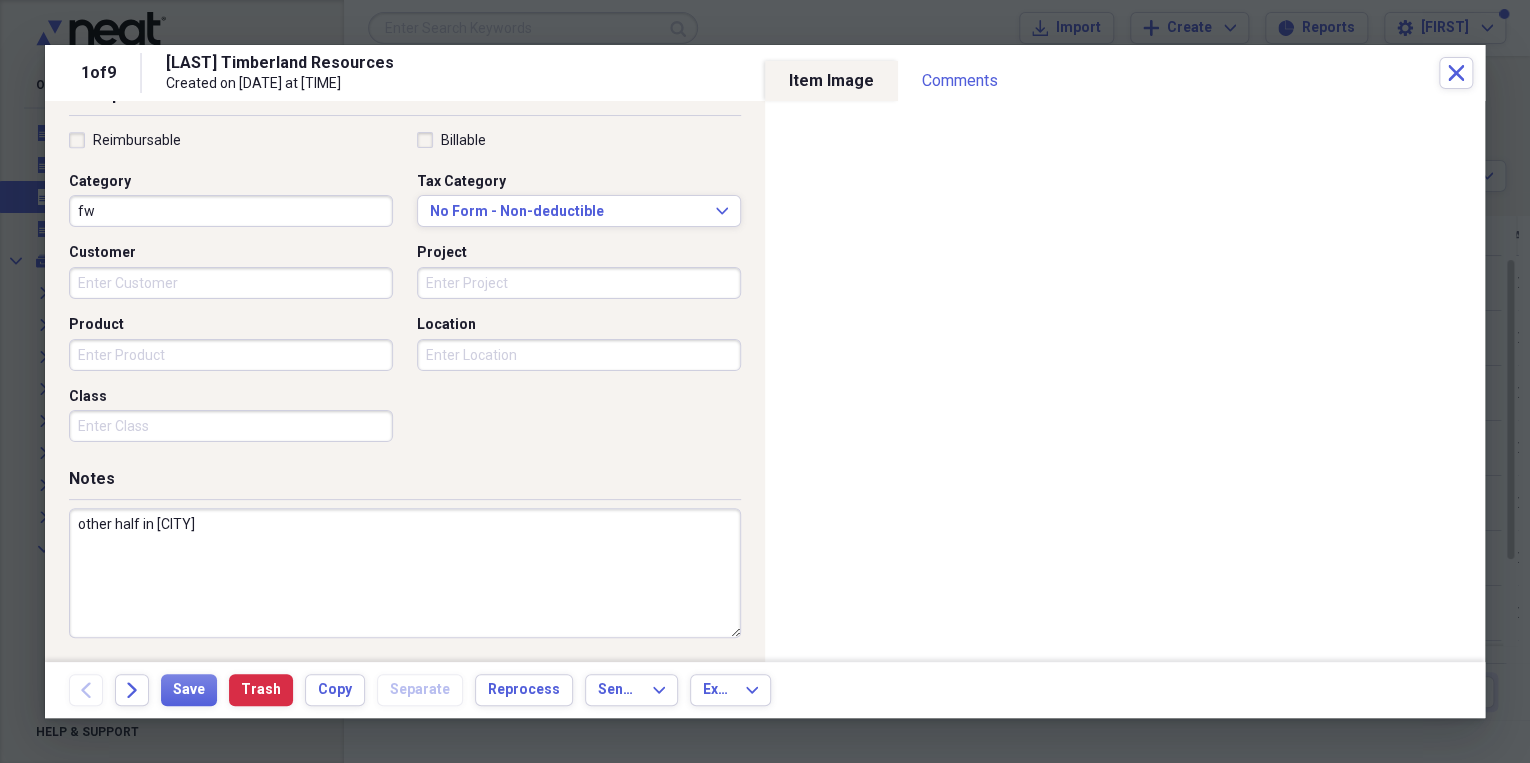 type on "other half in [CITY]" 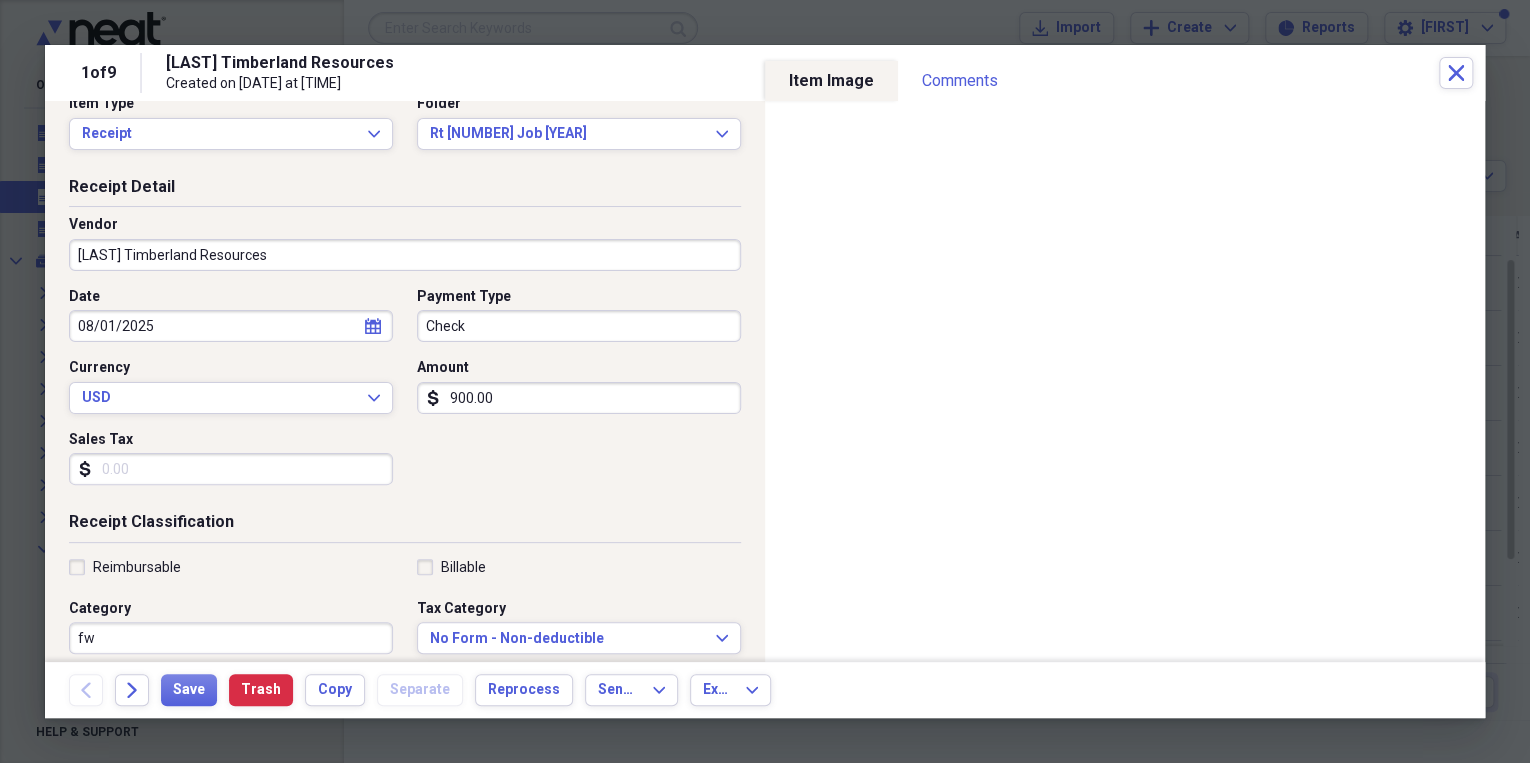 scroll, scrollTop: 0, scrollLeft: 0, axis: both 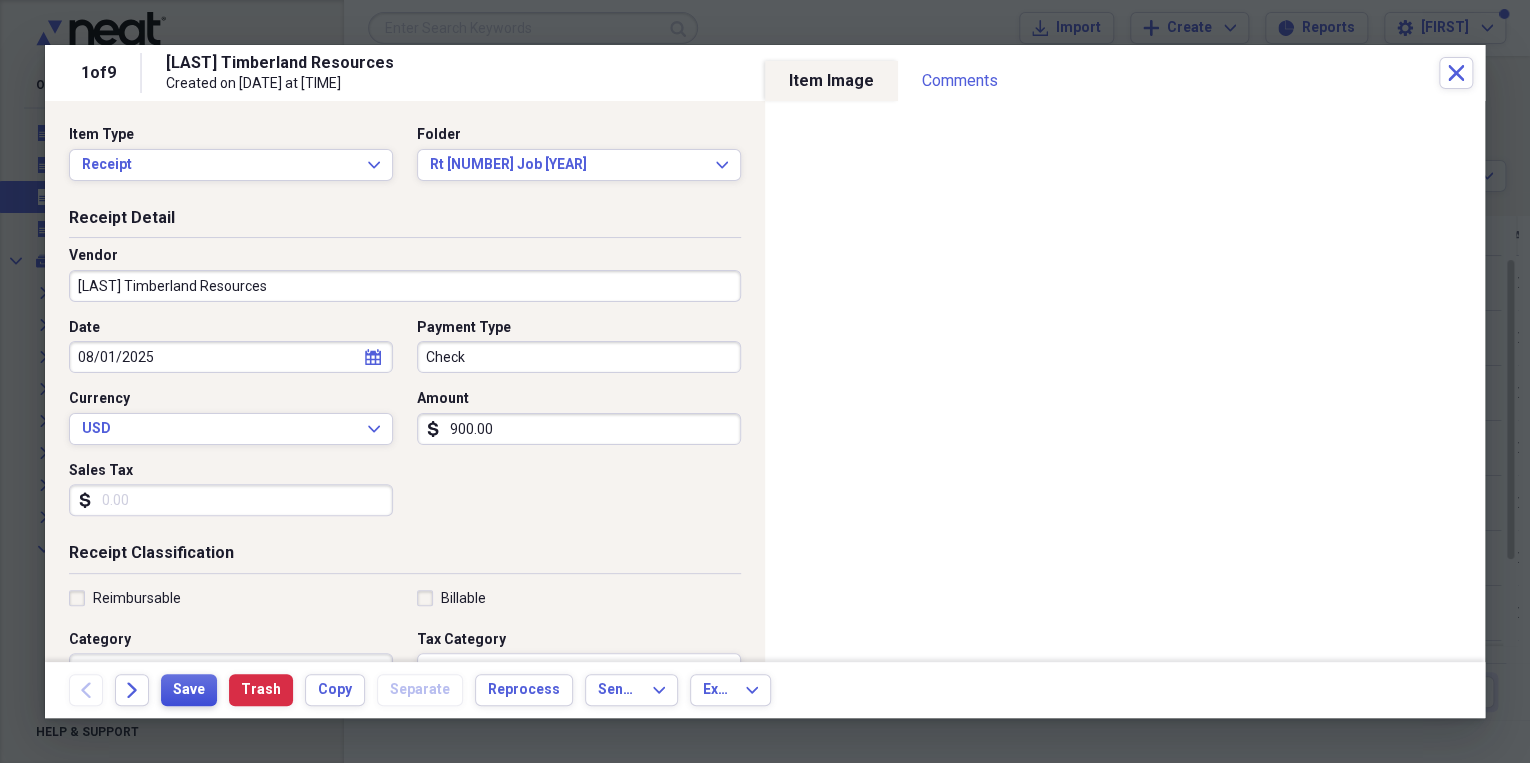 click on "Save" at bounding box center (189, 690) 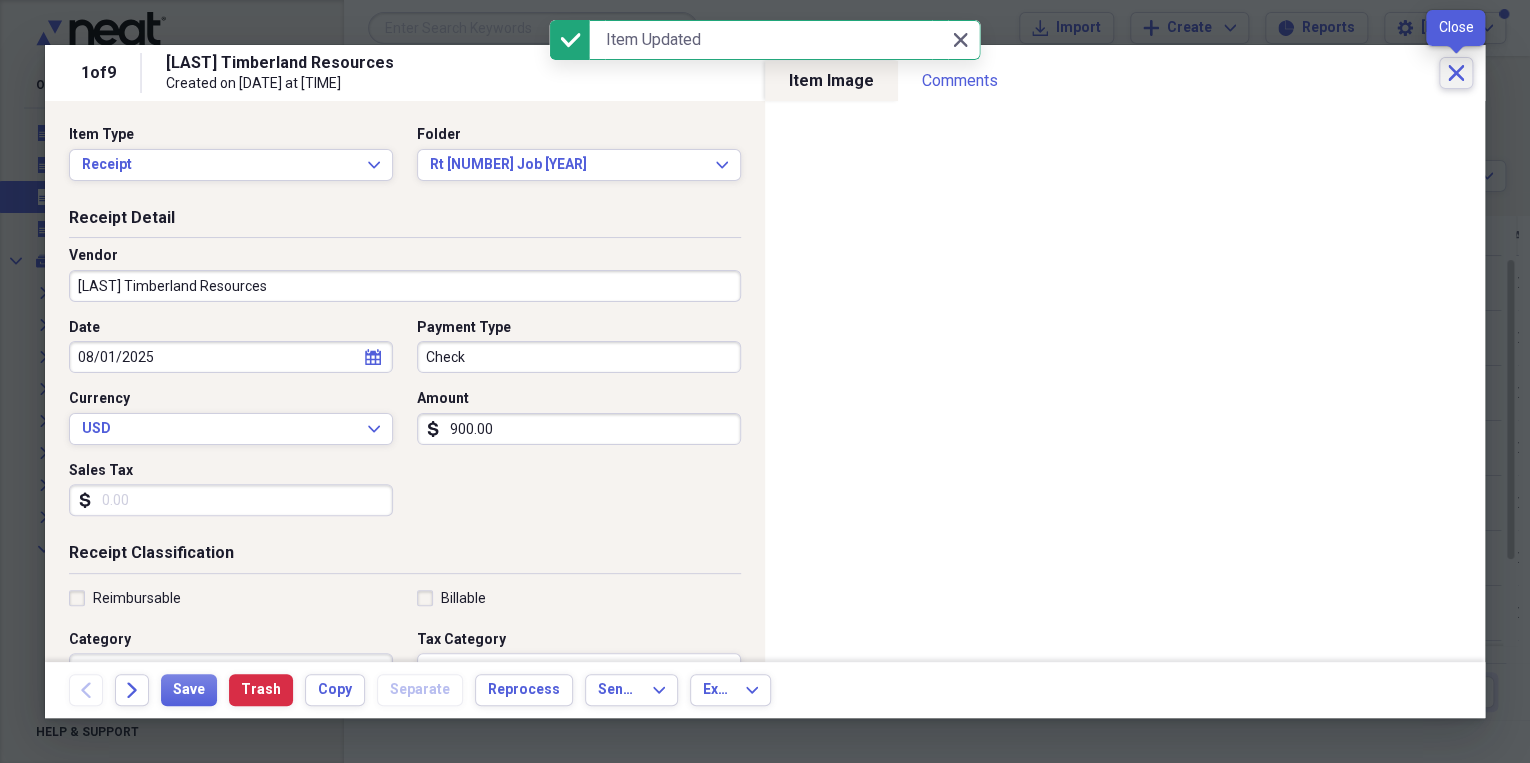 click on "Close" at bounding box center (1456, 73) 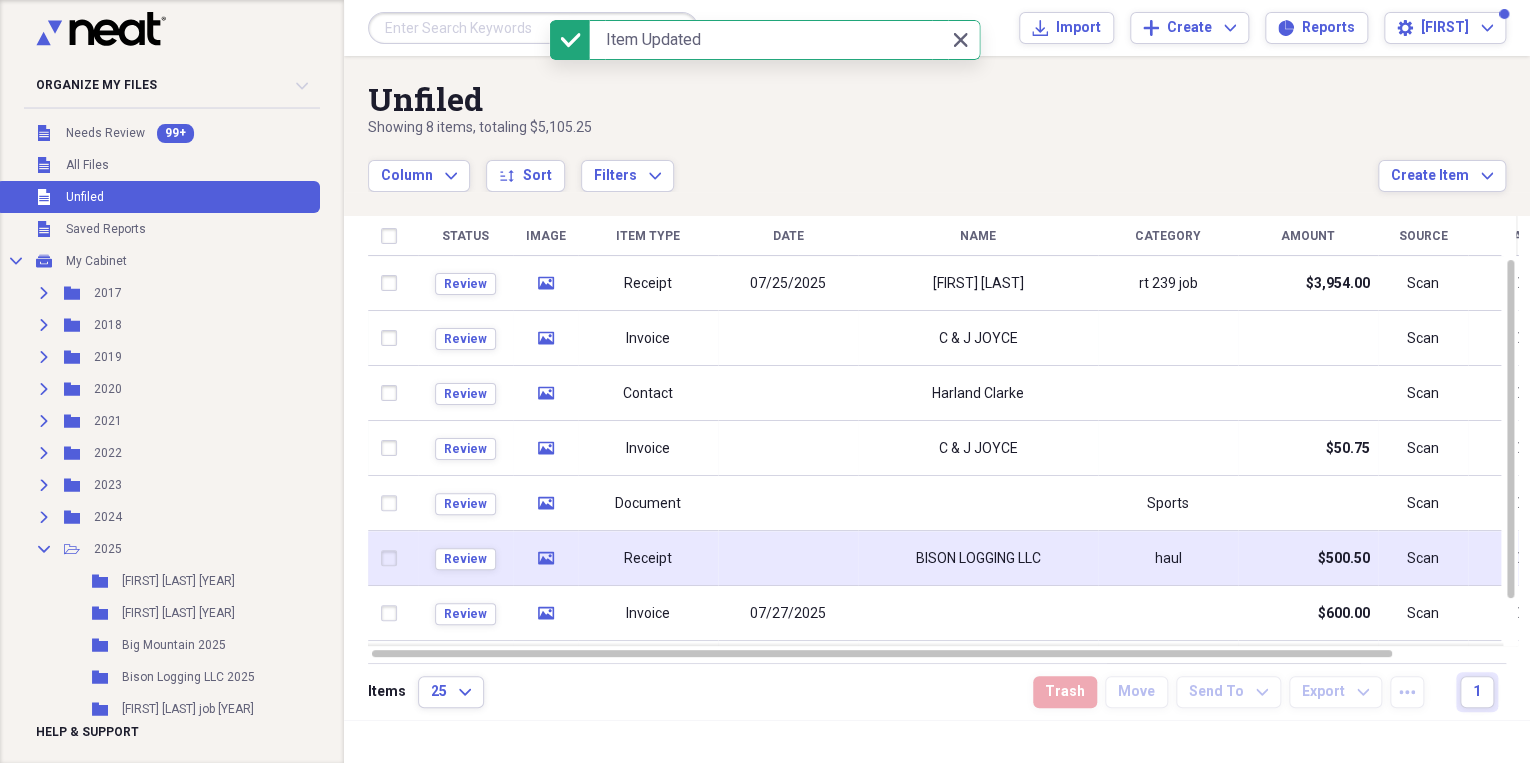 click at bounding box center [788, 558] 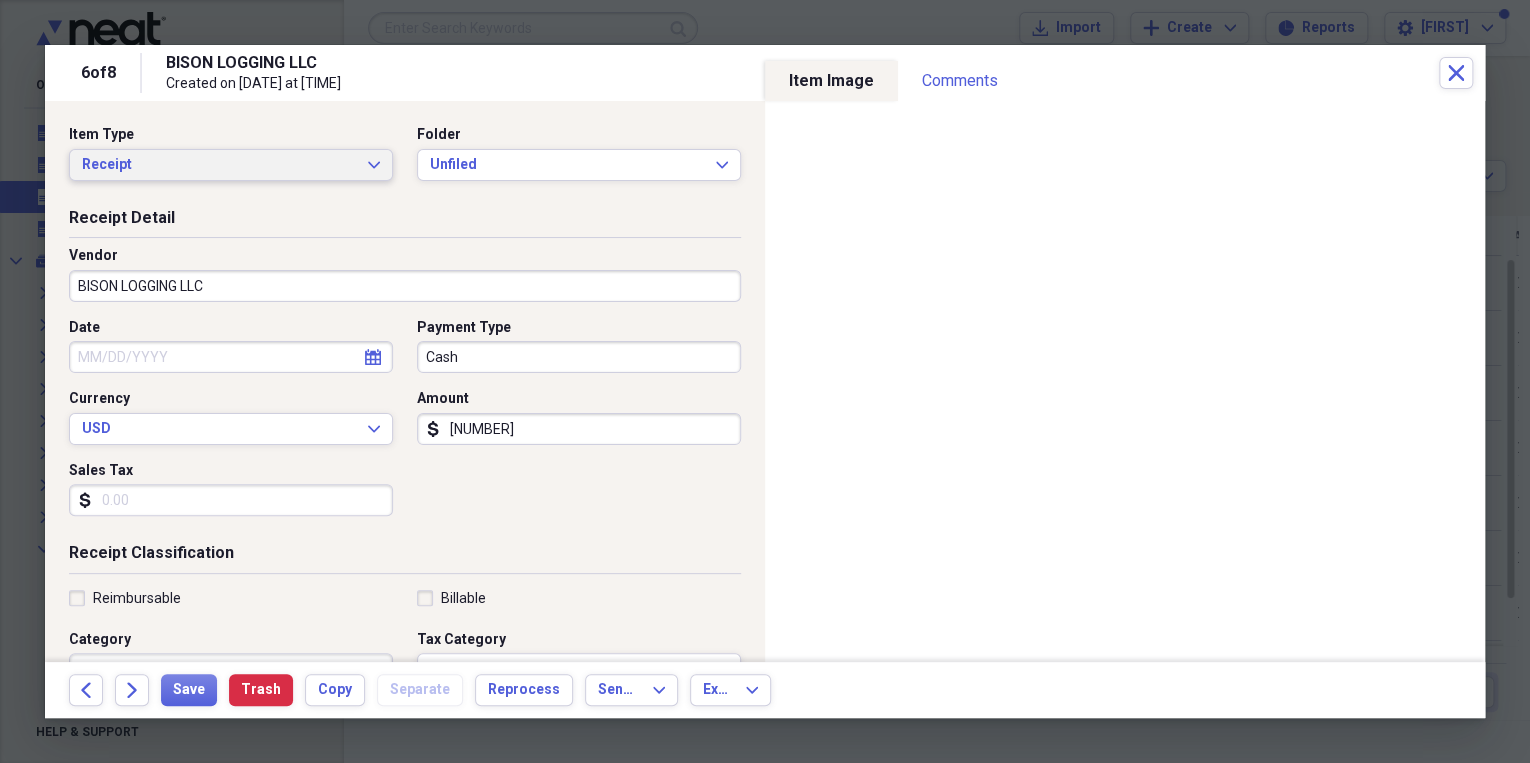 click on "Expand" 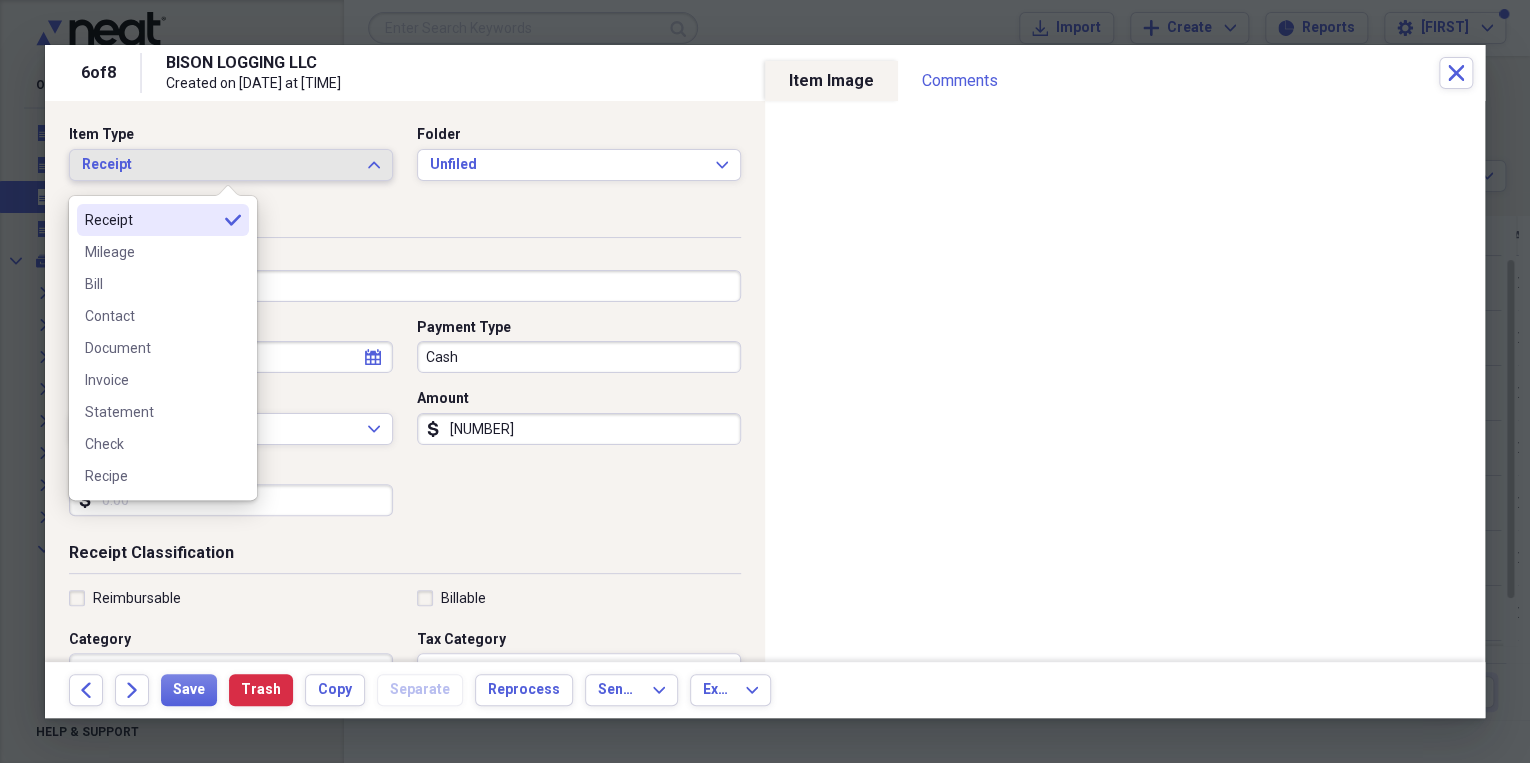 click on "Expand" 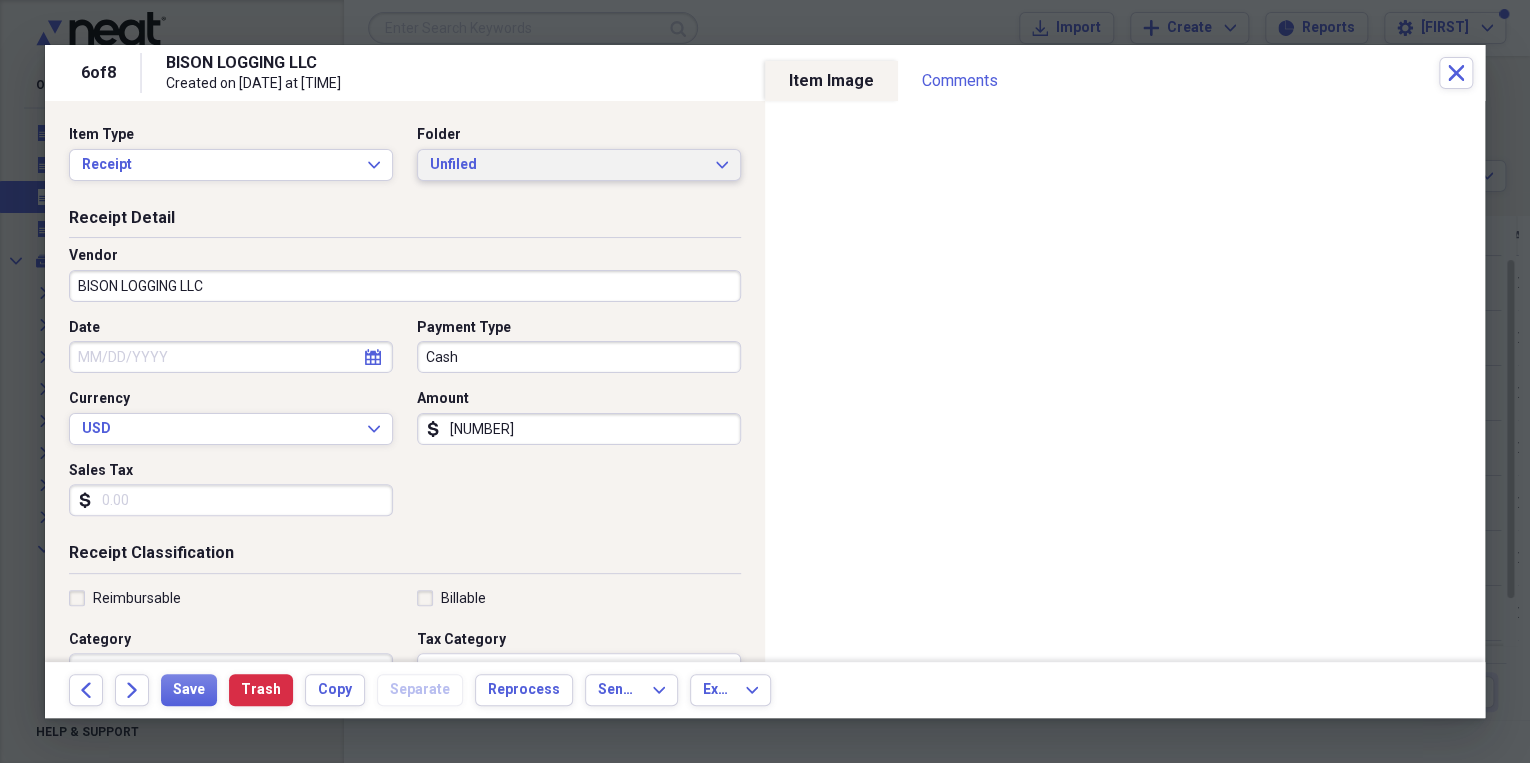 click on "Unfiled Expand" at bounding box center (579, 165) 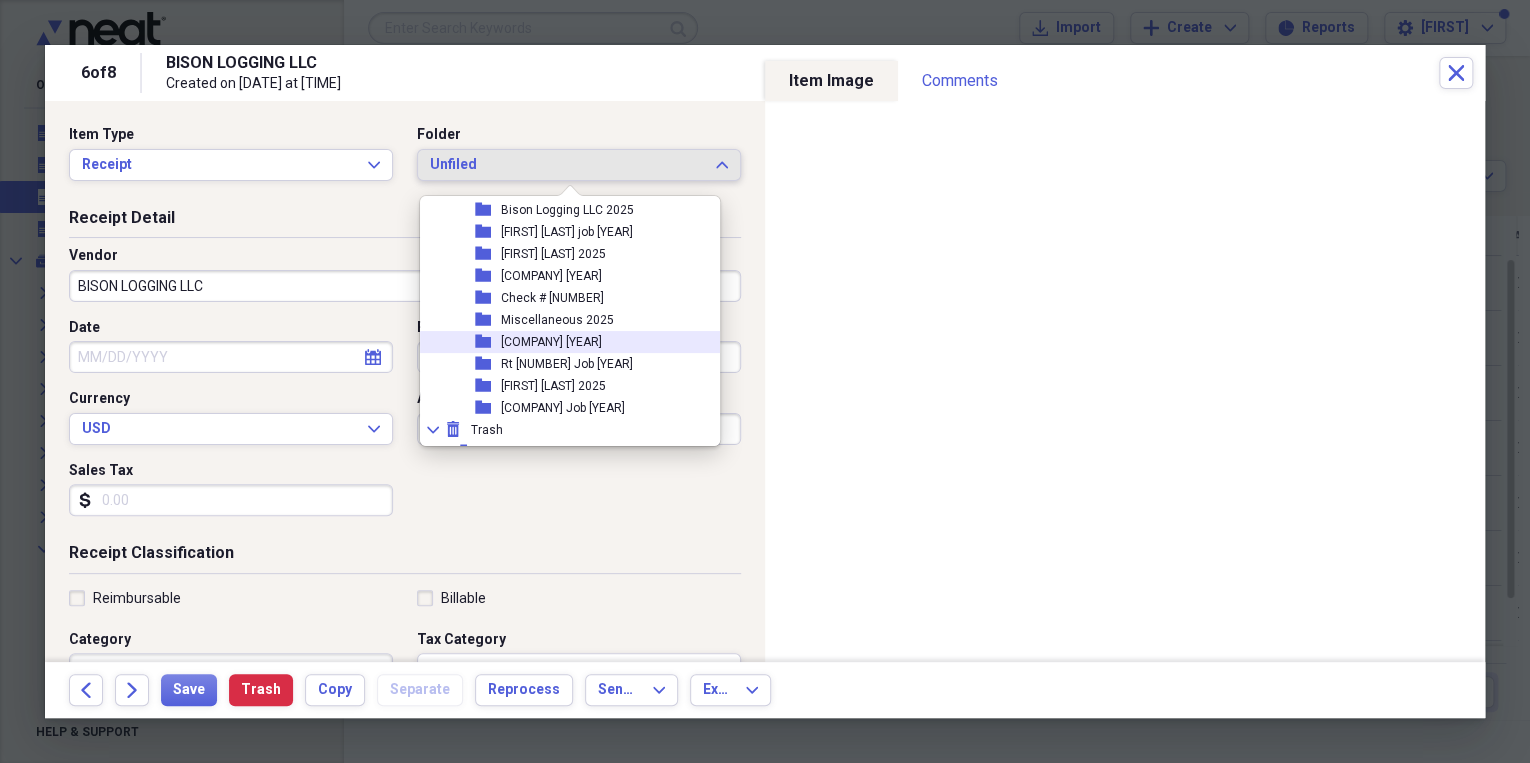 scroll, scrollTop: 160, scrollLeft: 0, axis: vertical 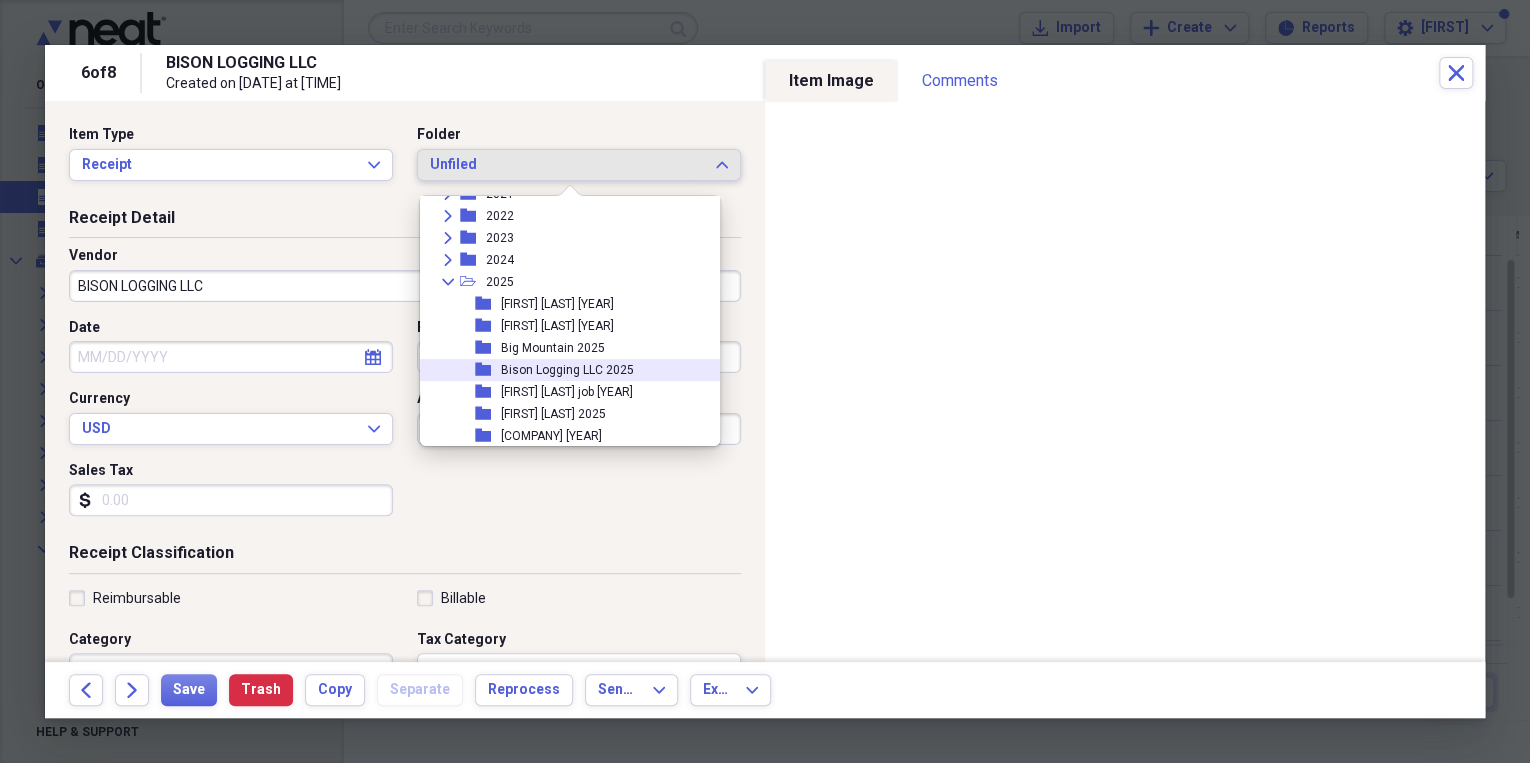 click on "Bison Logging LLC 2025" at bounding box center [567, 370] 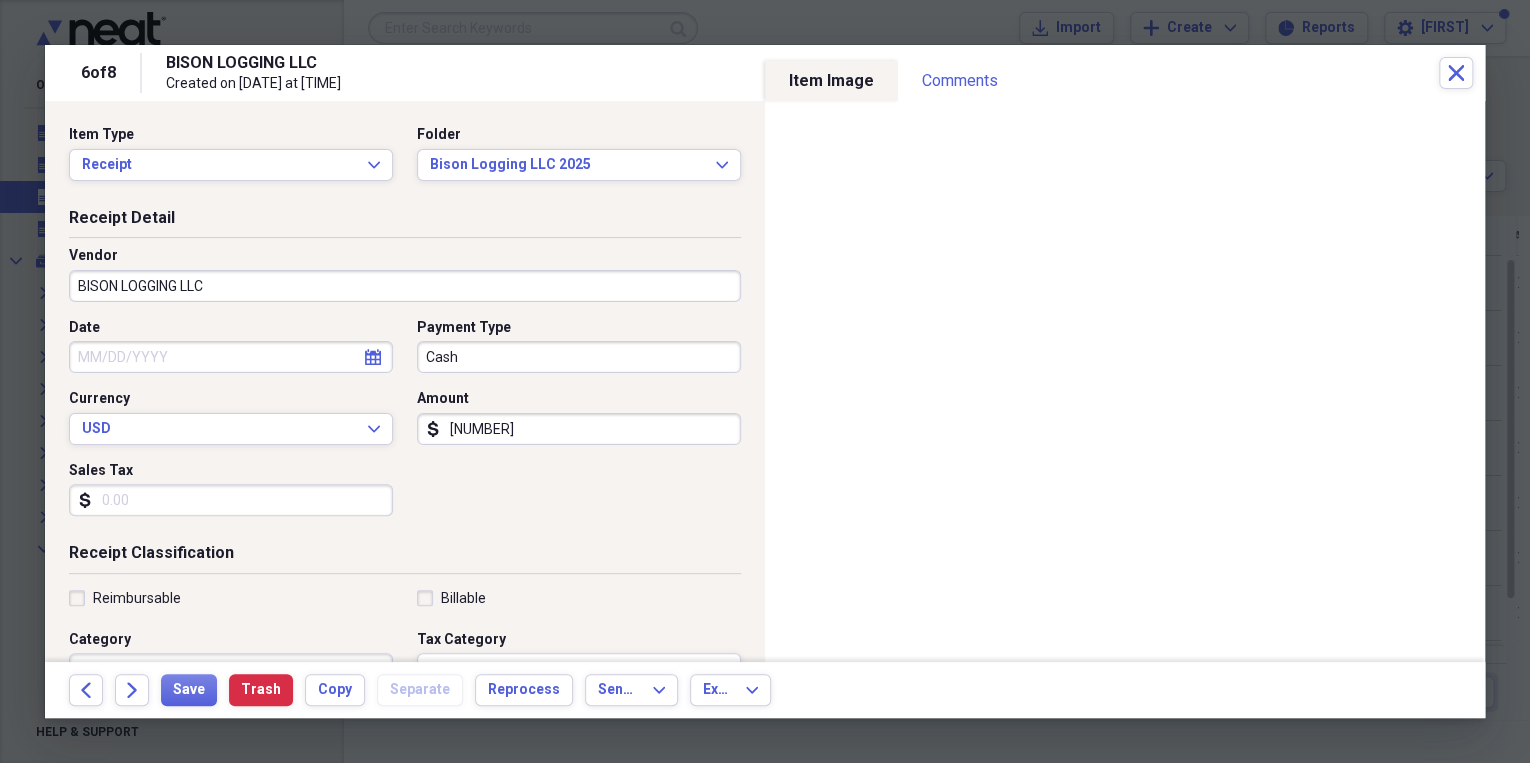 click 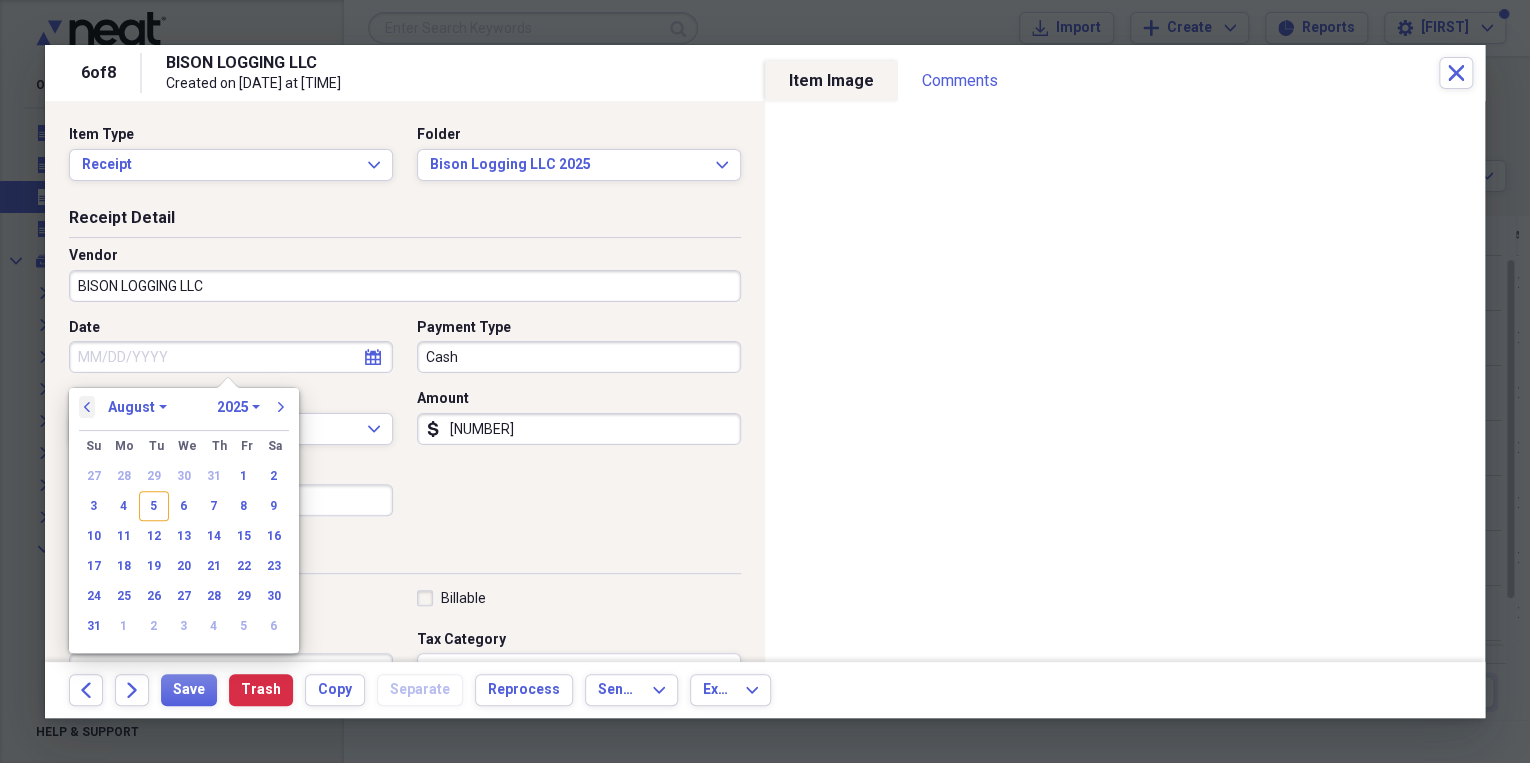 click on "previous" at bounding box center (87, 407) 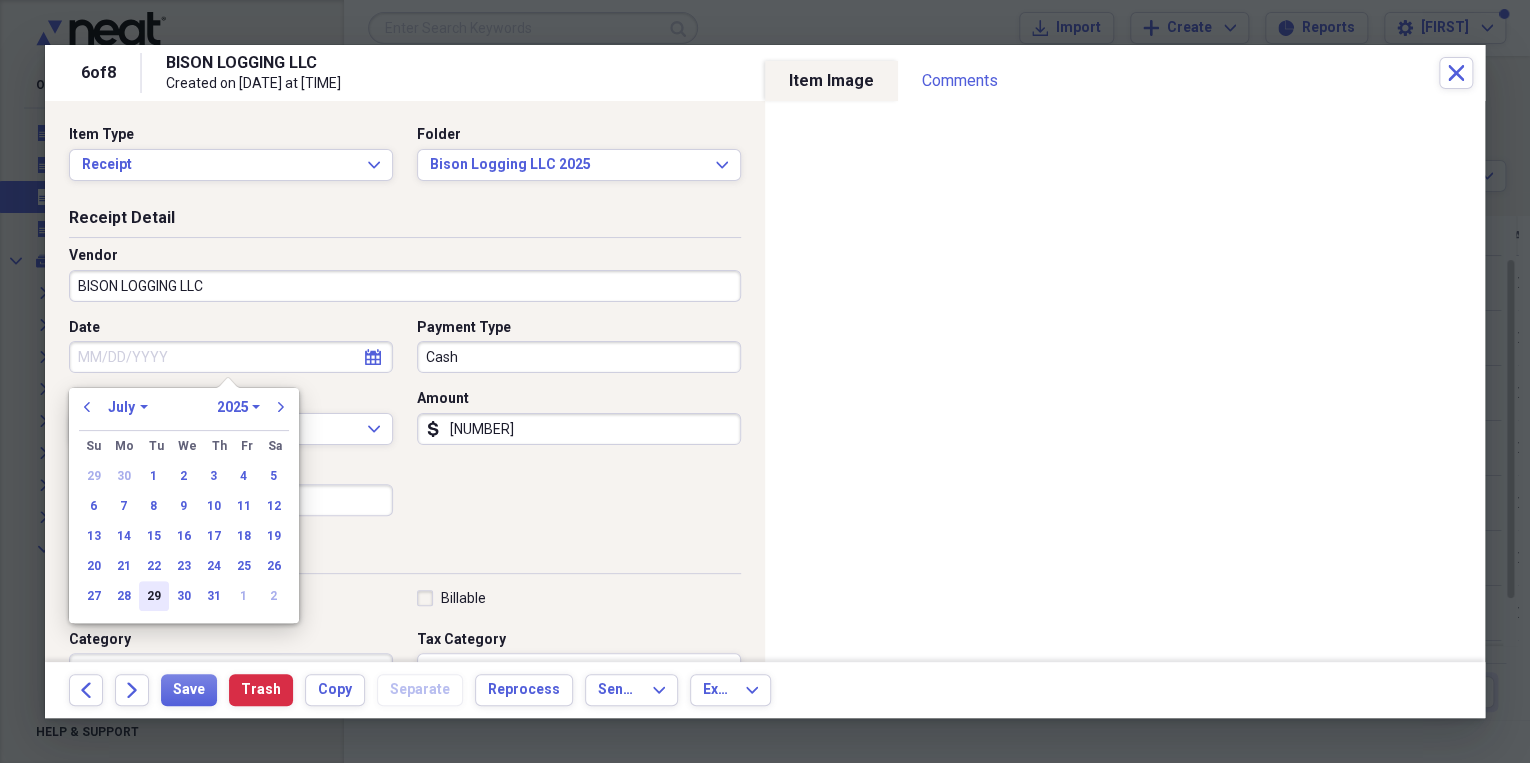 click on "29" at bounding box center [154, 596] 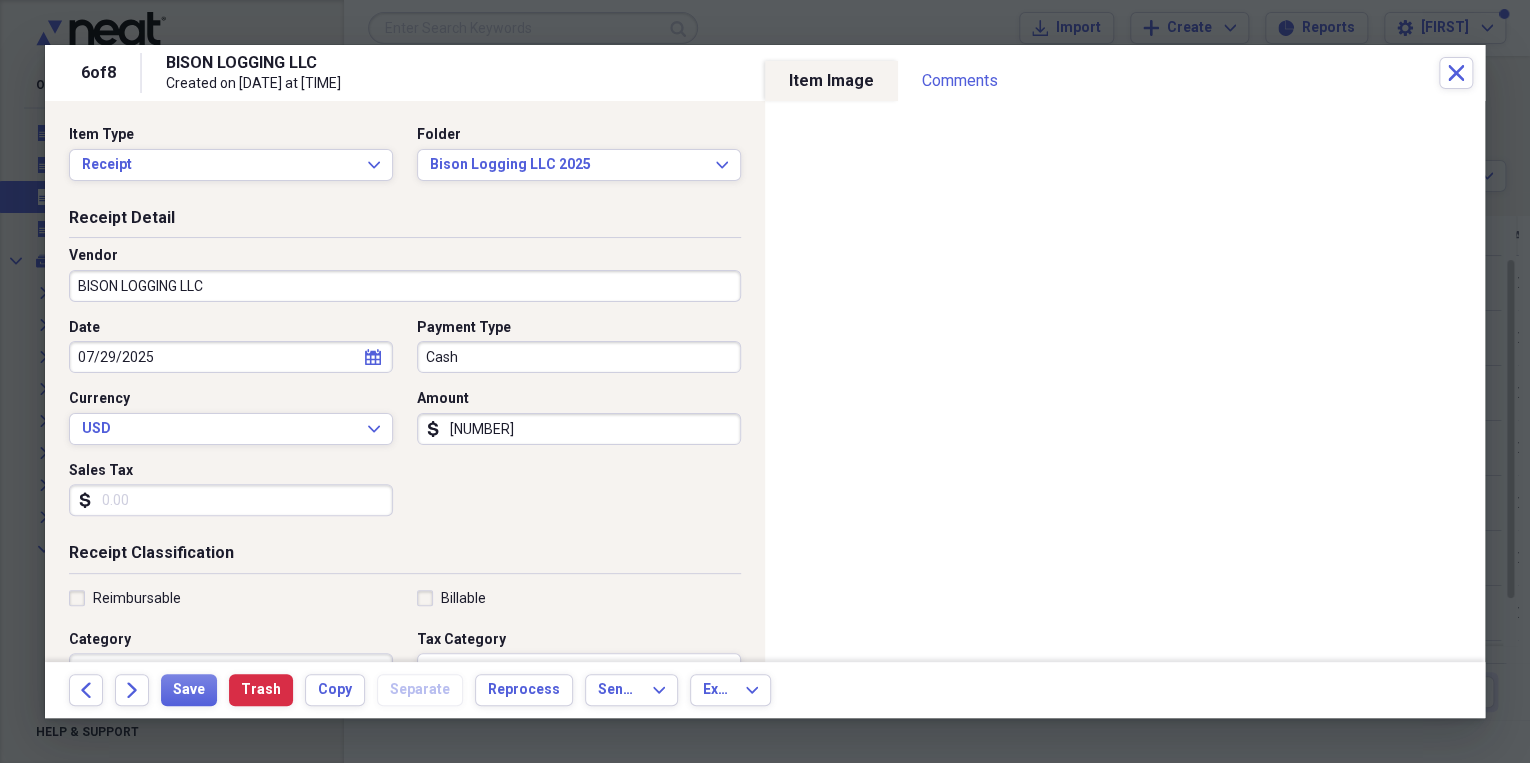 click on "Cash" at bounding box center (579, 357) 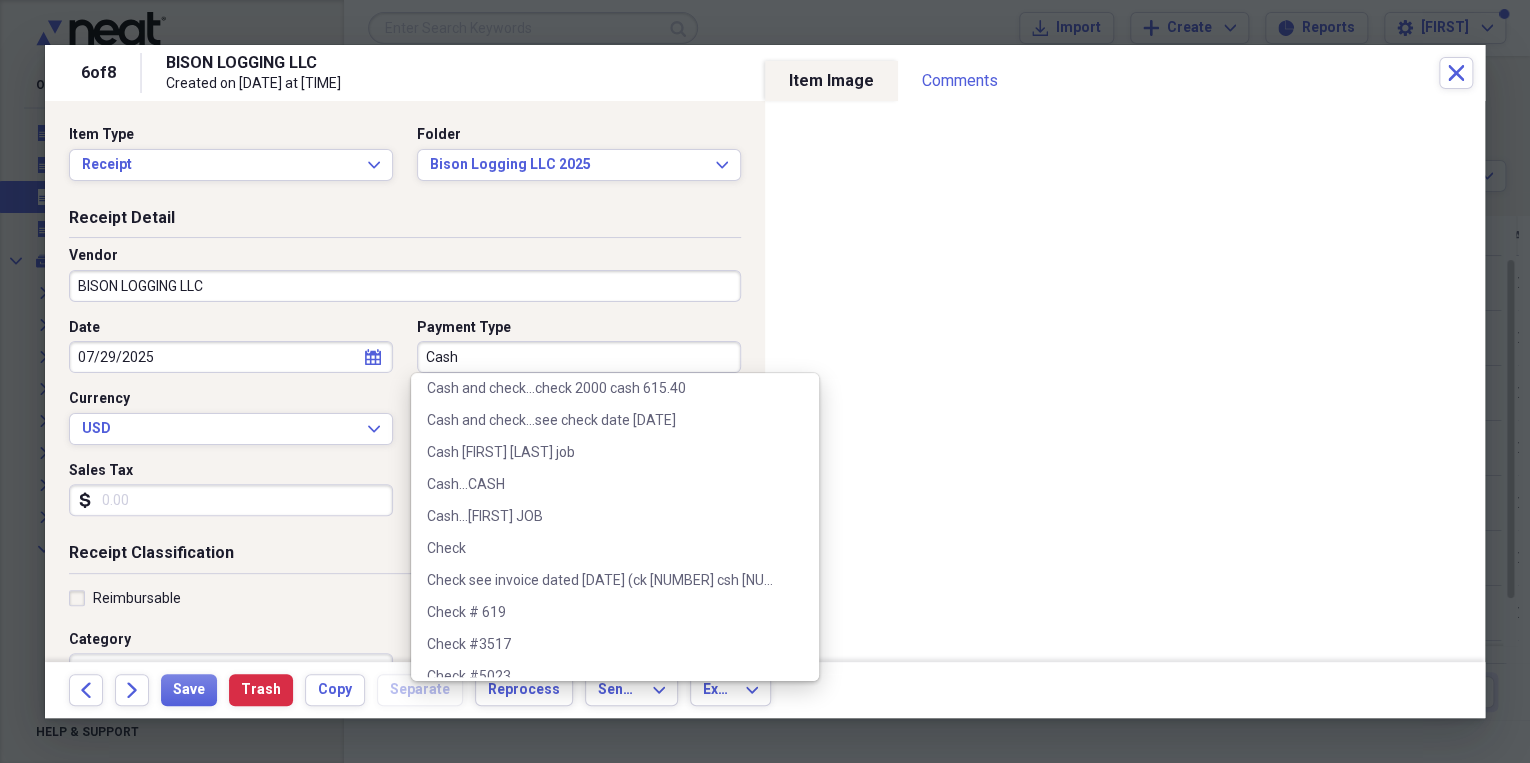 scroll, scrollTop: 320, scrollLeft: 0, axis: vertical 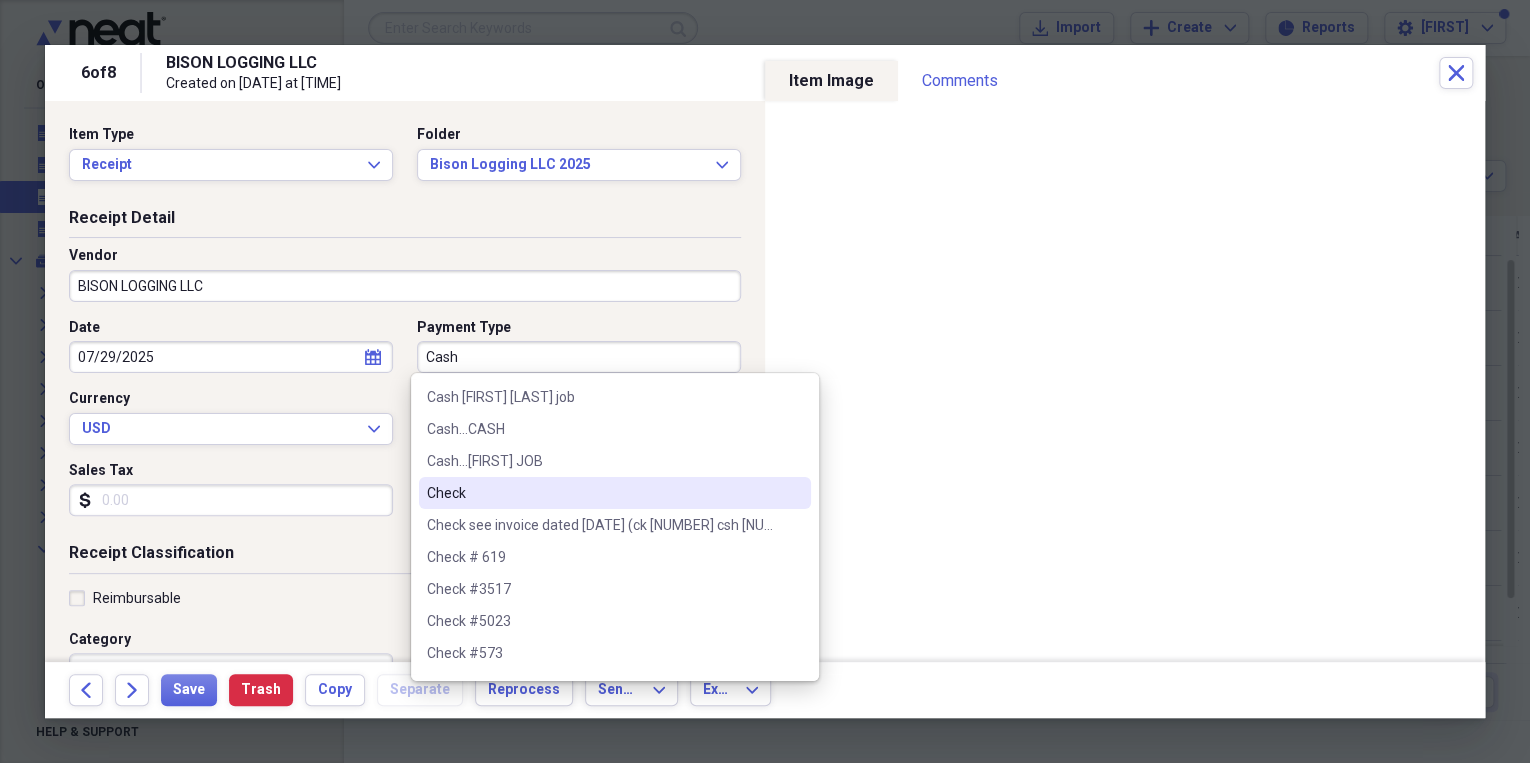 click on "Check" at bounding box center (603, 493) 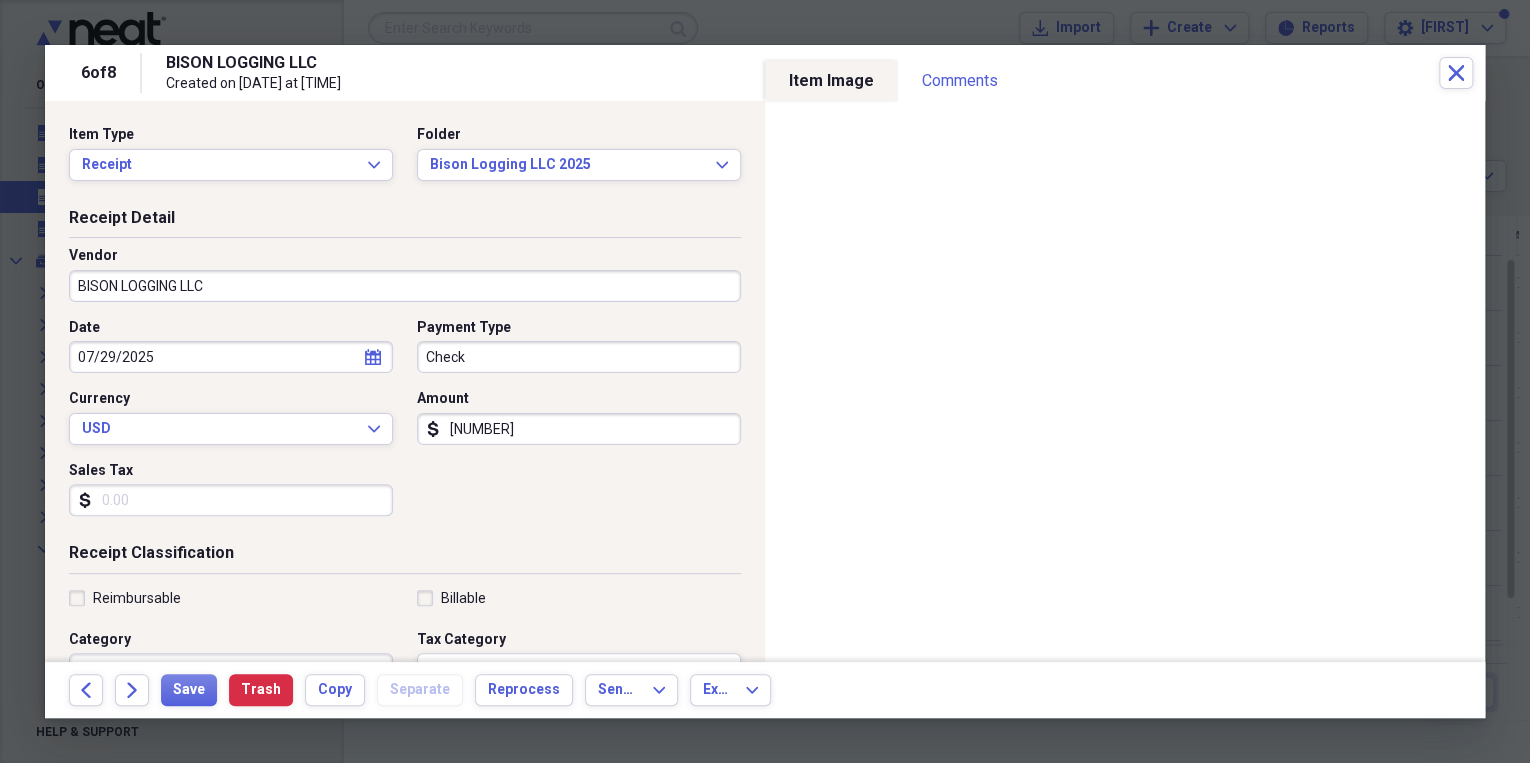 click on "[NUMBER]" at bounding box center [579, 429] 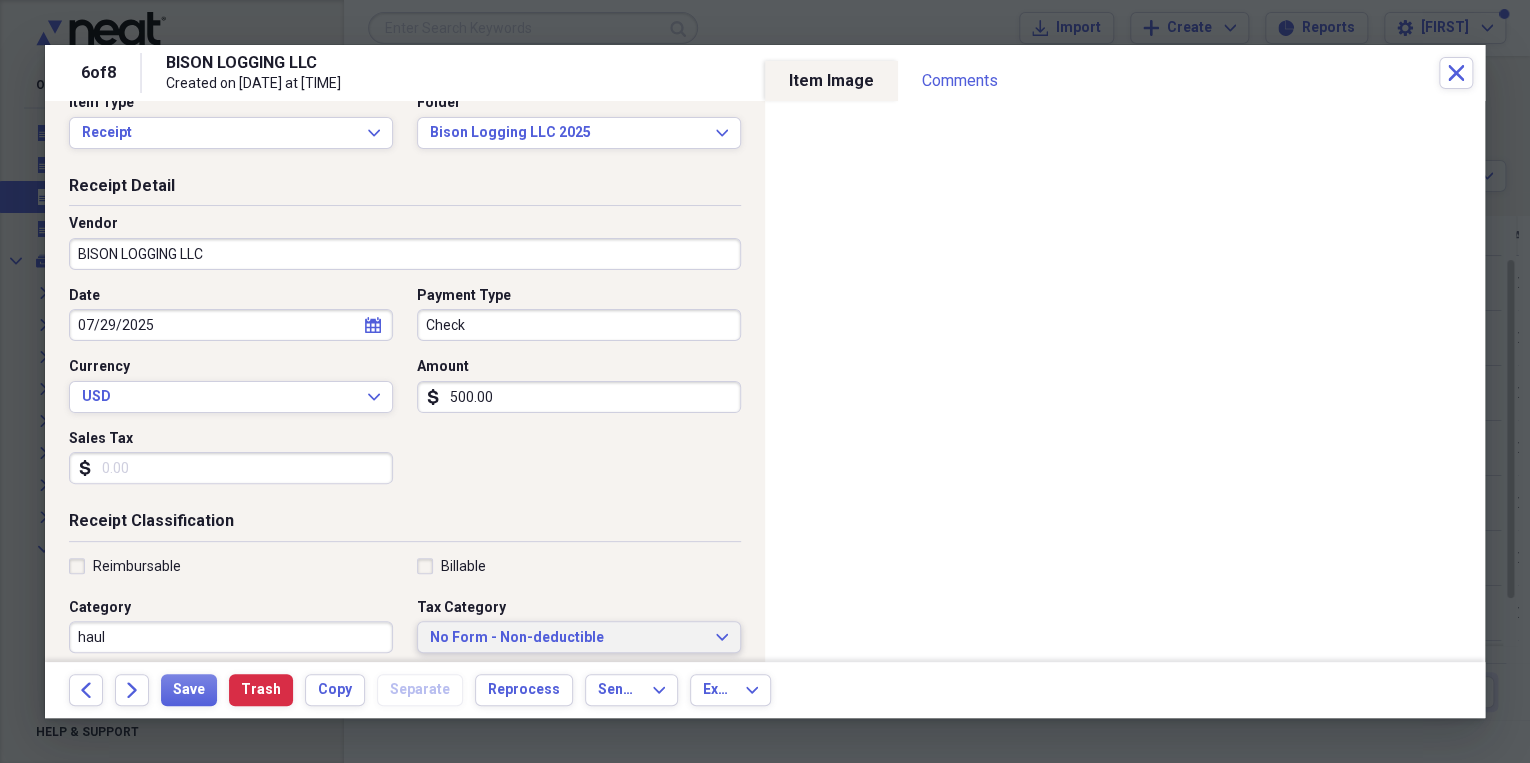 scroll, scrollTop: 0, scrollLeft: 0, axis: both 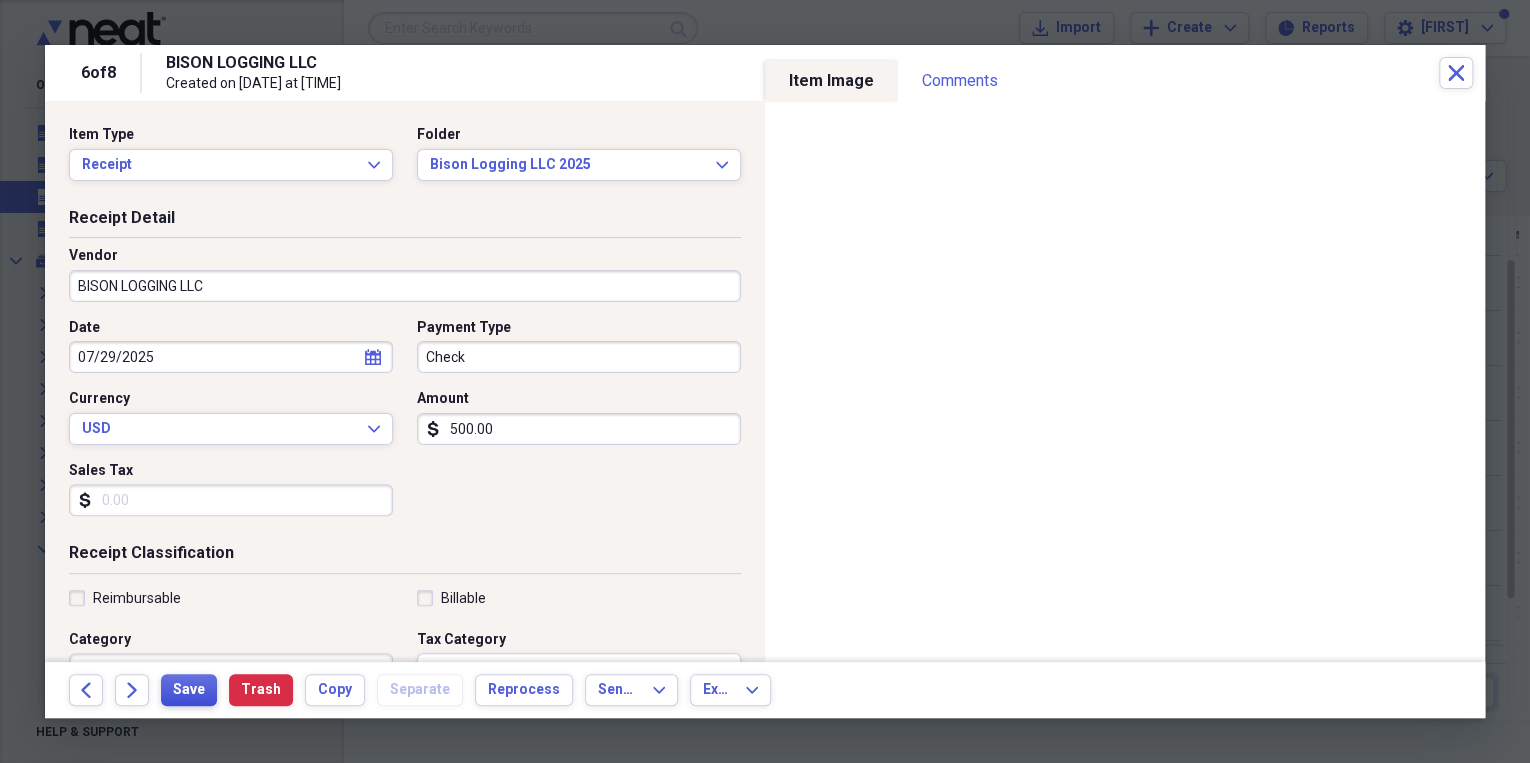 type on "500.00" 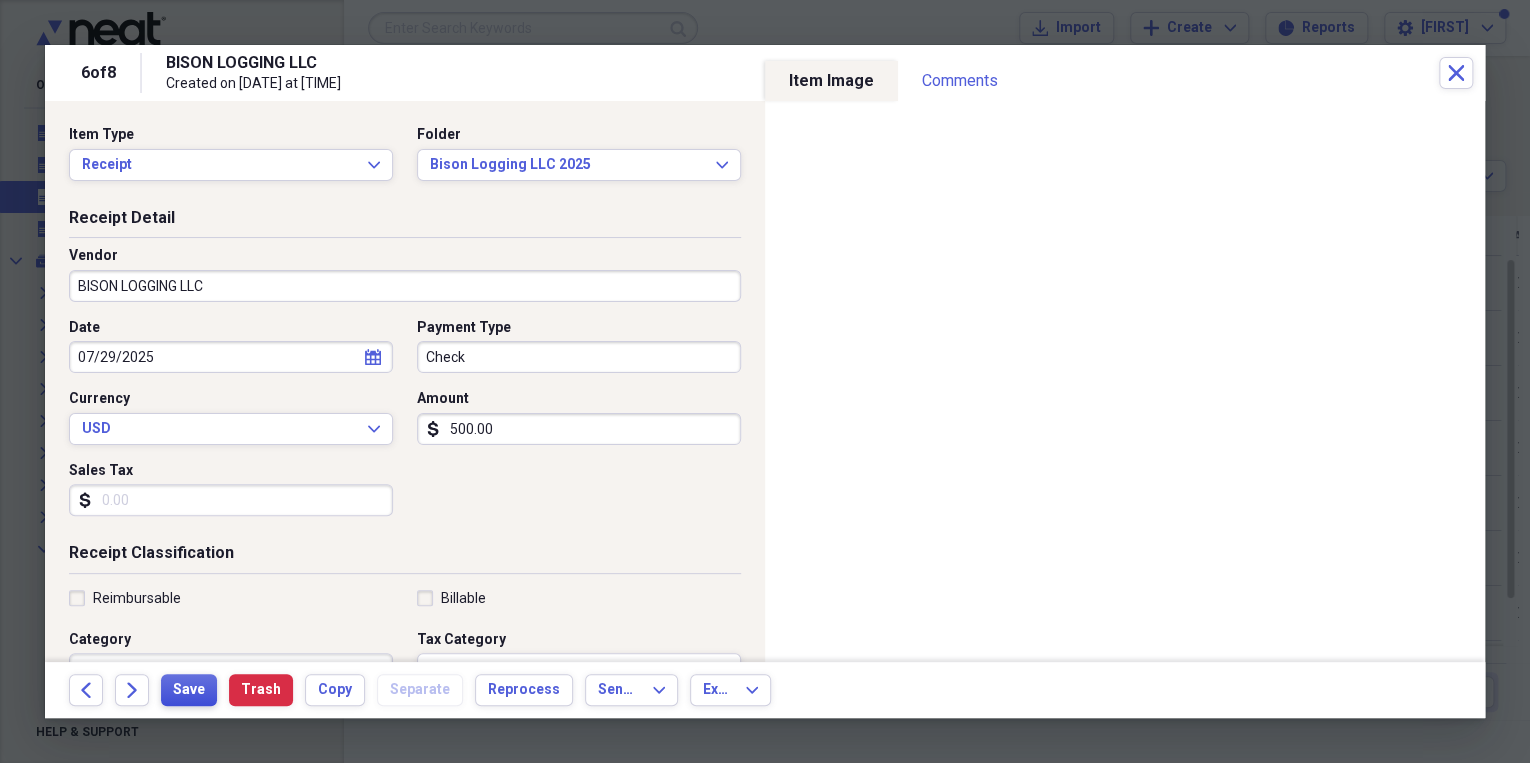 click on "Save" at bounding box center (189, 690) 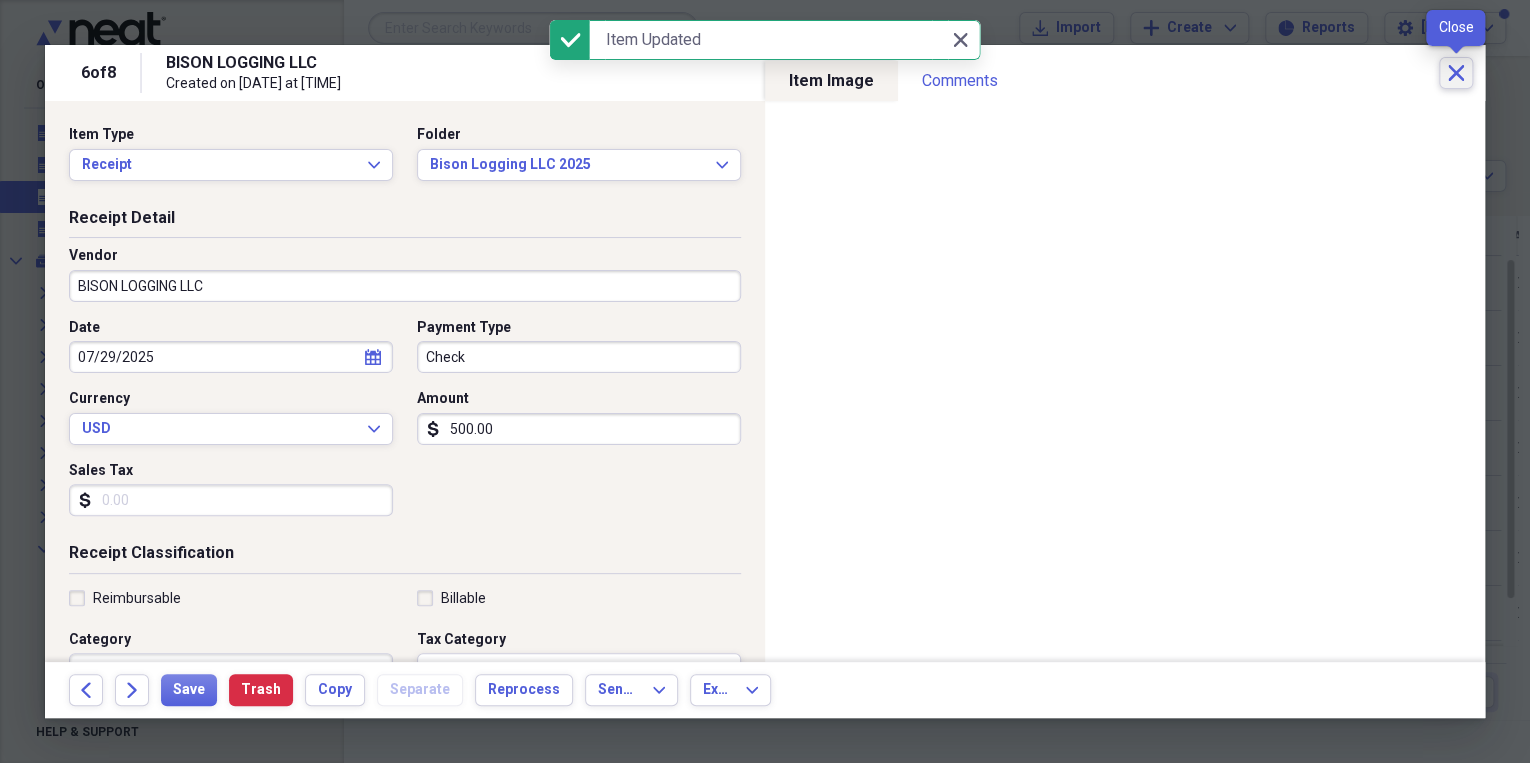 click on "Close" 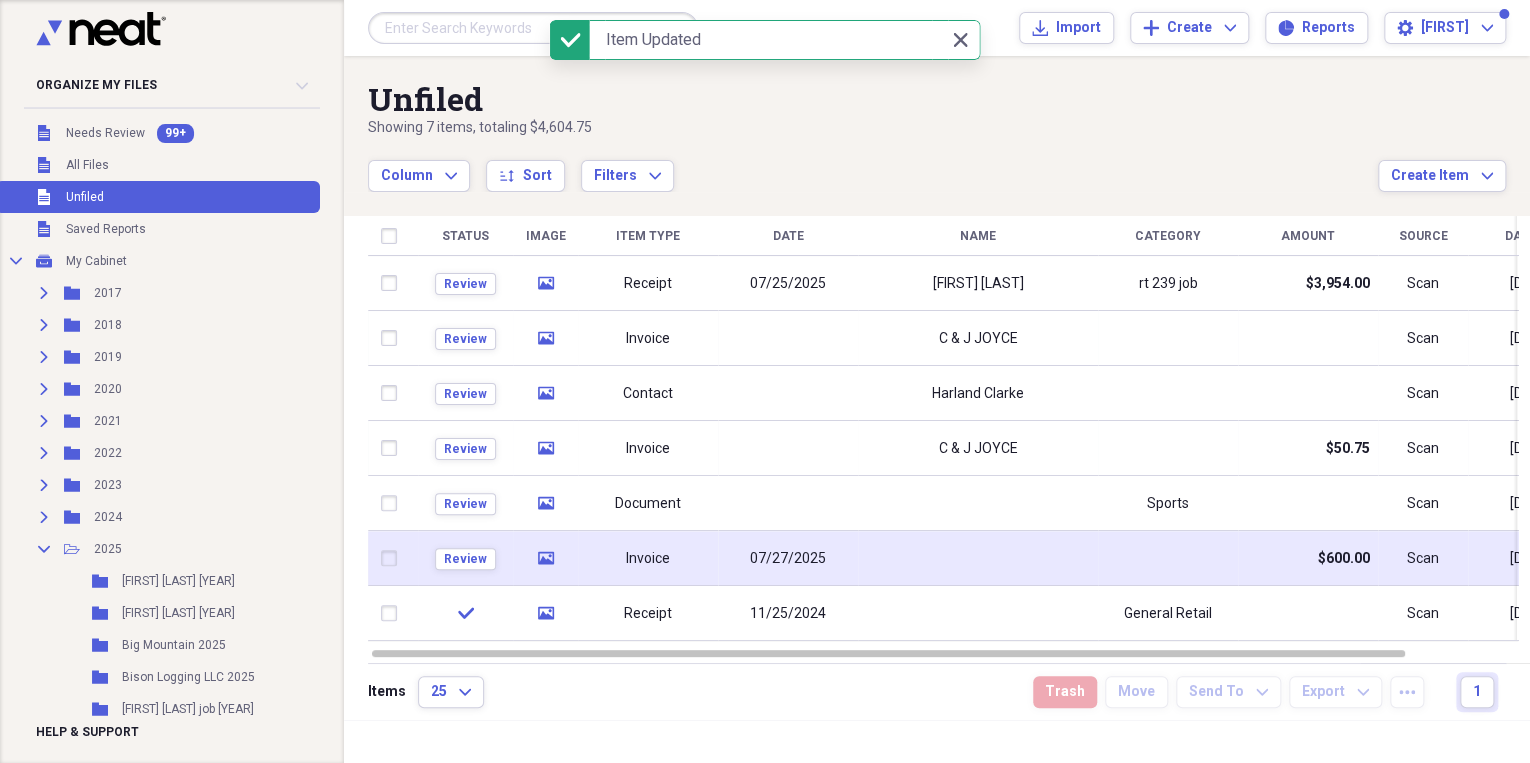 click on "07/27/2025" at bounding box center [788, 559] 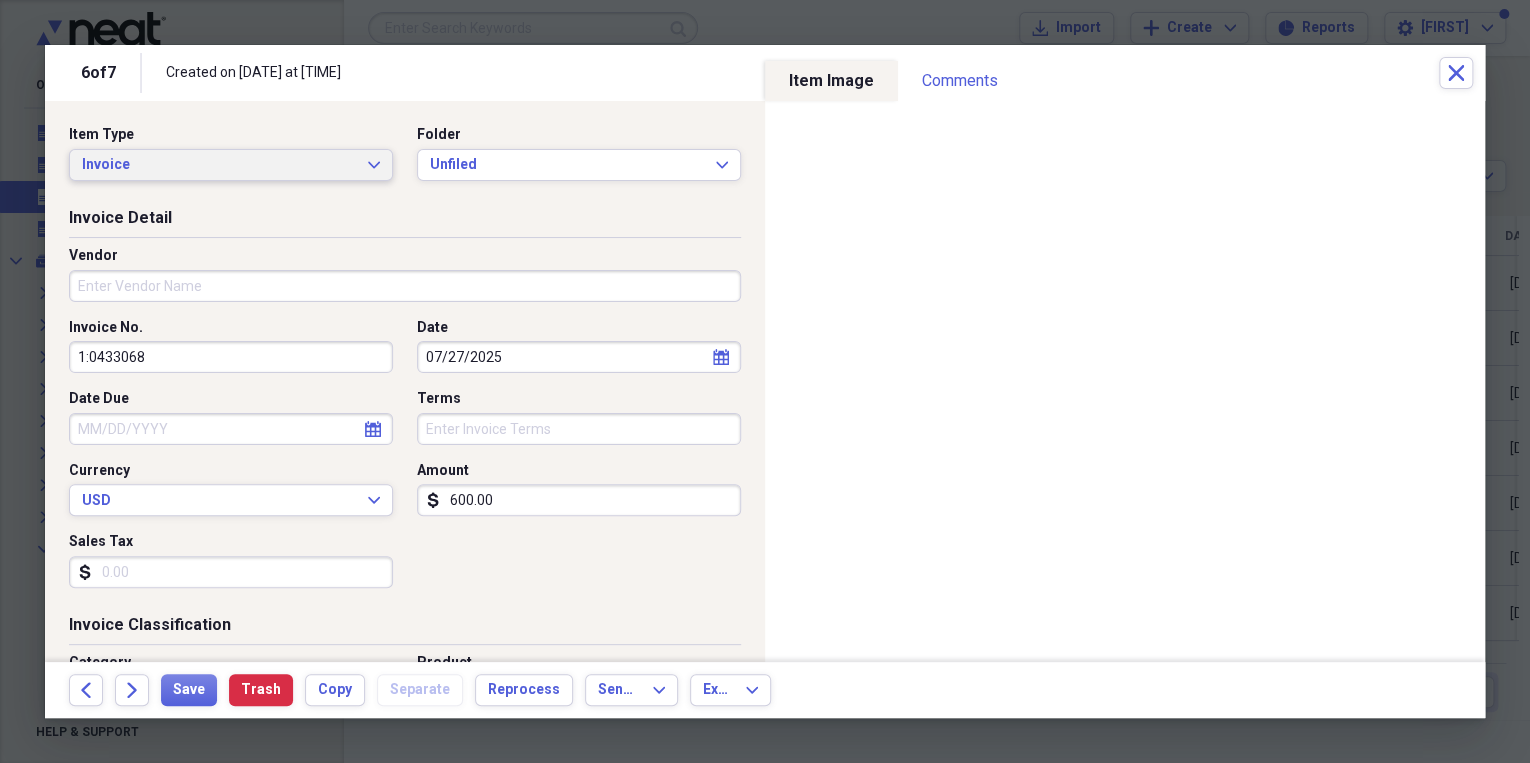 click on "Invoice Expand" at bounding box center [231, 165] 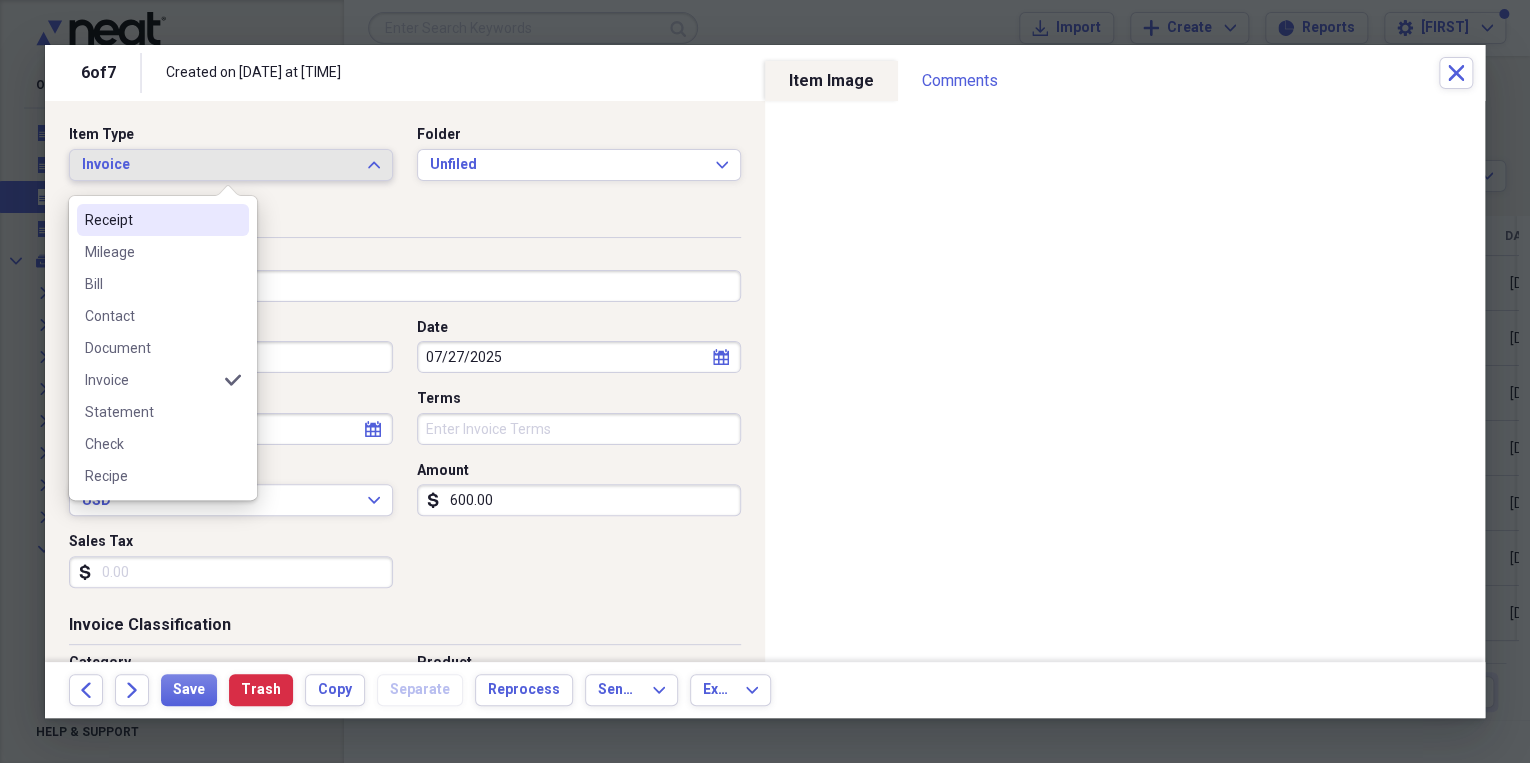 click on "Receipt" at bounding box center (151, 220) 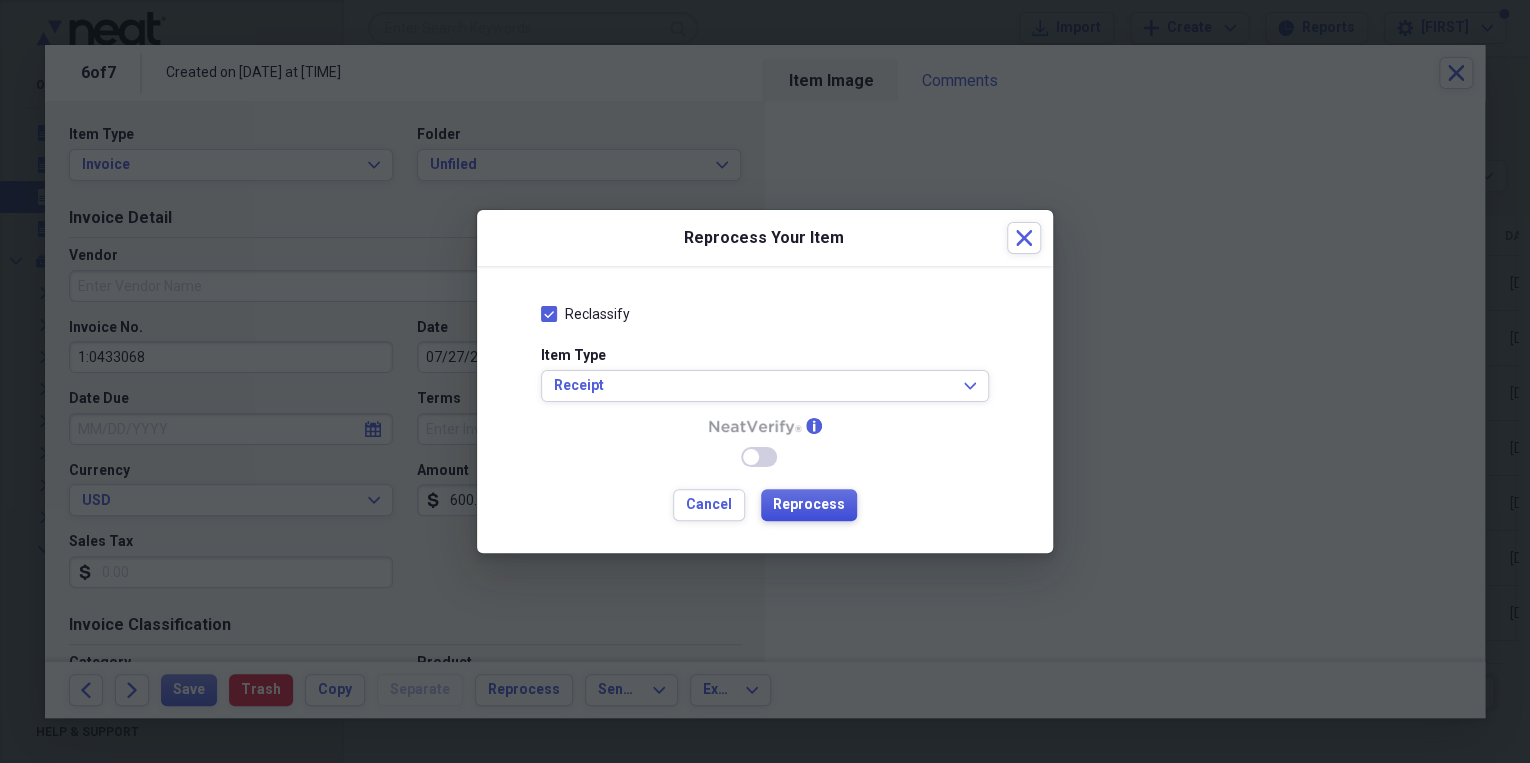 click on "Reprocess" at bounding box center [809, 505] 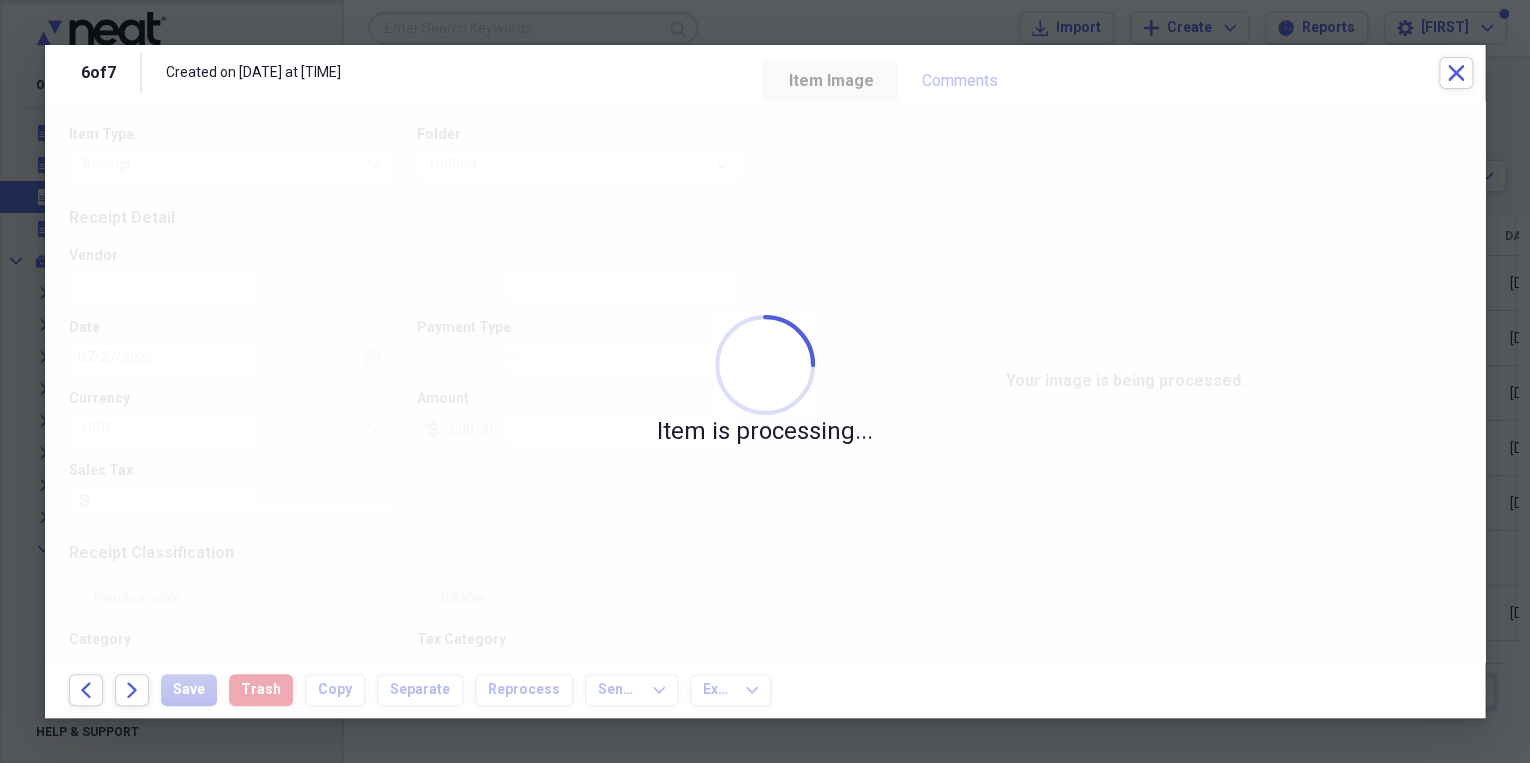 type on "[FIRST] [LAST]" 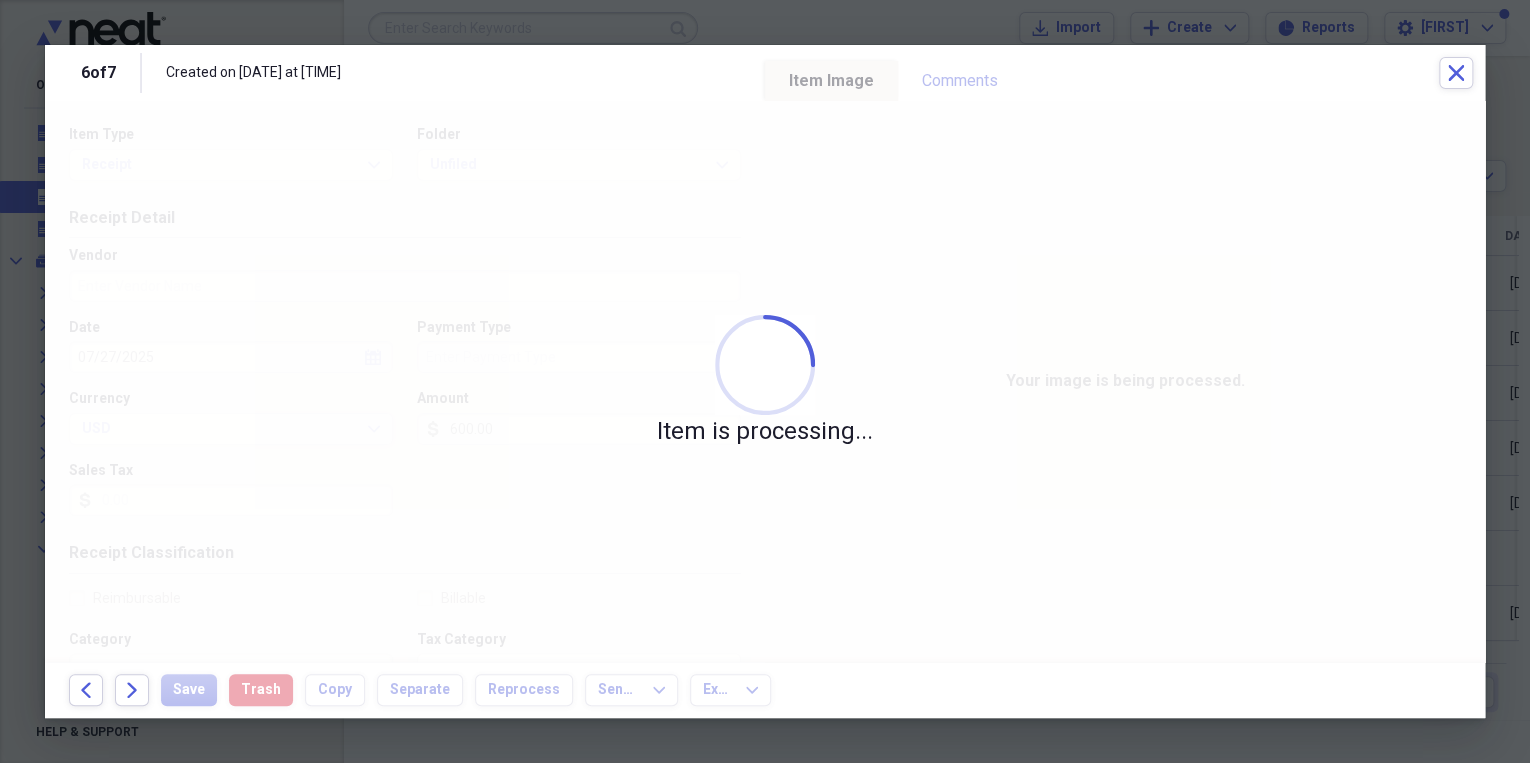 type on "Cash" 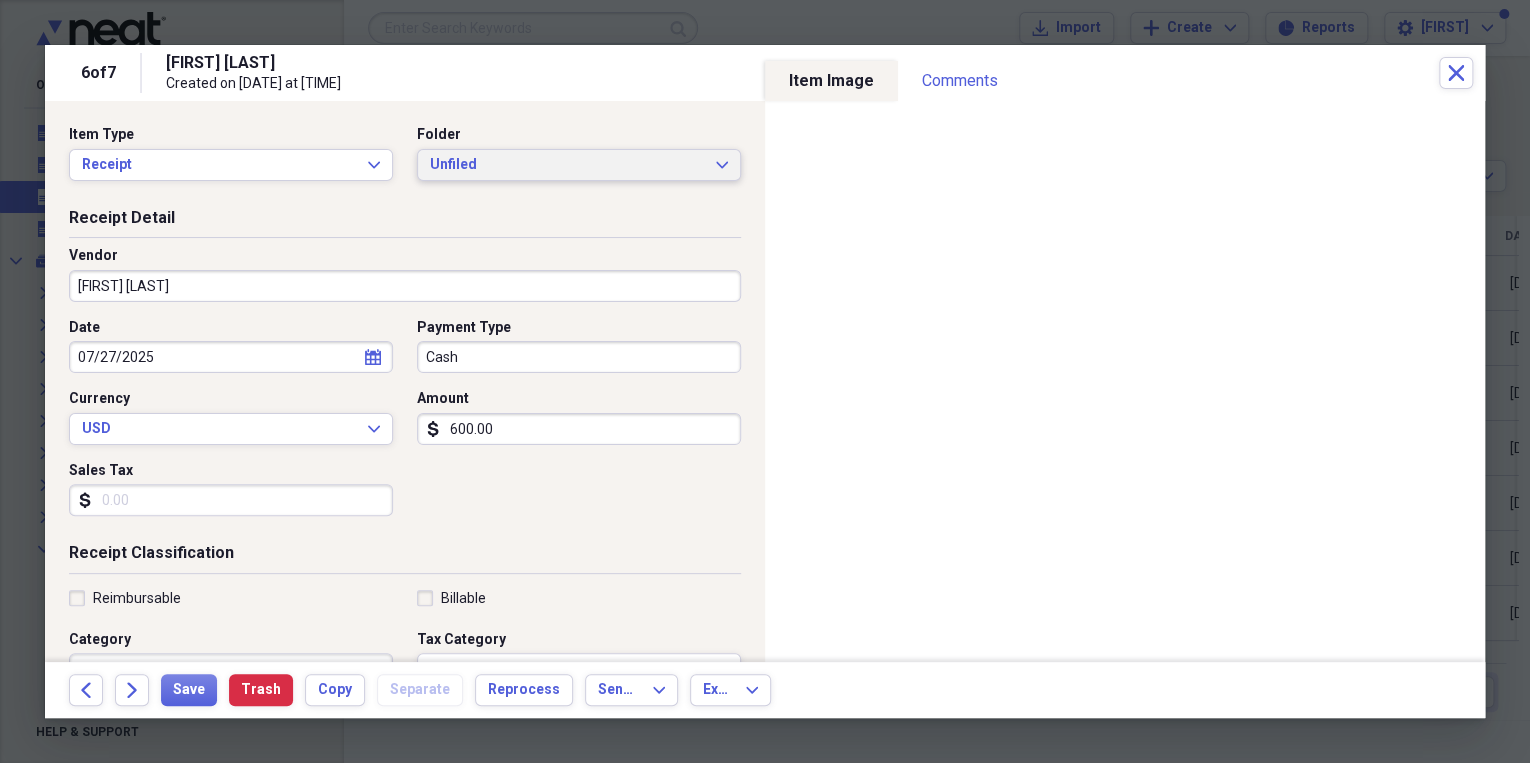 click on "Unfiled Expand" at bounding box center (579, 165) 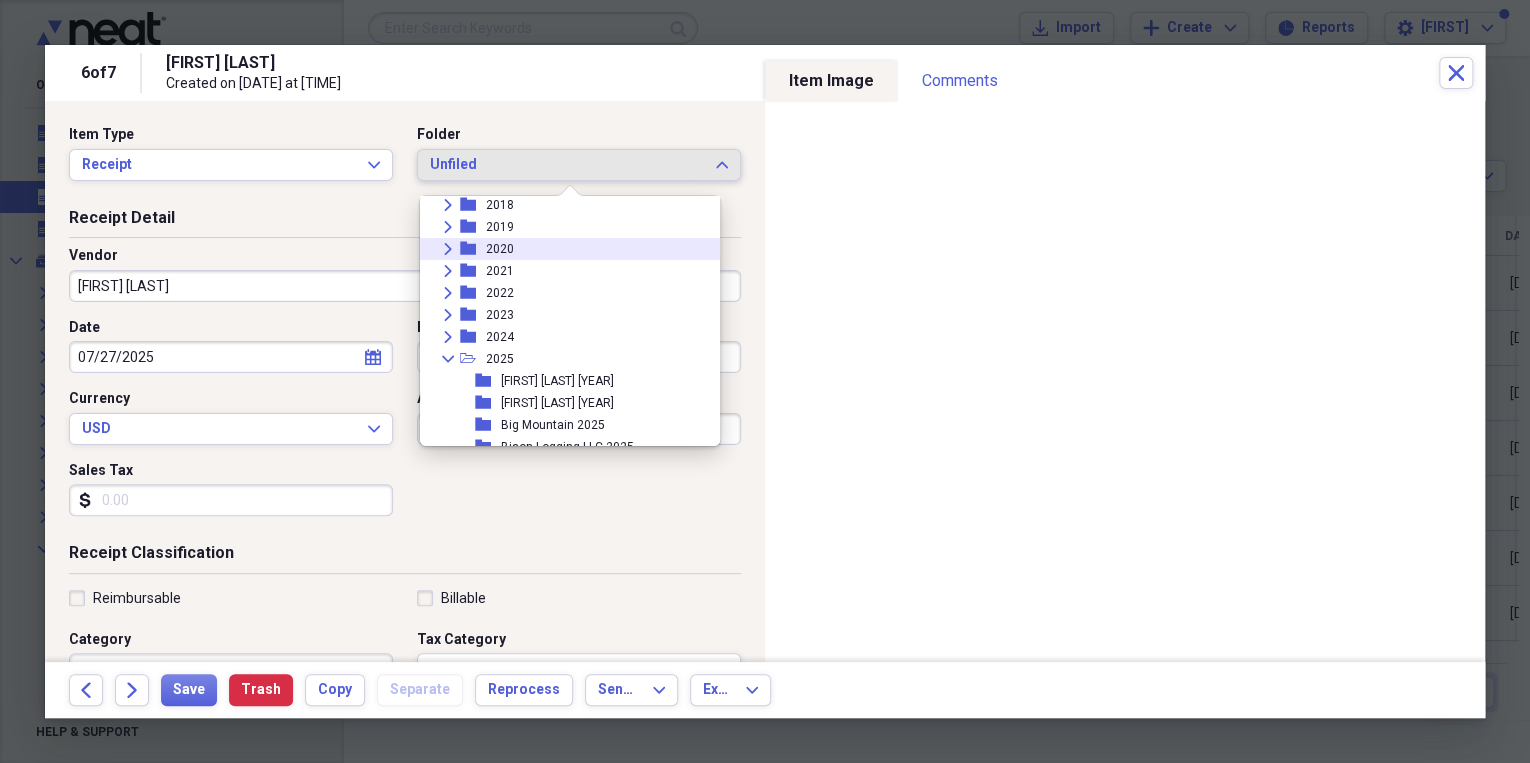 scroll, scrollTop: 160, scrollLeft: 0, axis: vertical 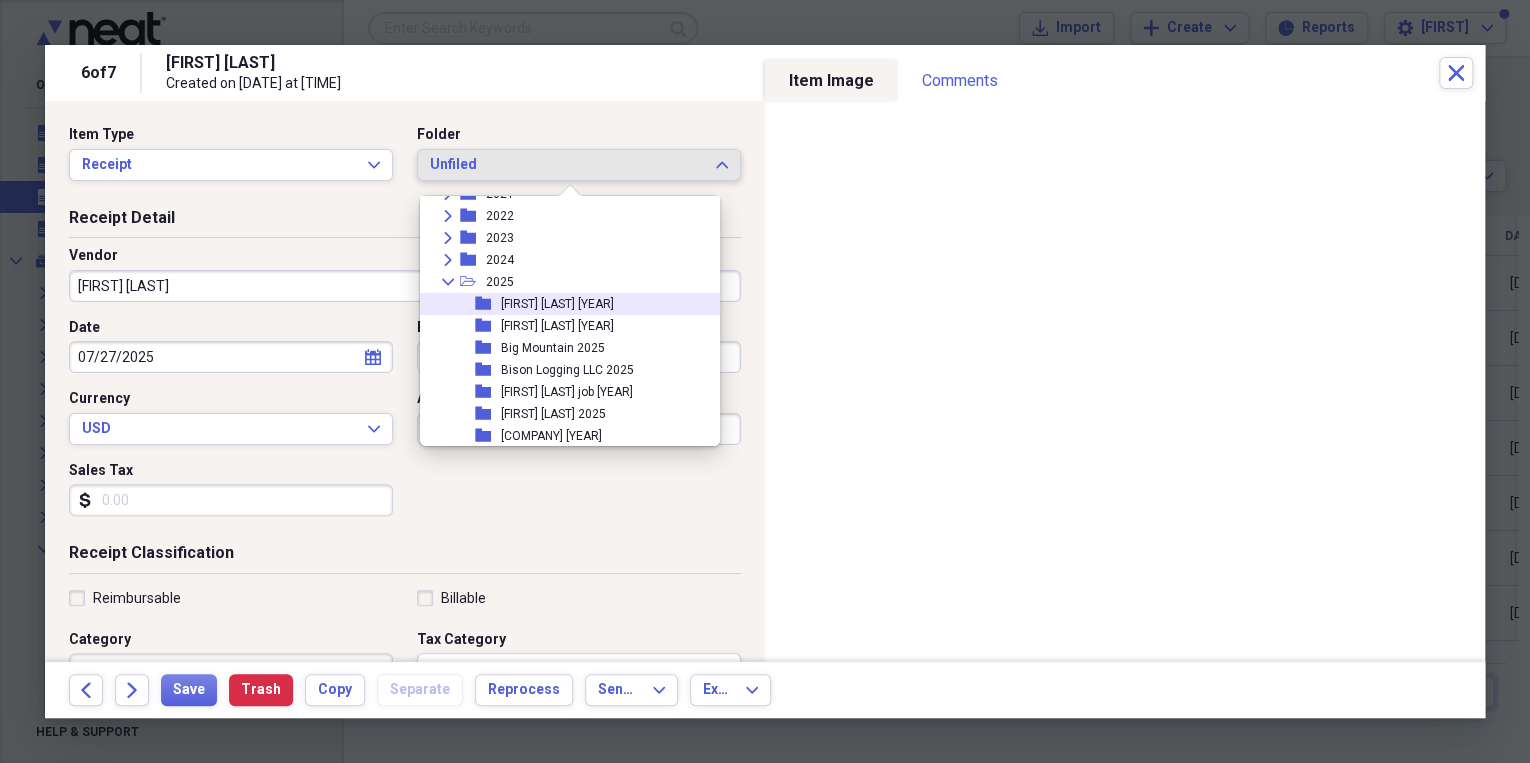 click on "[FIRST] [LAST] [YEAR]" at bounding box center [557, 304] 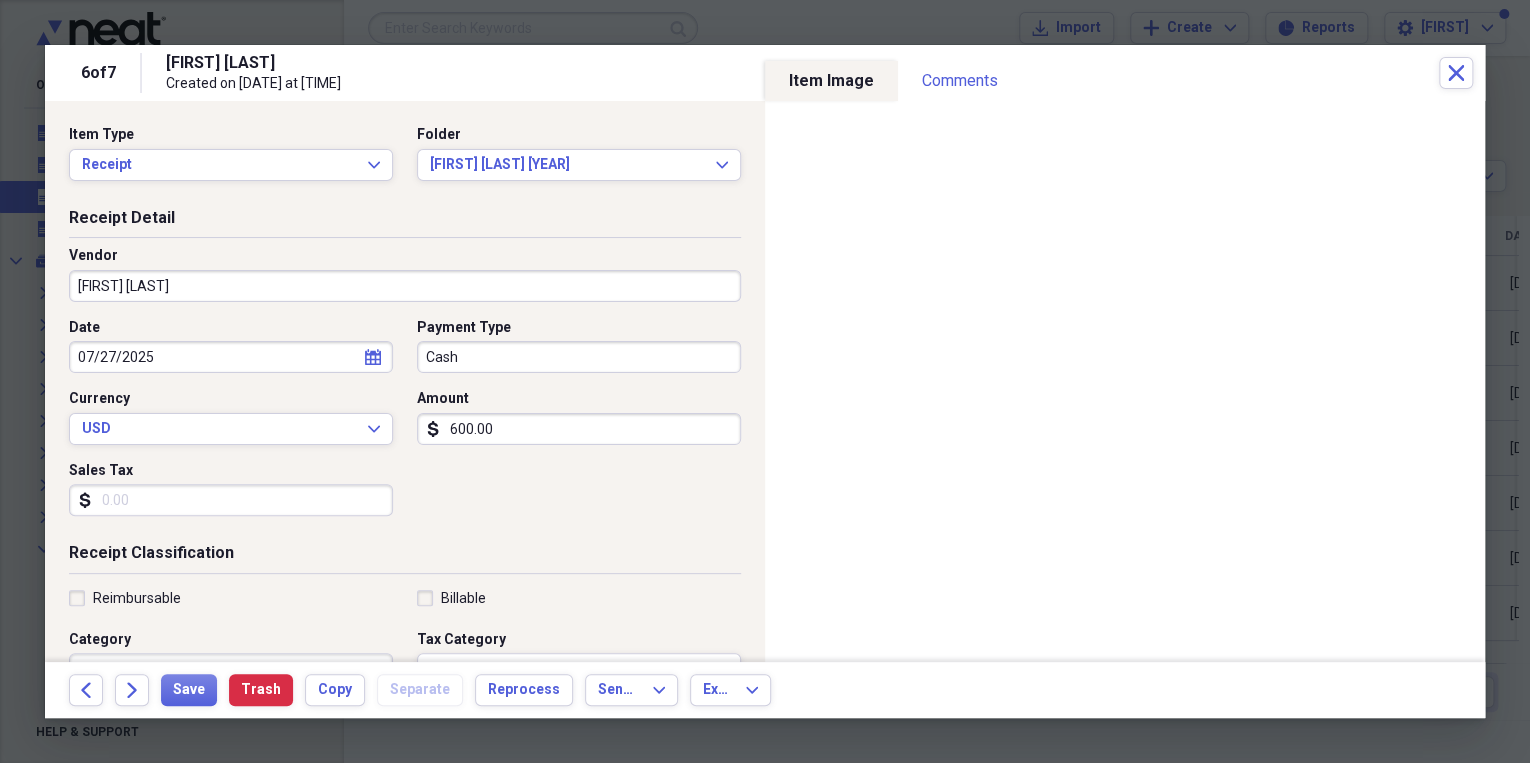 click on "[FIRST] [LAST]" at bounding box center (405, 286) 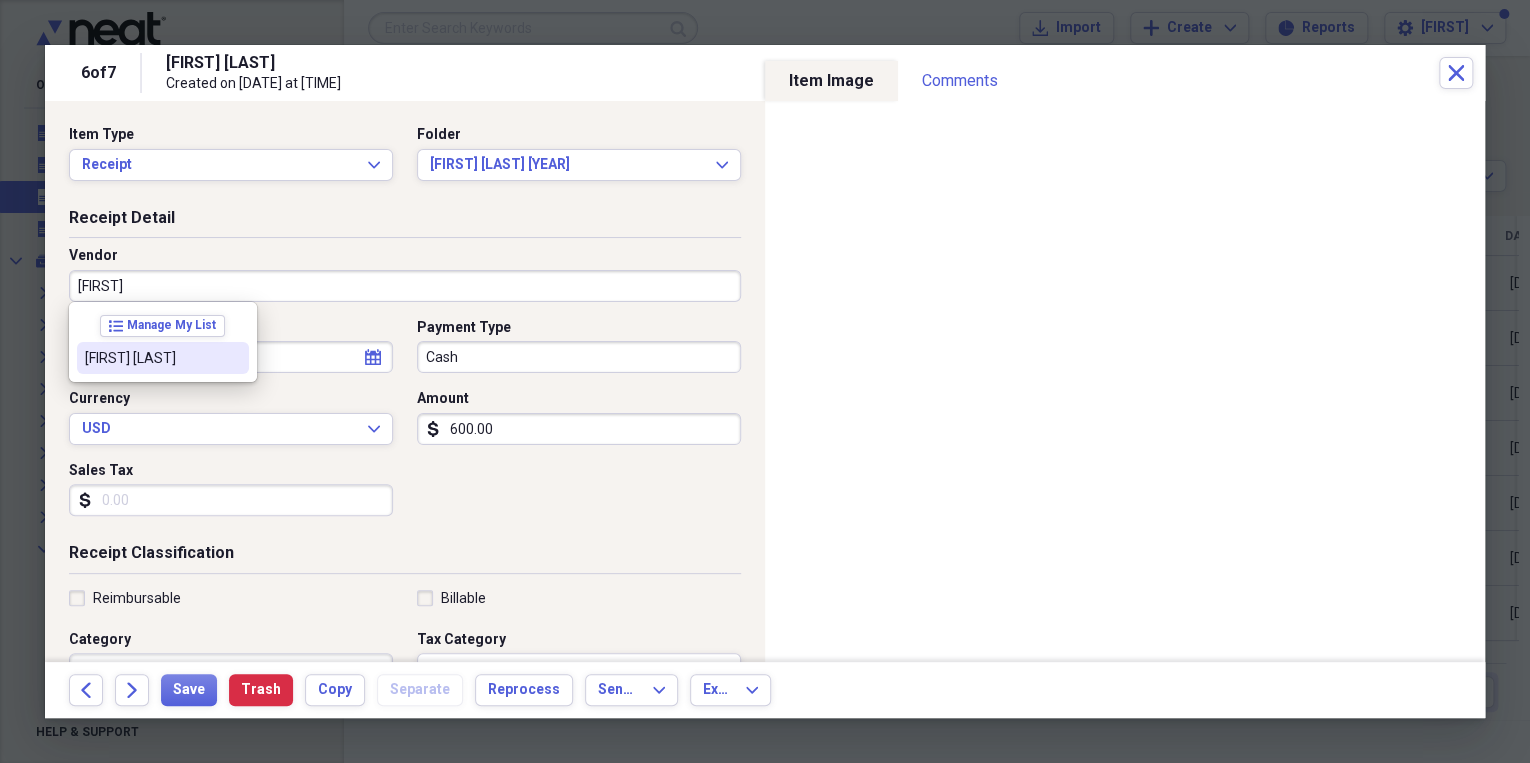 click on "[FIRST] [LAST]" at bounding box center [151, 358] 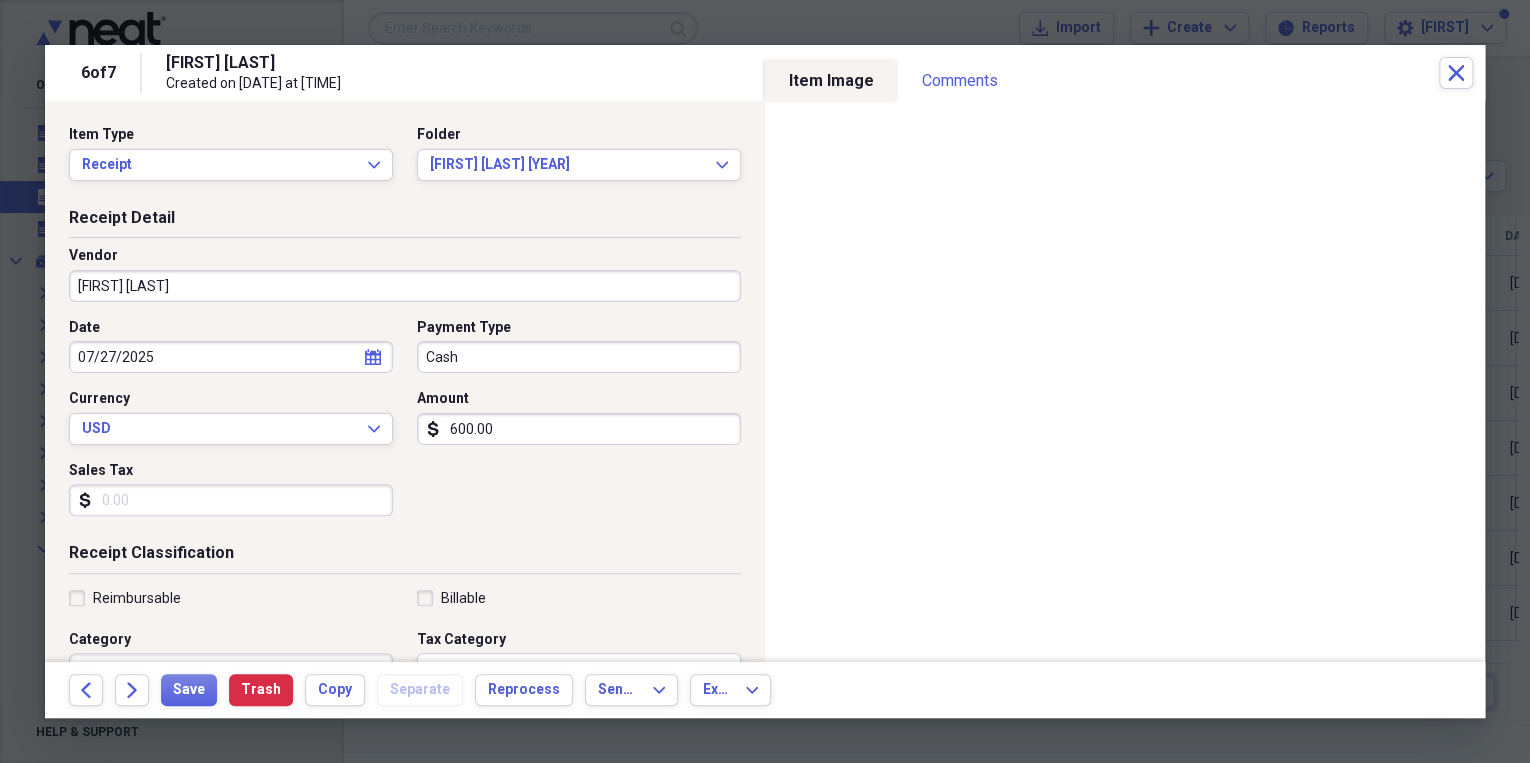 type on "Hauling" 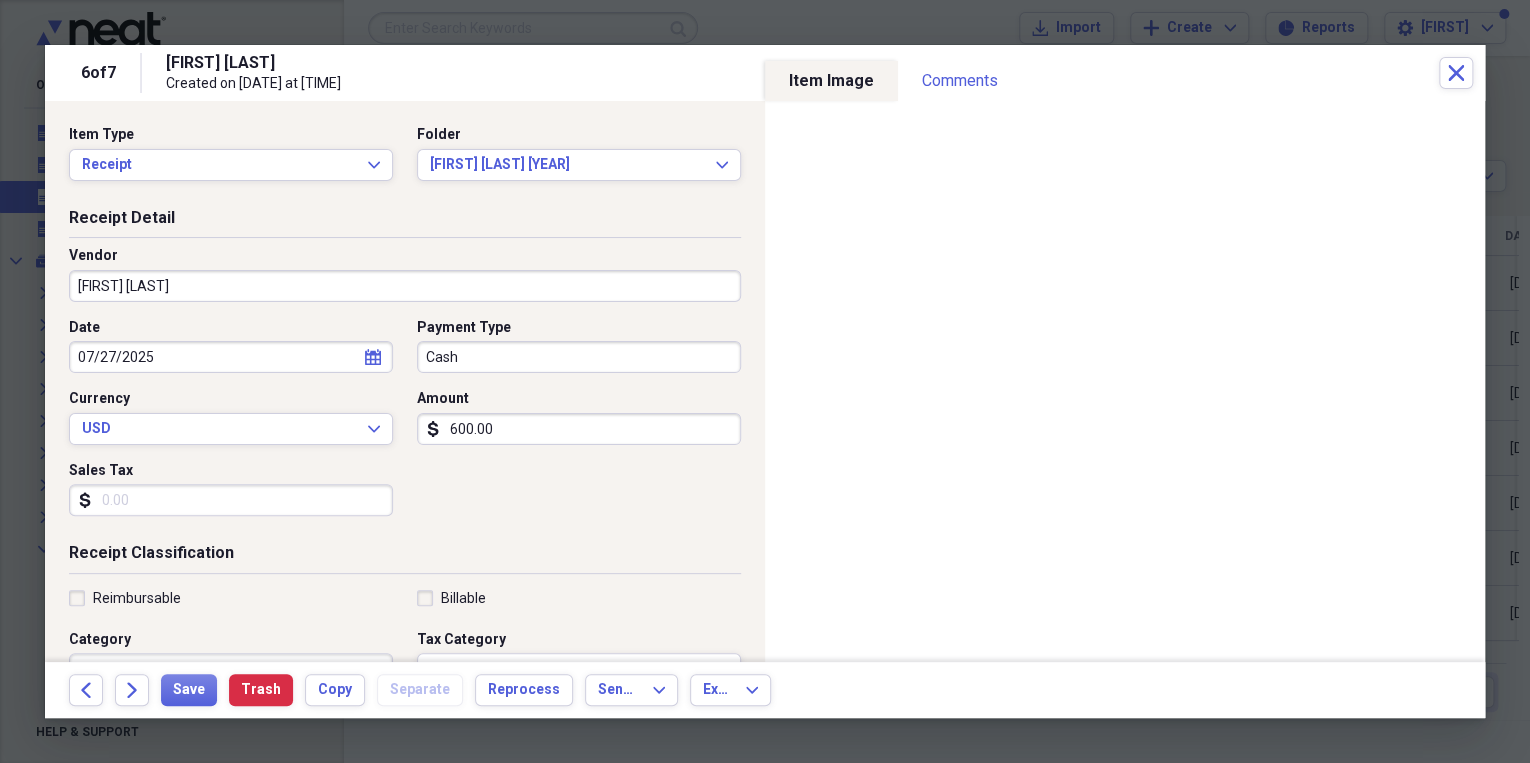 click on "Cash" at bounding box center [579, 357] 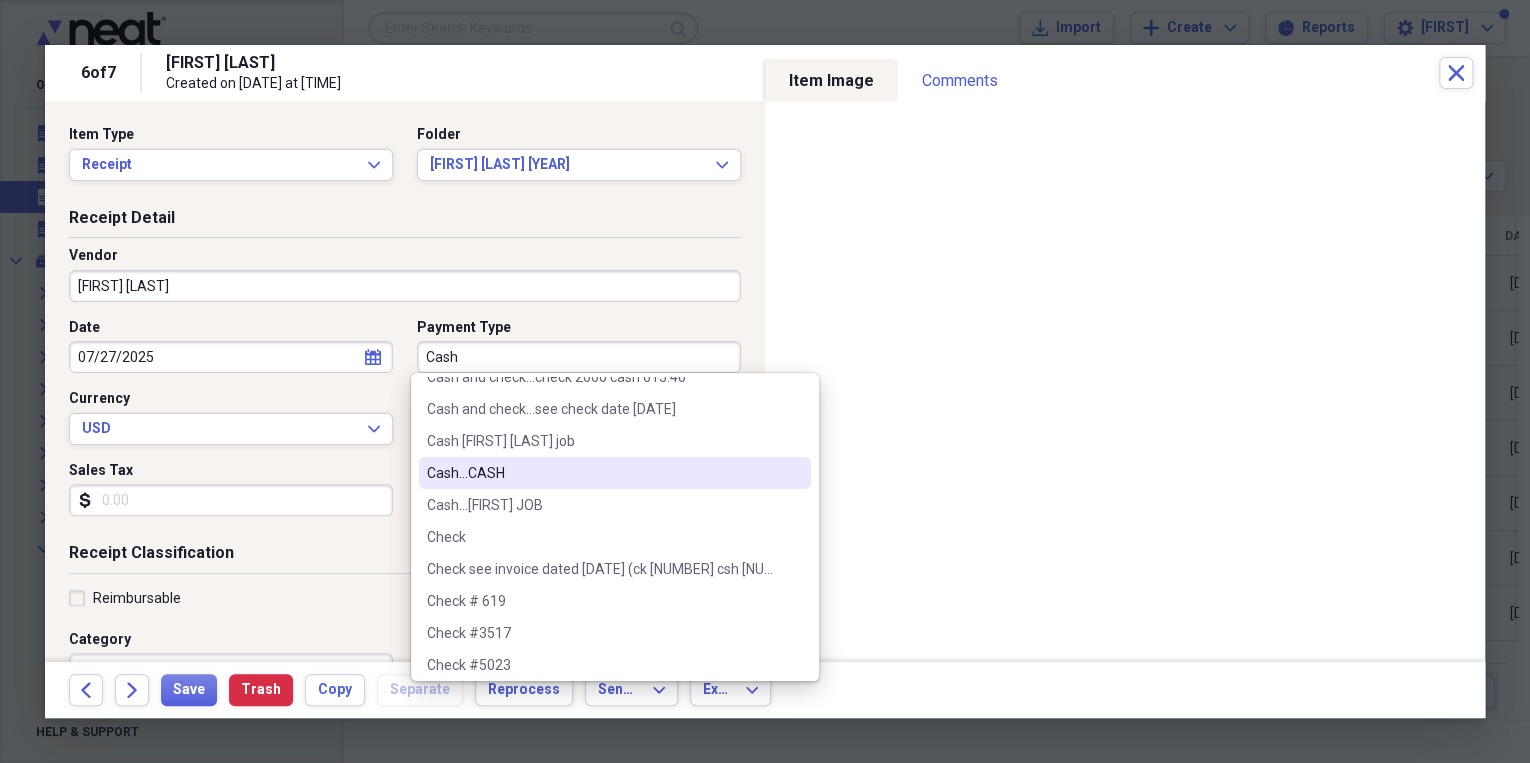 scroll, scrollTop: 320, scrollLeft: 0, axis: vertical 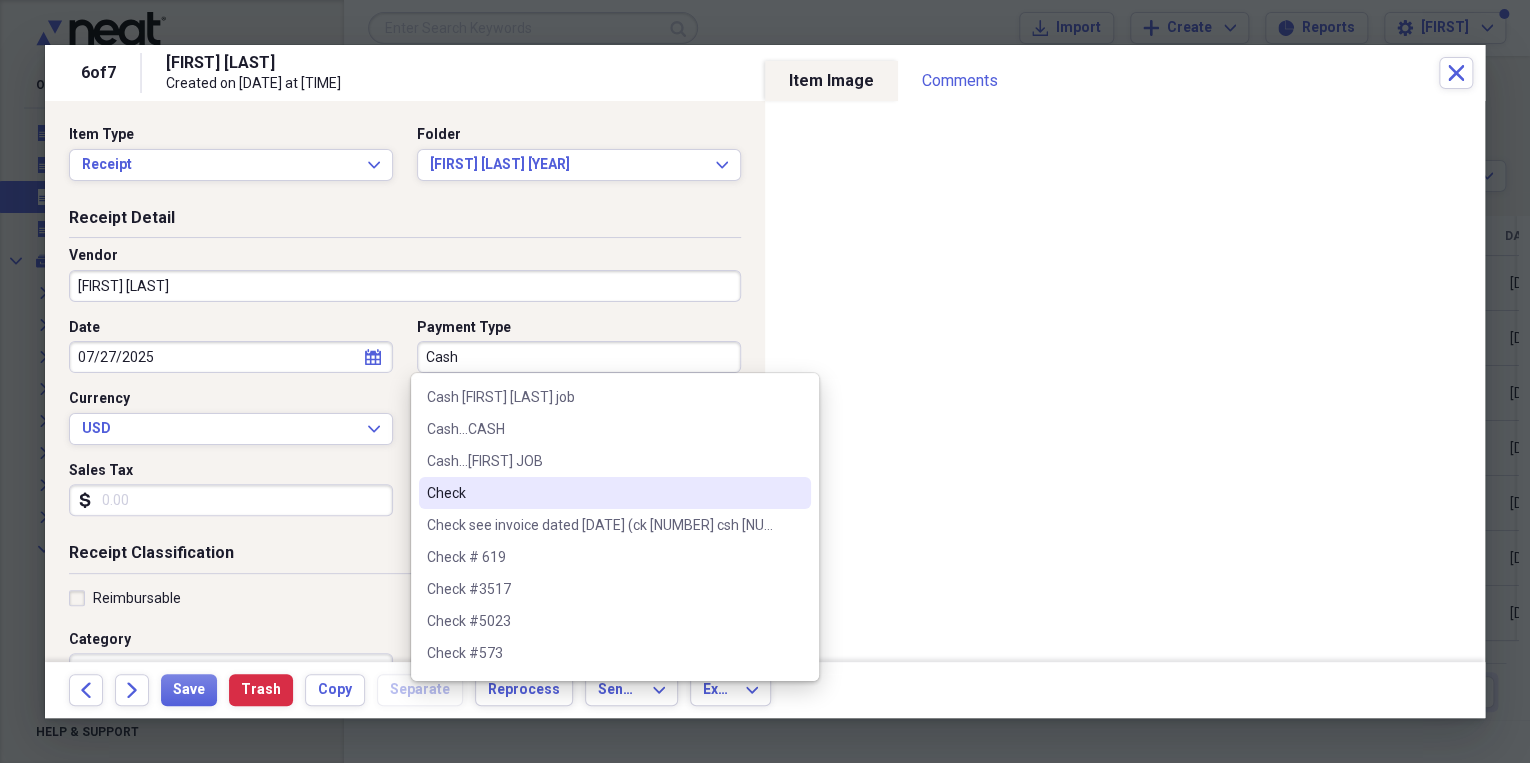 click on "Check" at bounding box center (603, 493) 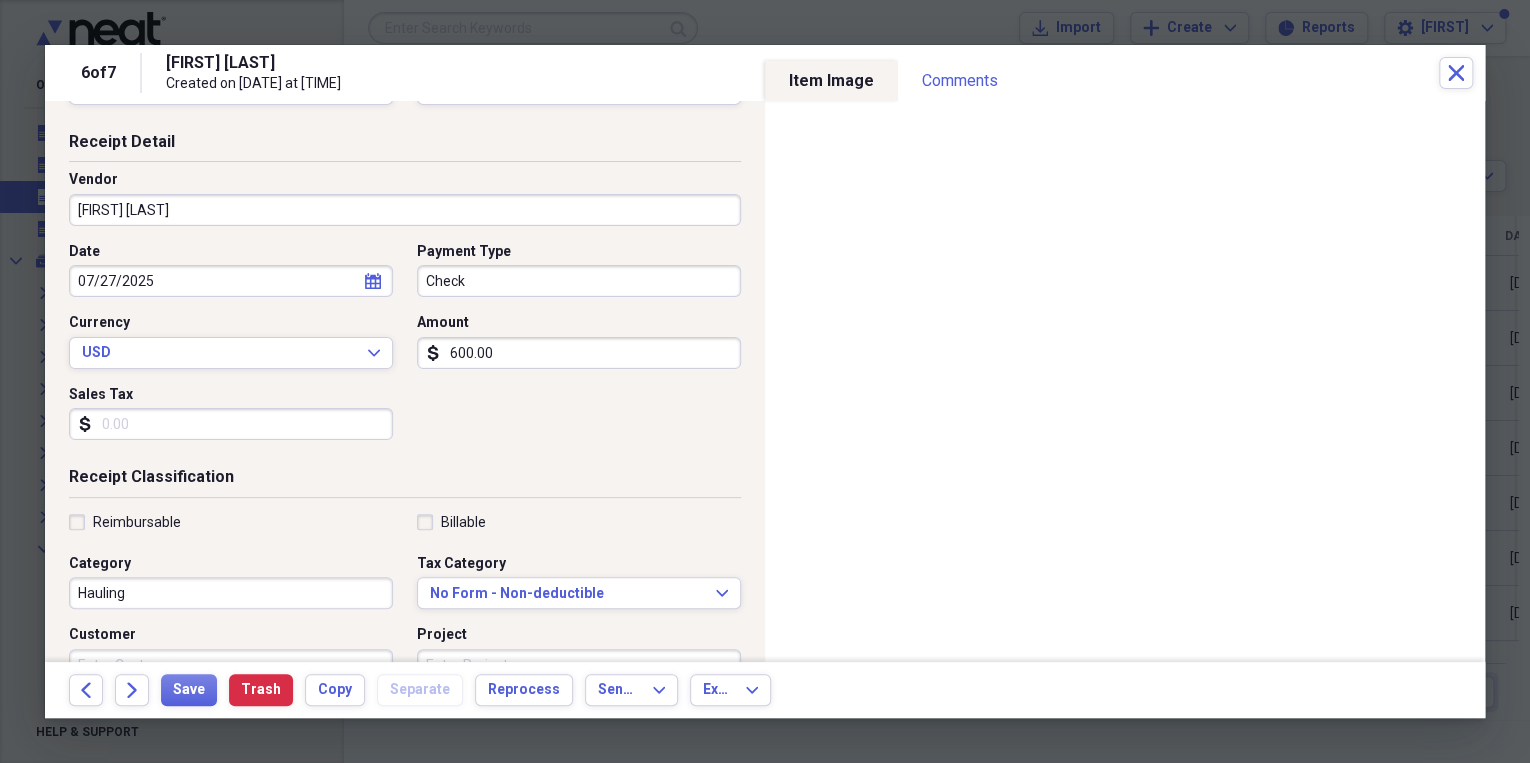 scroll, scrollTop: 0, scrollLeft: 0, axis: both 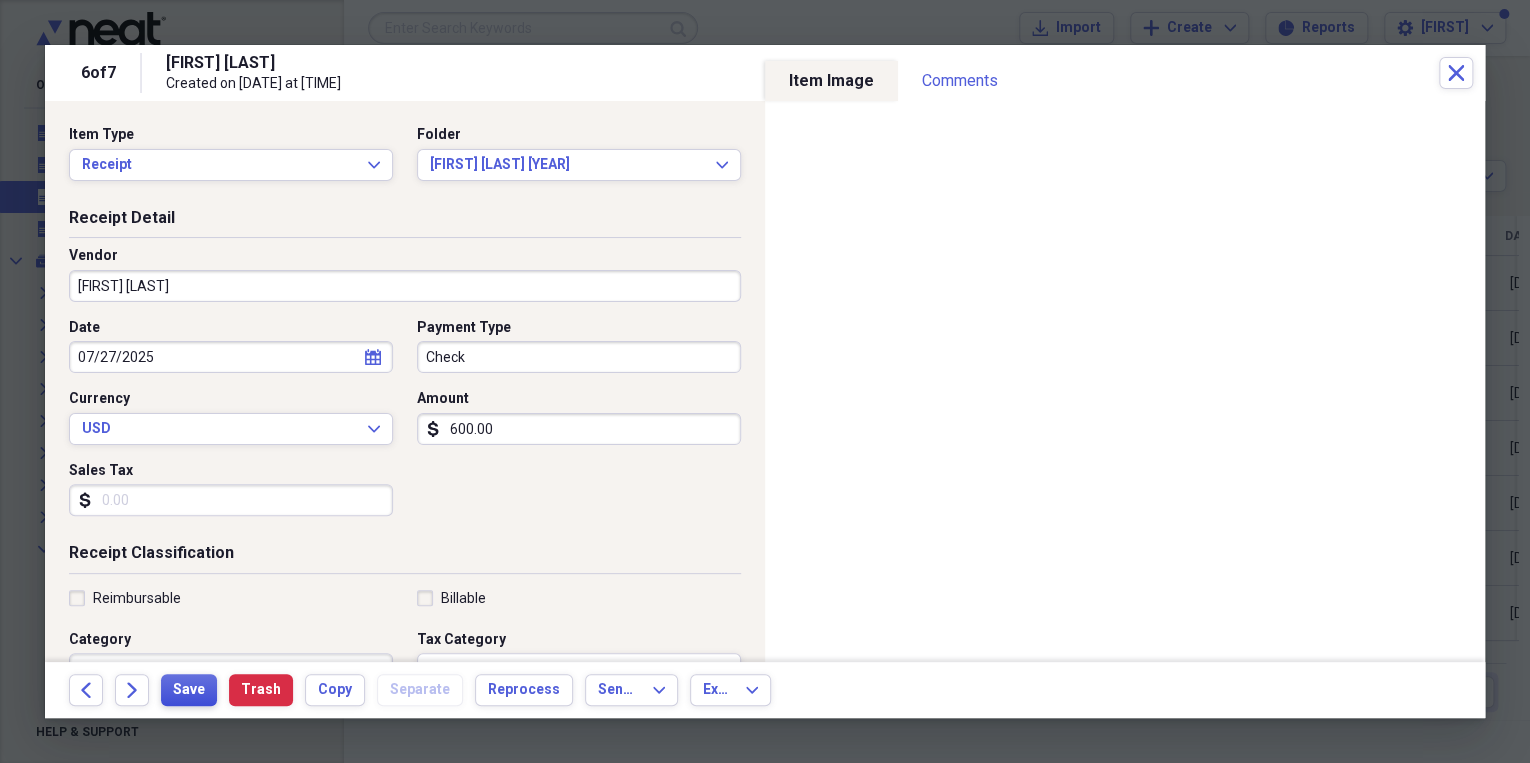 click on "Save" at bounding box center [189, 690] 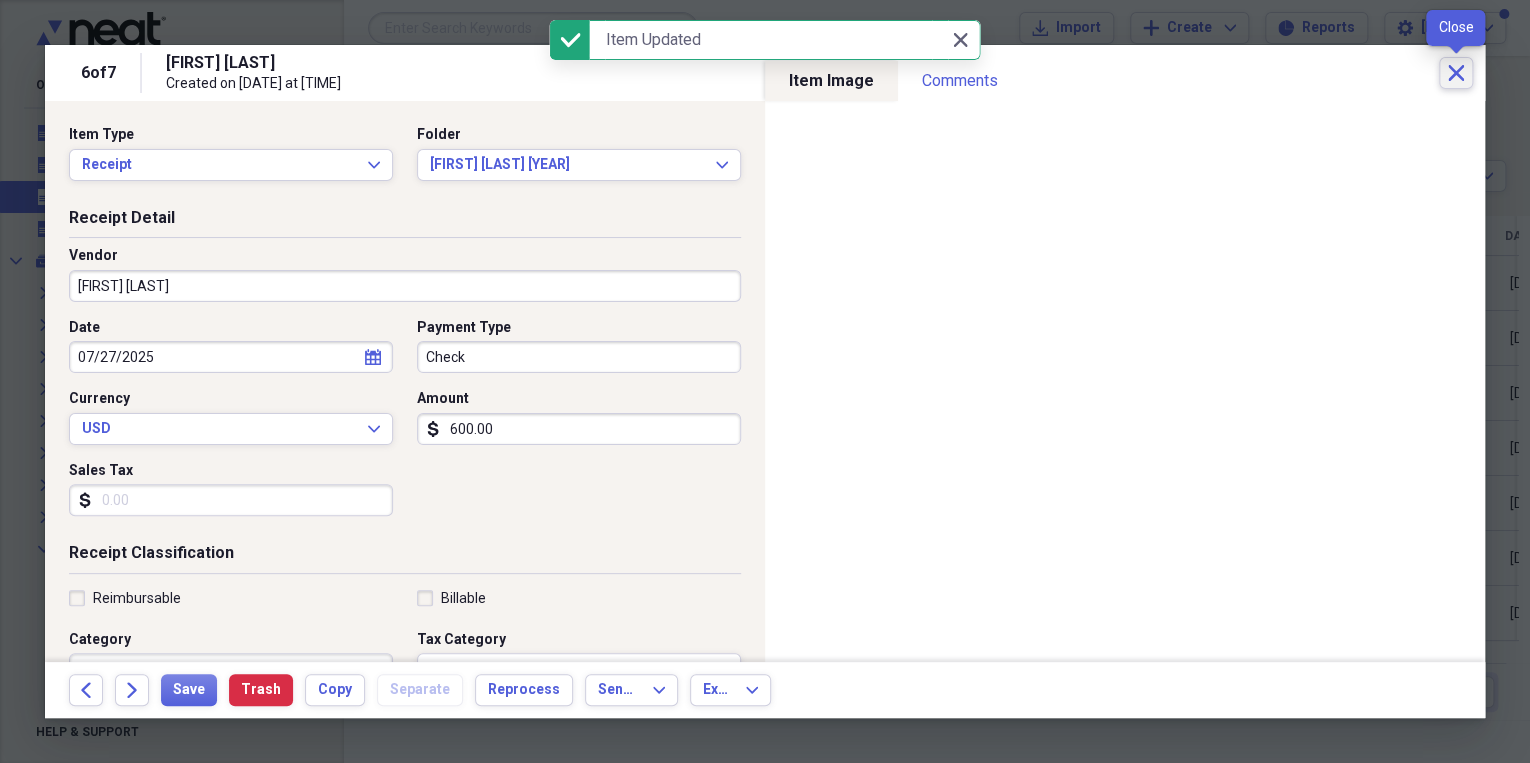 click on "Close" 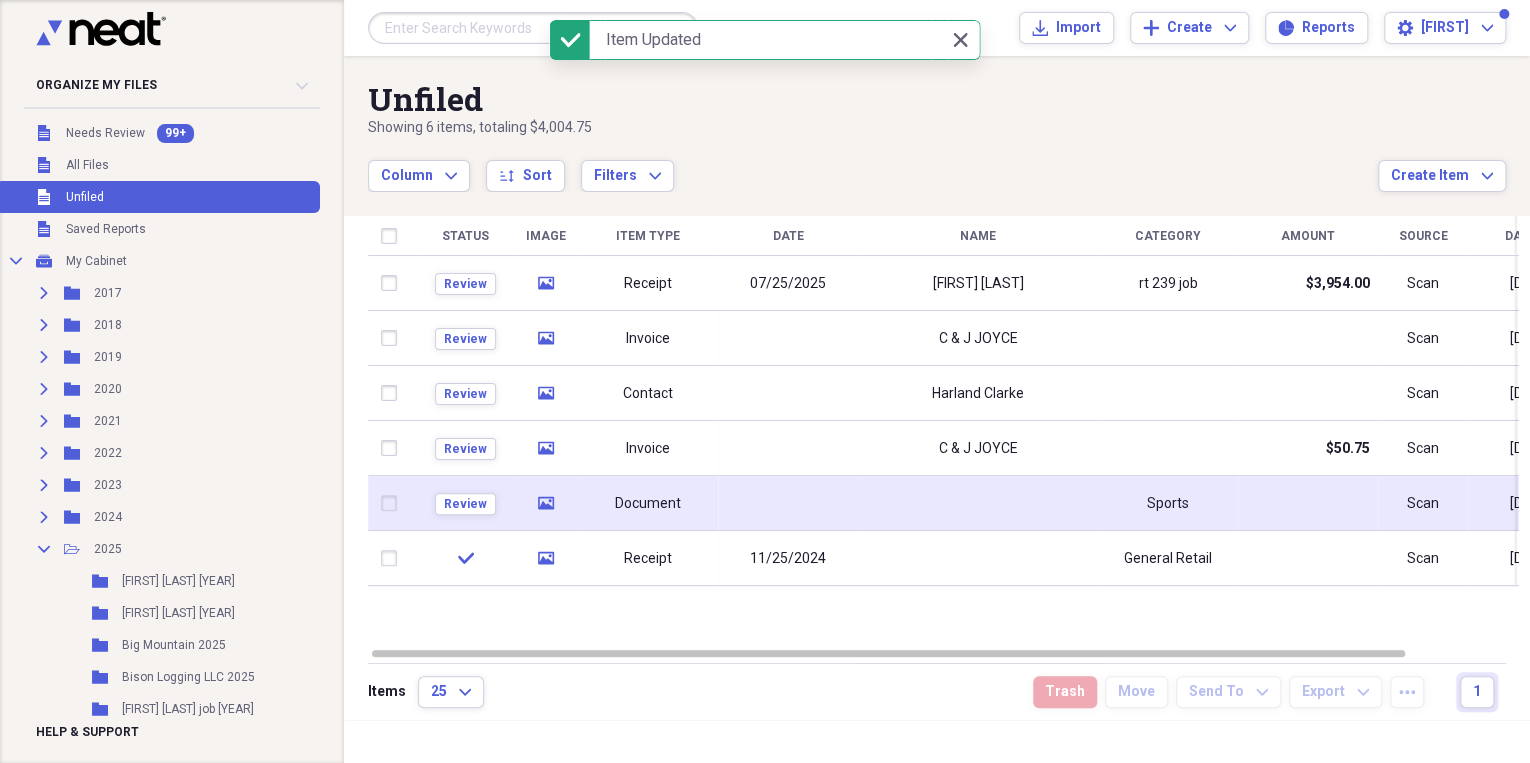 click at bounding box center [788, 503] 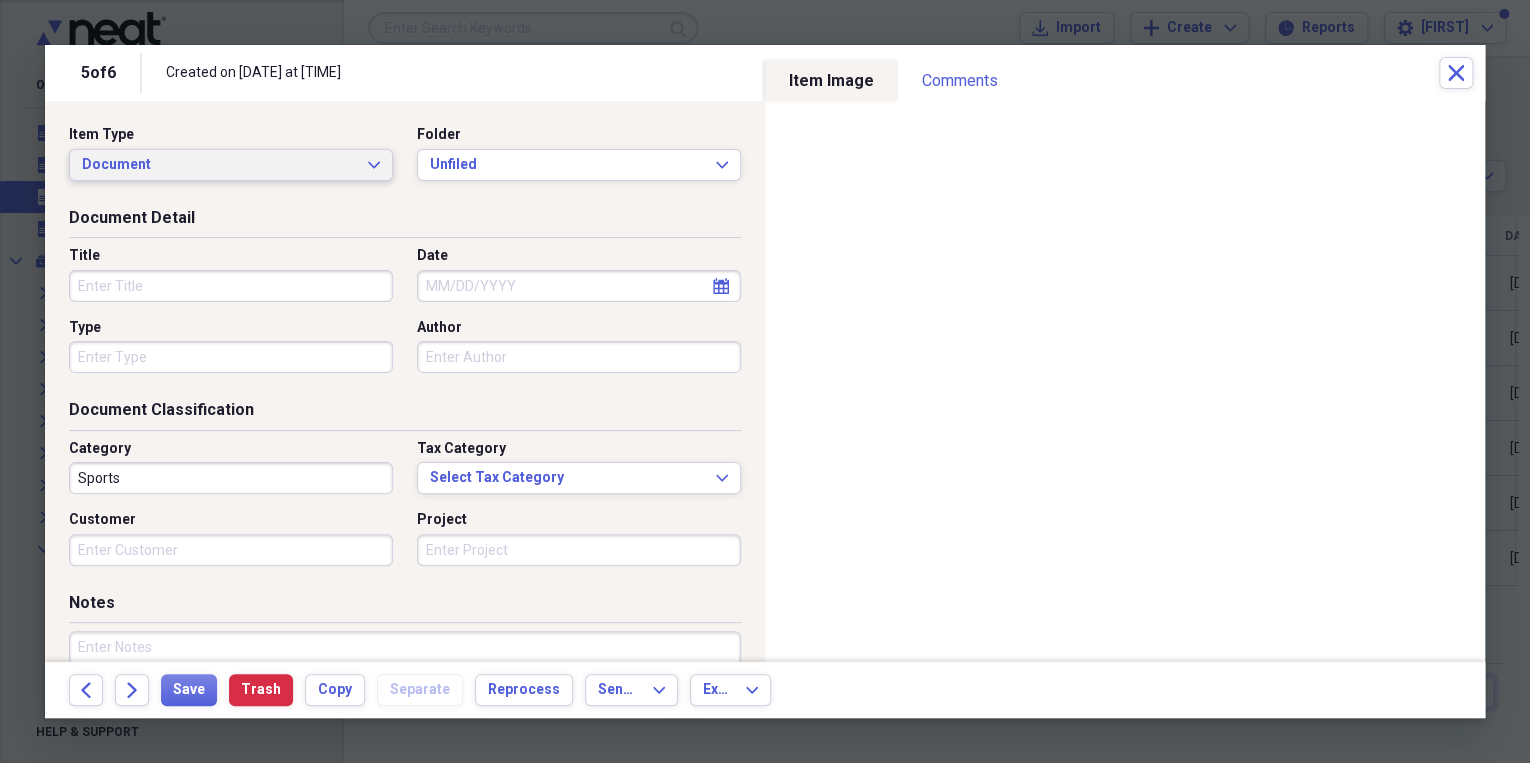 click on "Document Expand" at bounding box center (231, 165) 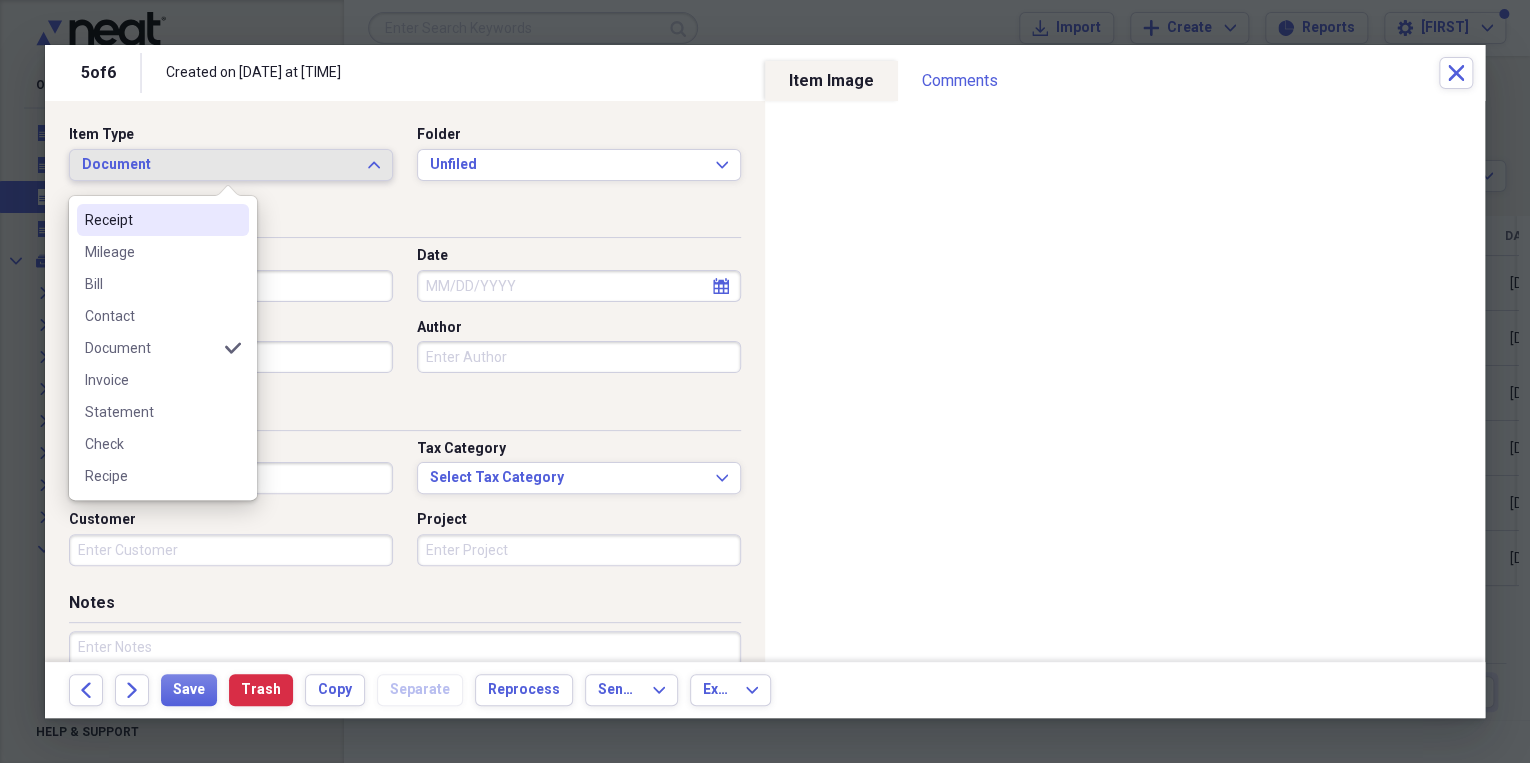 click on "Receipt" at bounding box center [151, 220] 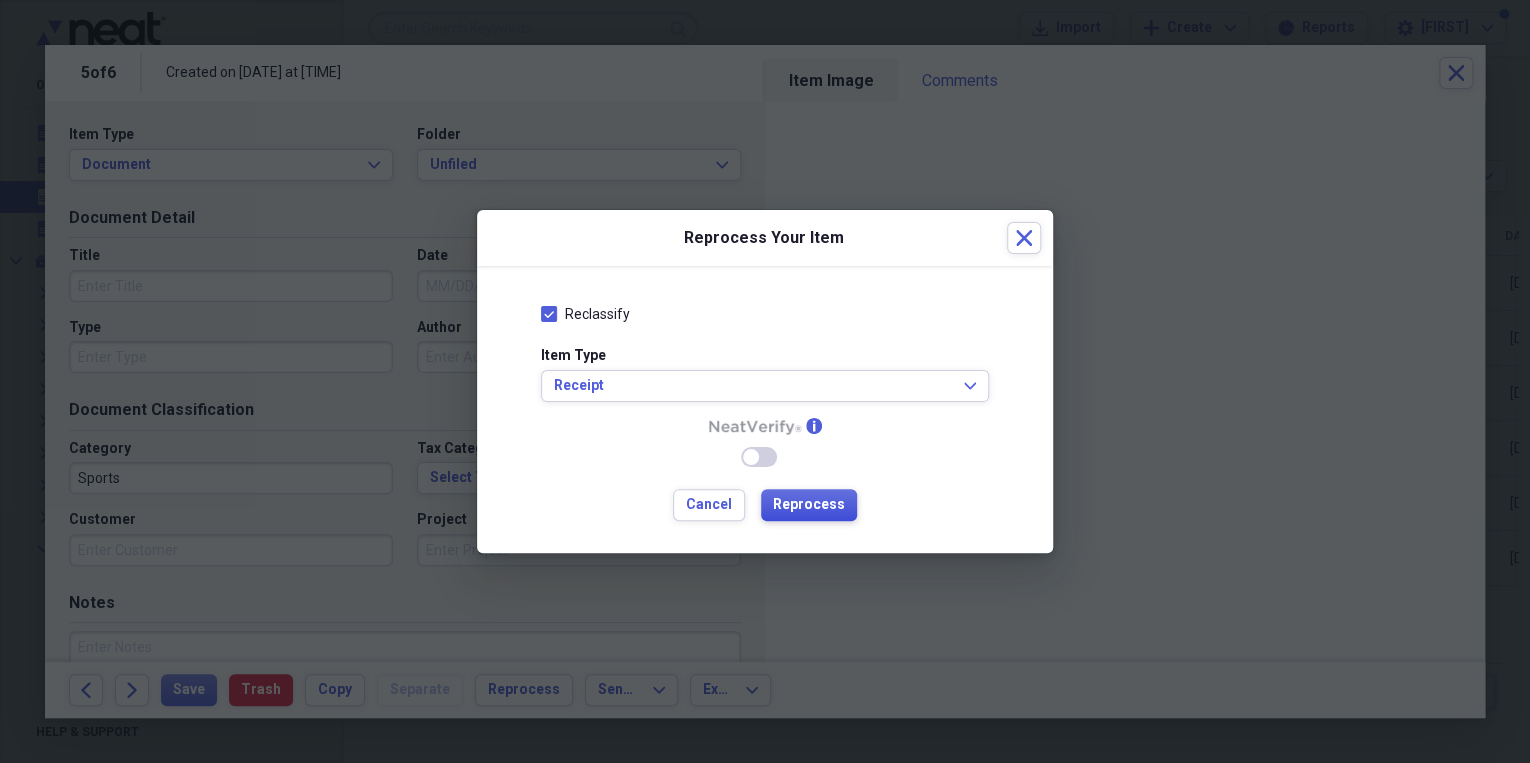 click on "Reprocess" at bounding box center [809, 505] 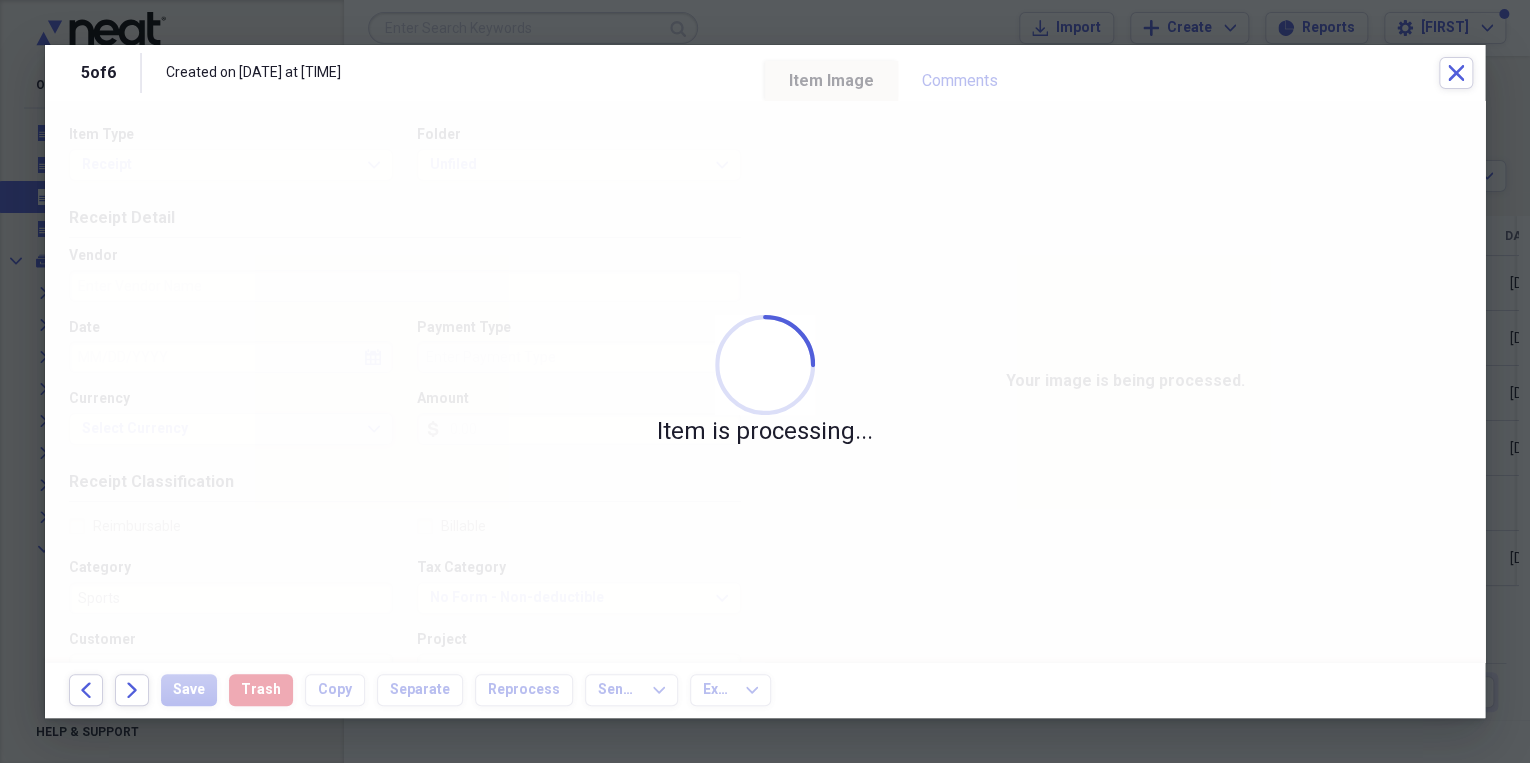 type on "[FIRST] [LAST]" 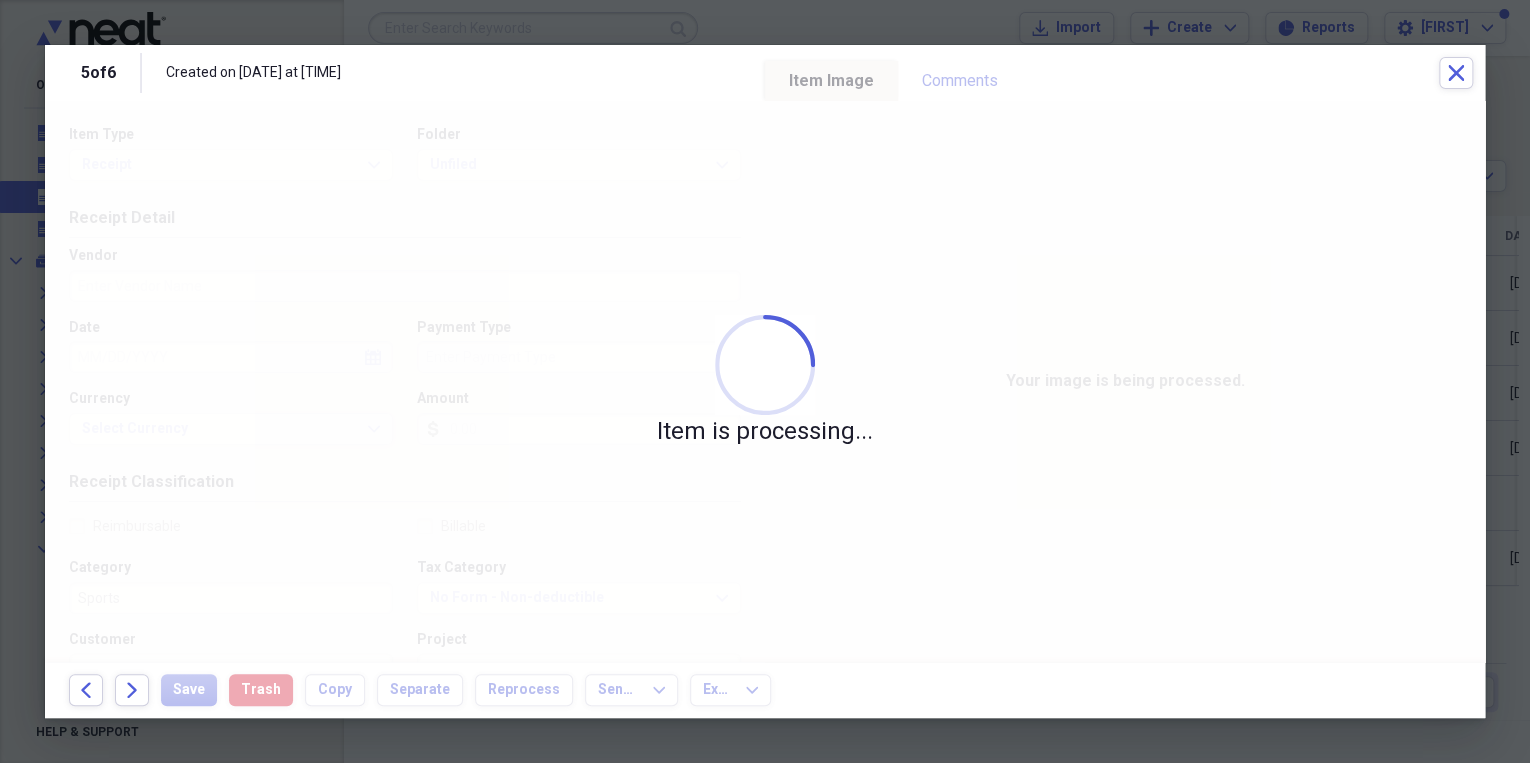 type on "Cash" 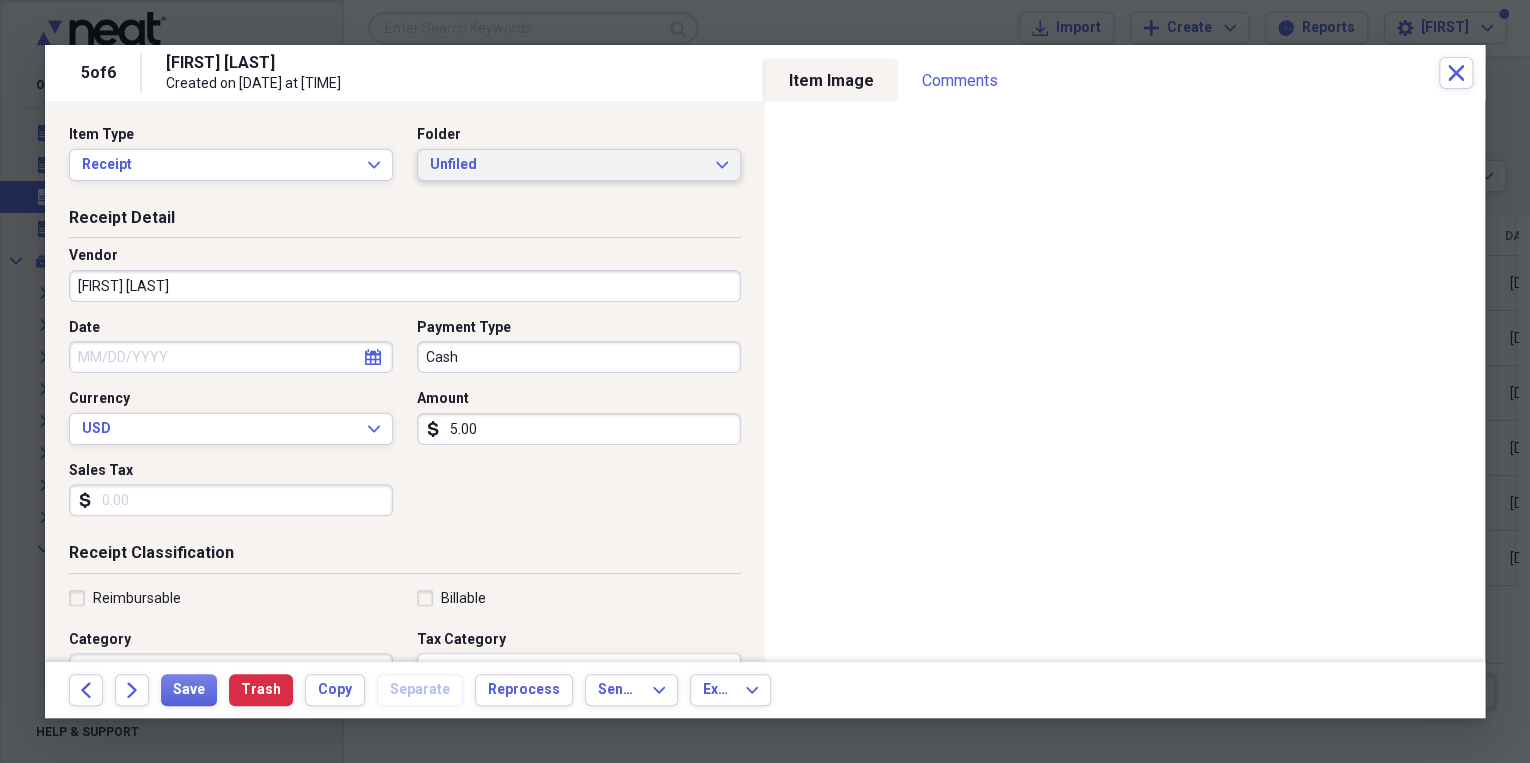 click on "Unfiled Expand" at bounding box center [579, 165] 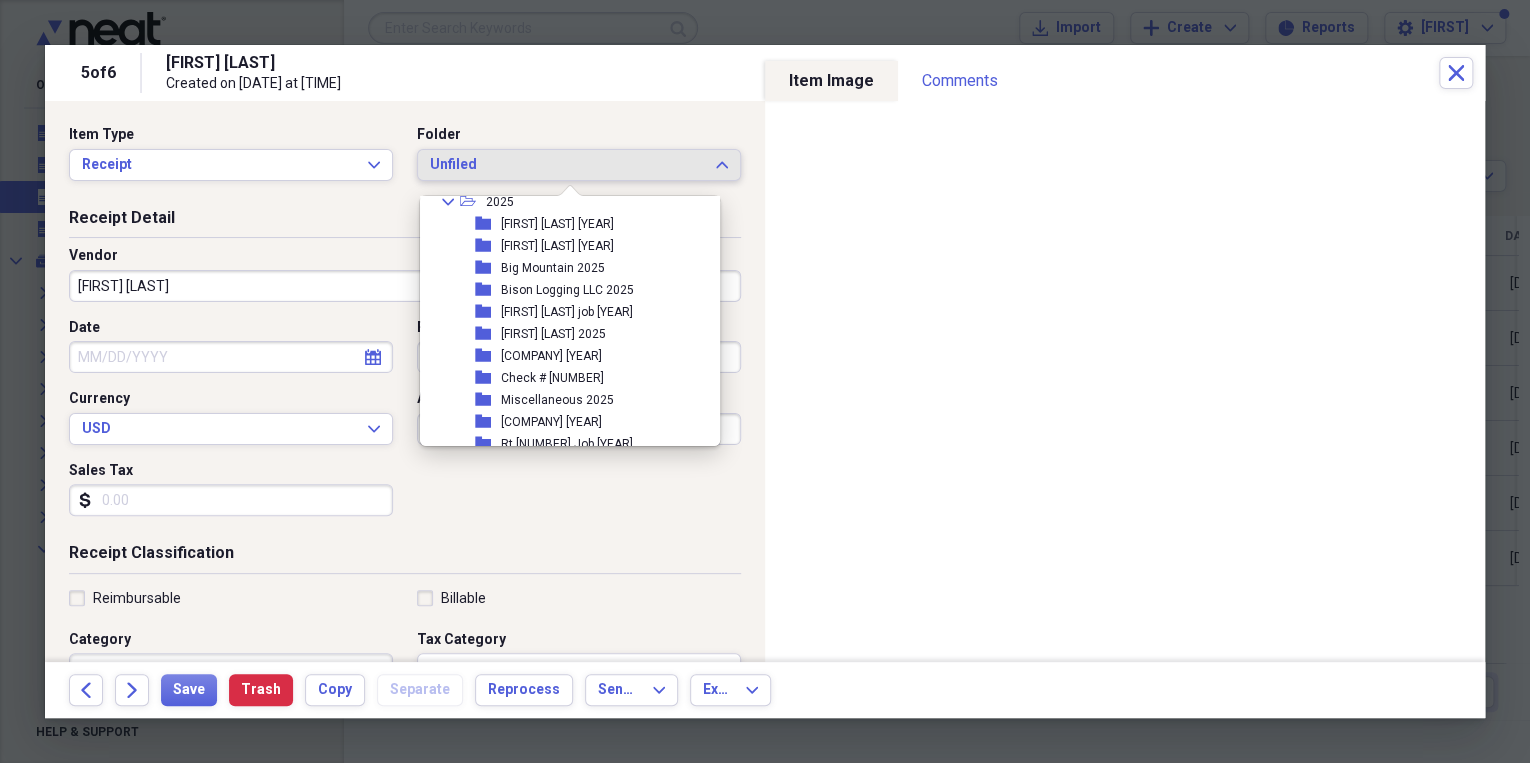 scroll, scrollTop: 380, scrollLeft: 0, axis: vertical 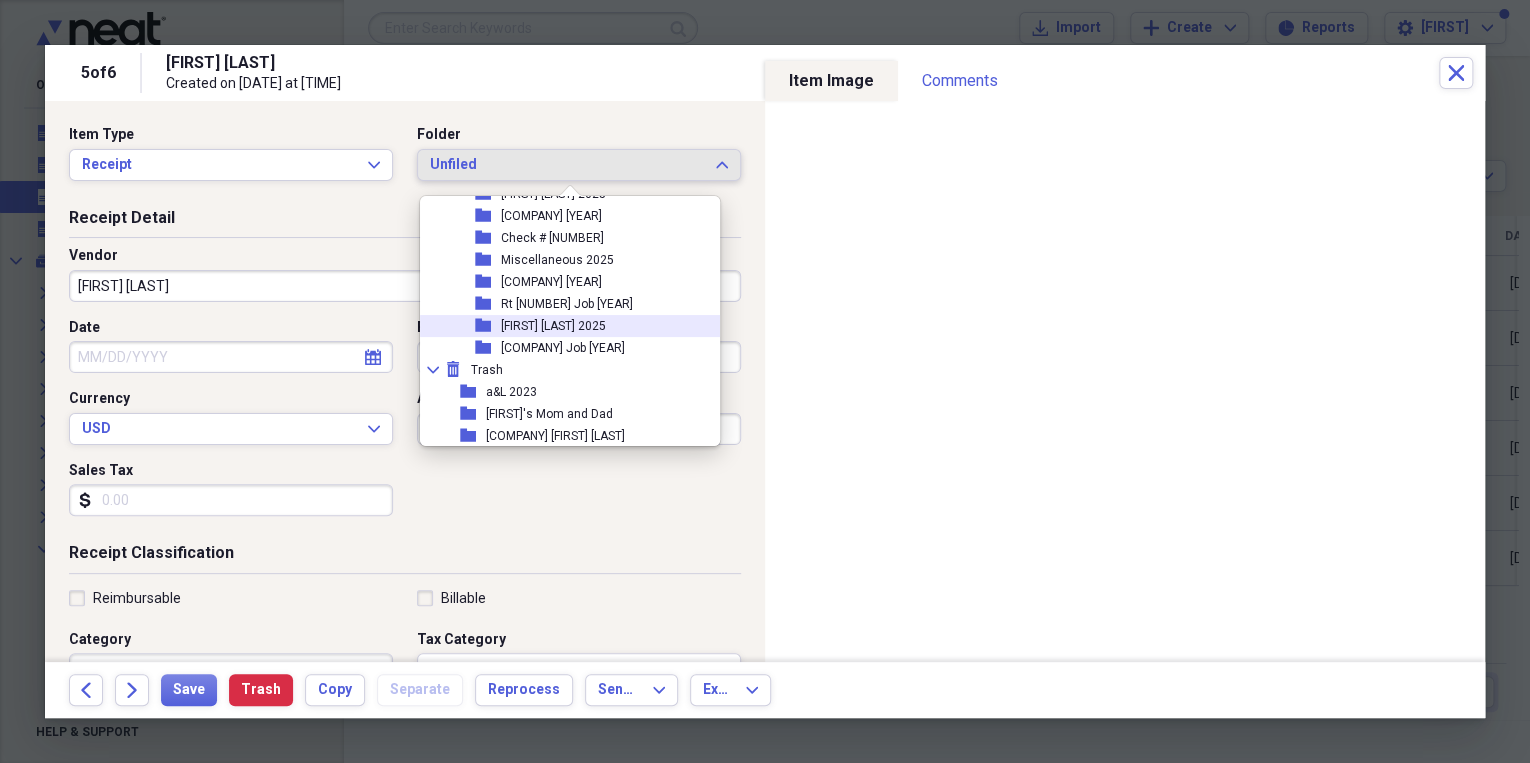 click on "[FIRST] [LAST] 2025" at bounding box center [553, 326] 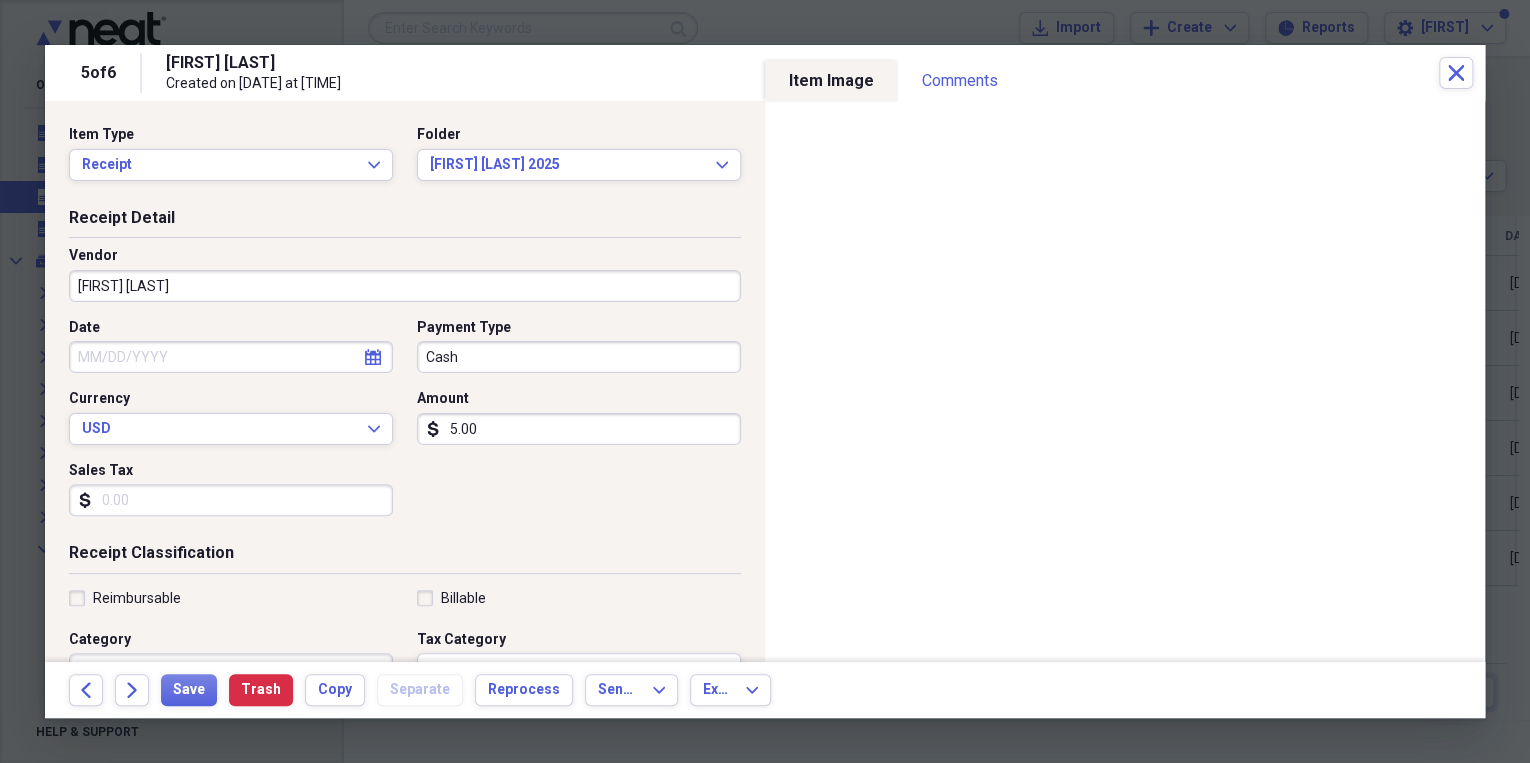click 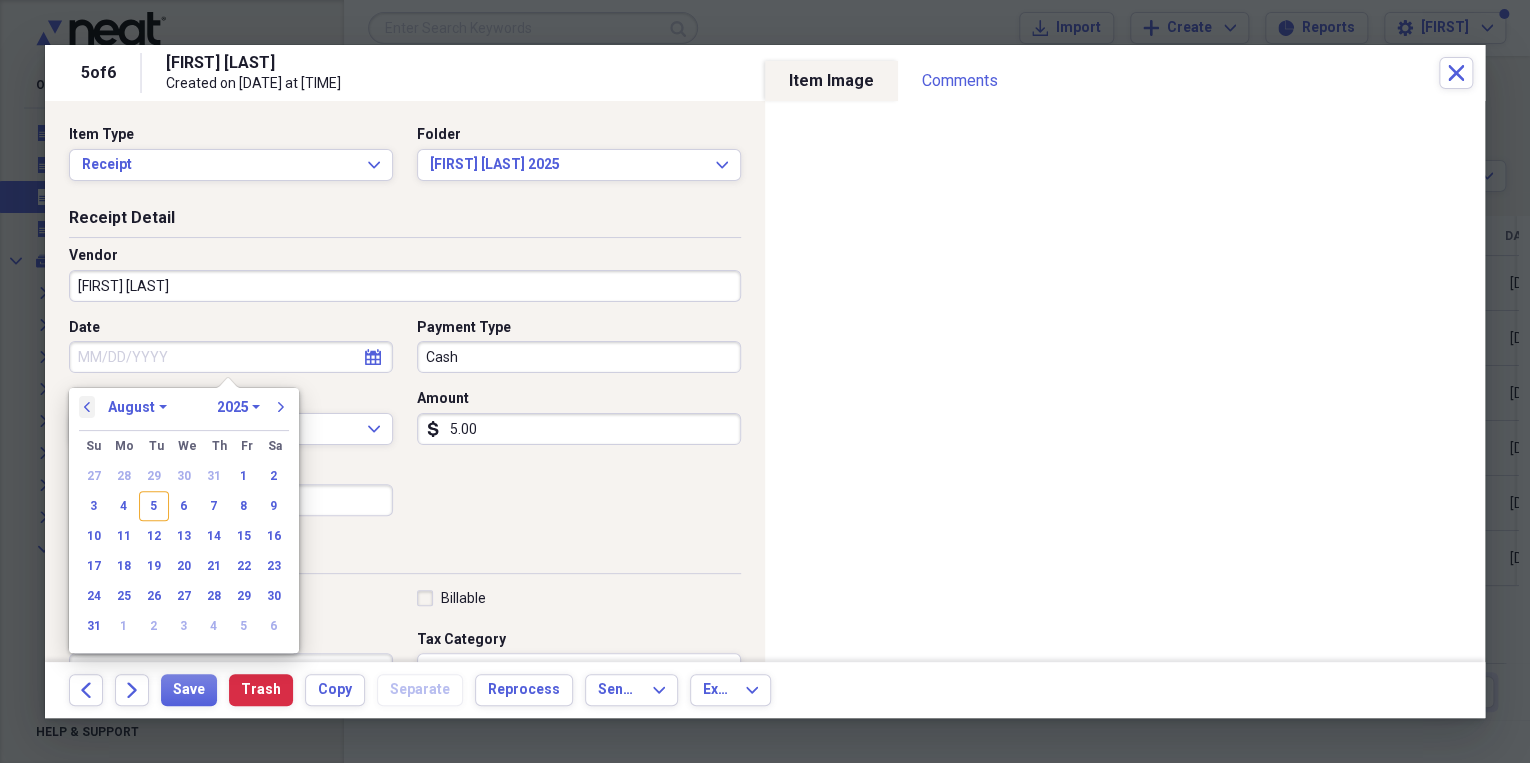 click on "previous" at bounding box center [87, 407] 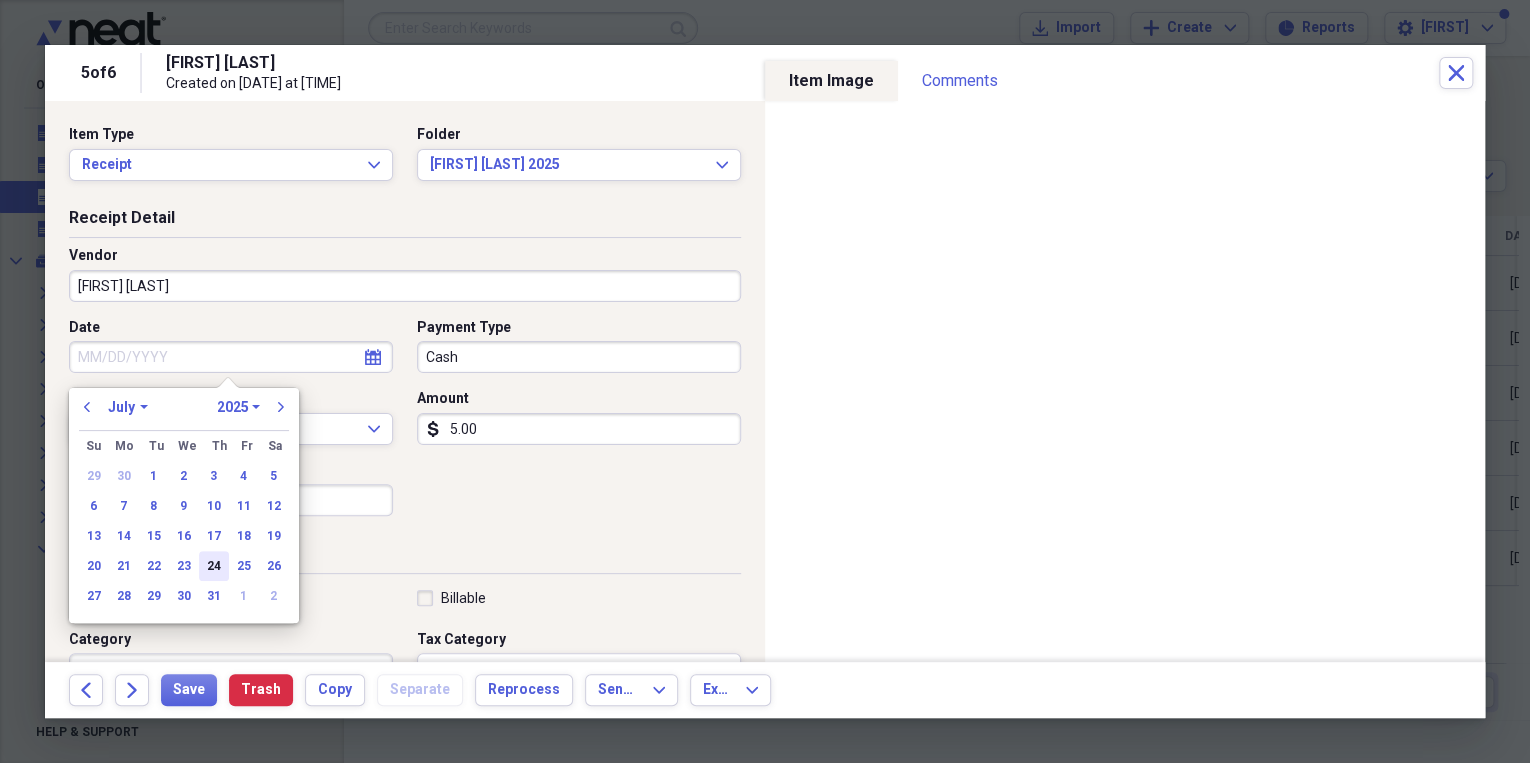 click on "24" at bounding box center [214, 566] 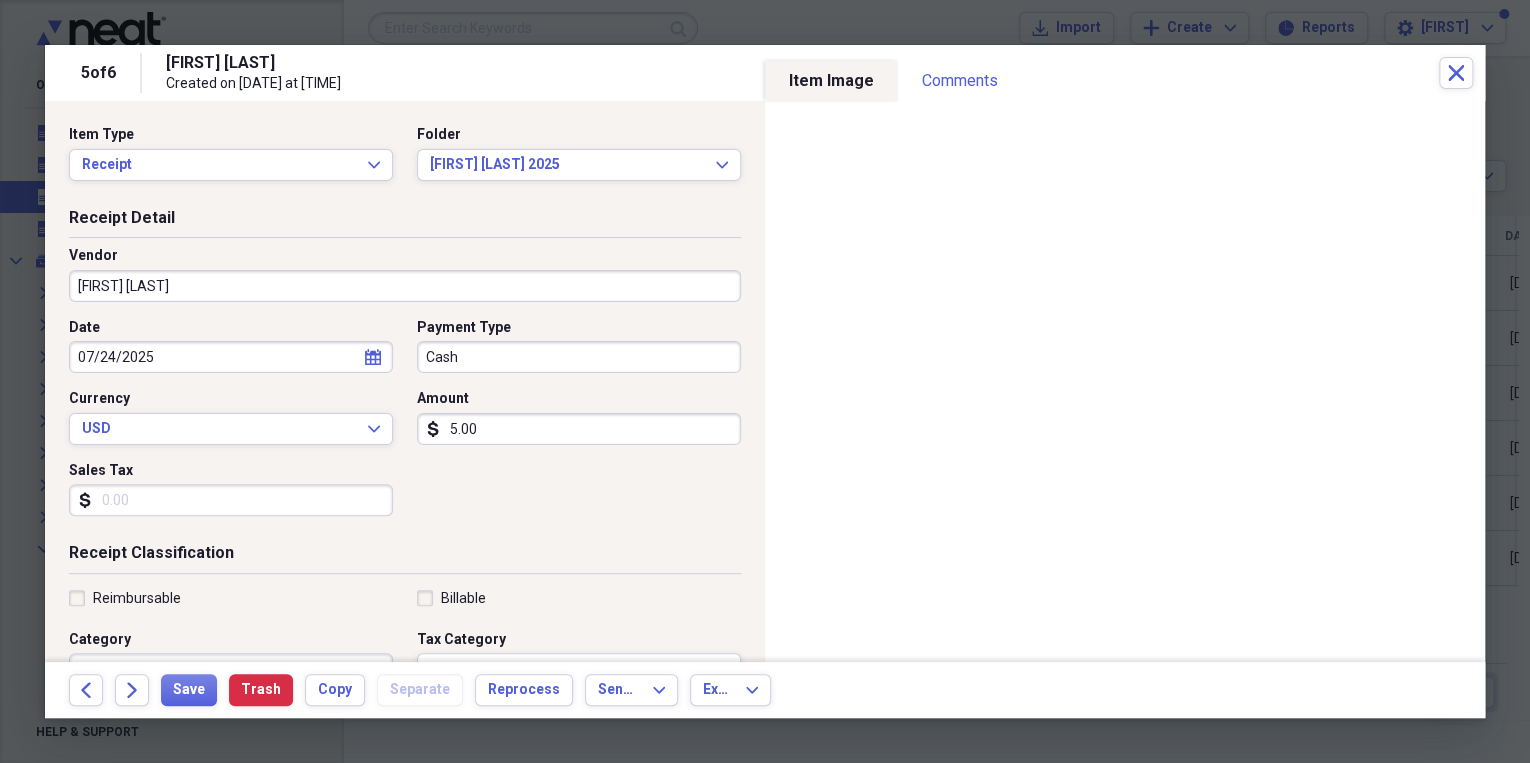 click on "Cash" at bounding box center (579, 357) 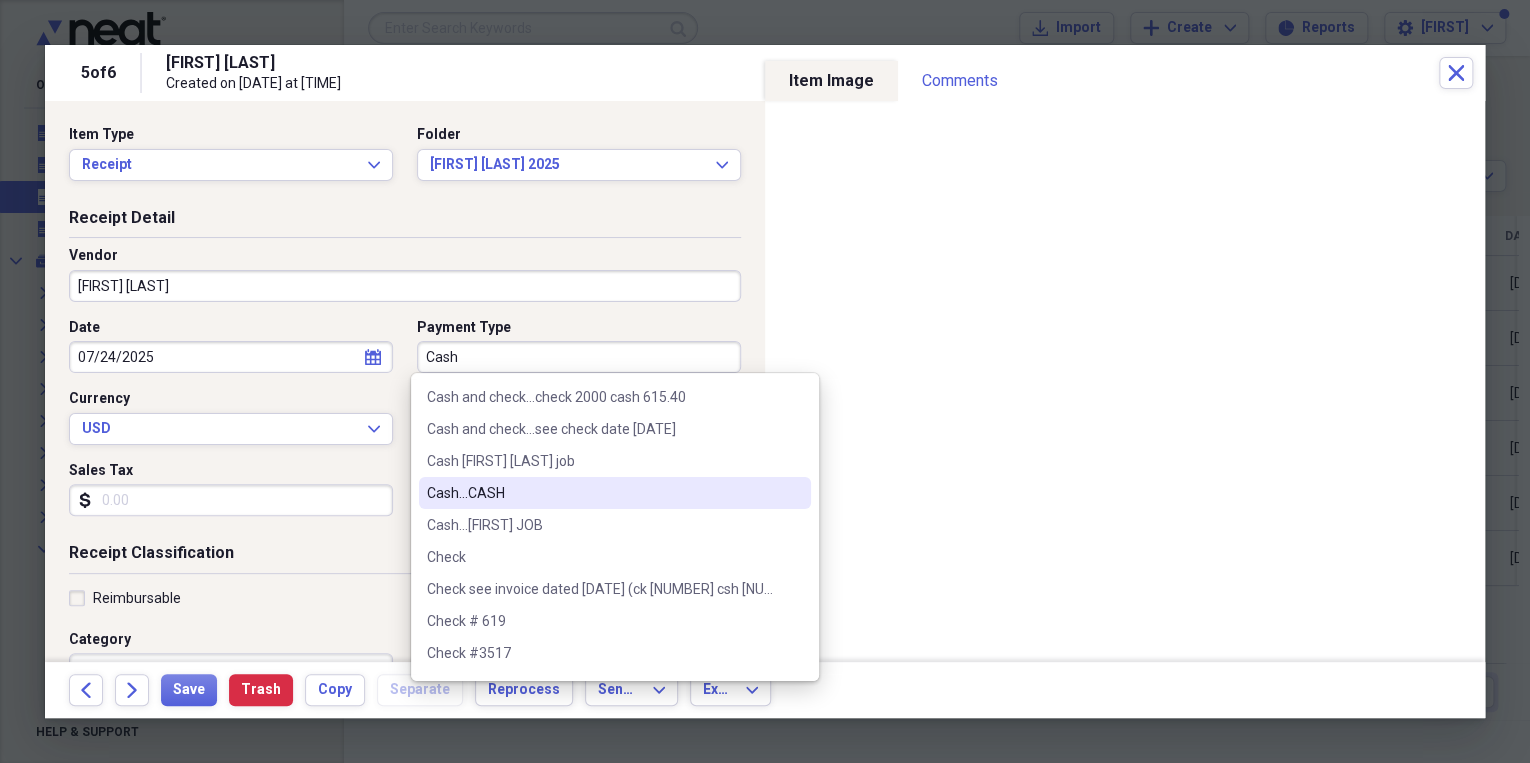 scroll, scrollTop: 320, scrollLeft: 0, axis: vertical 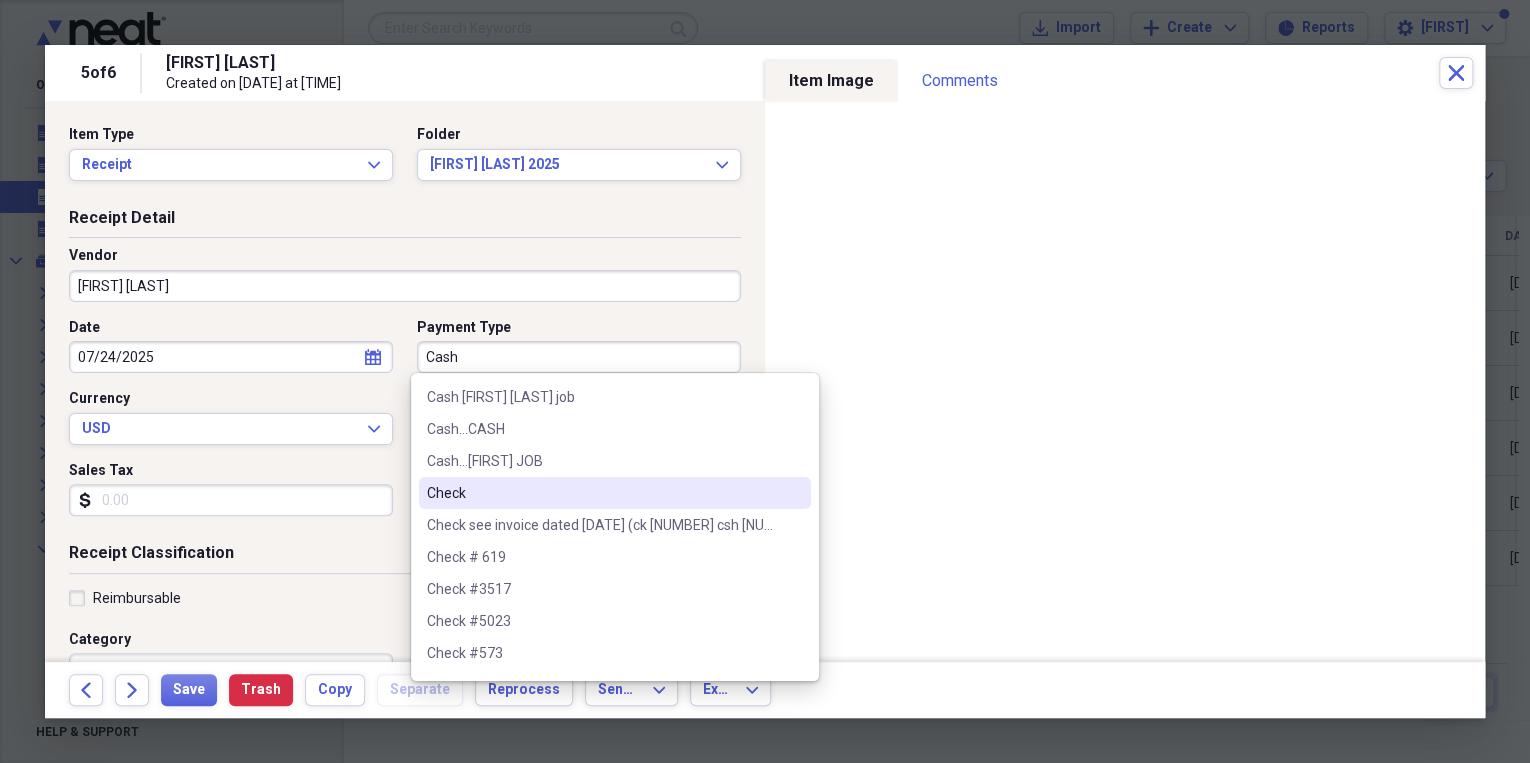 click on "Check" at bounding box center [615, 493] 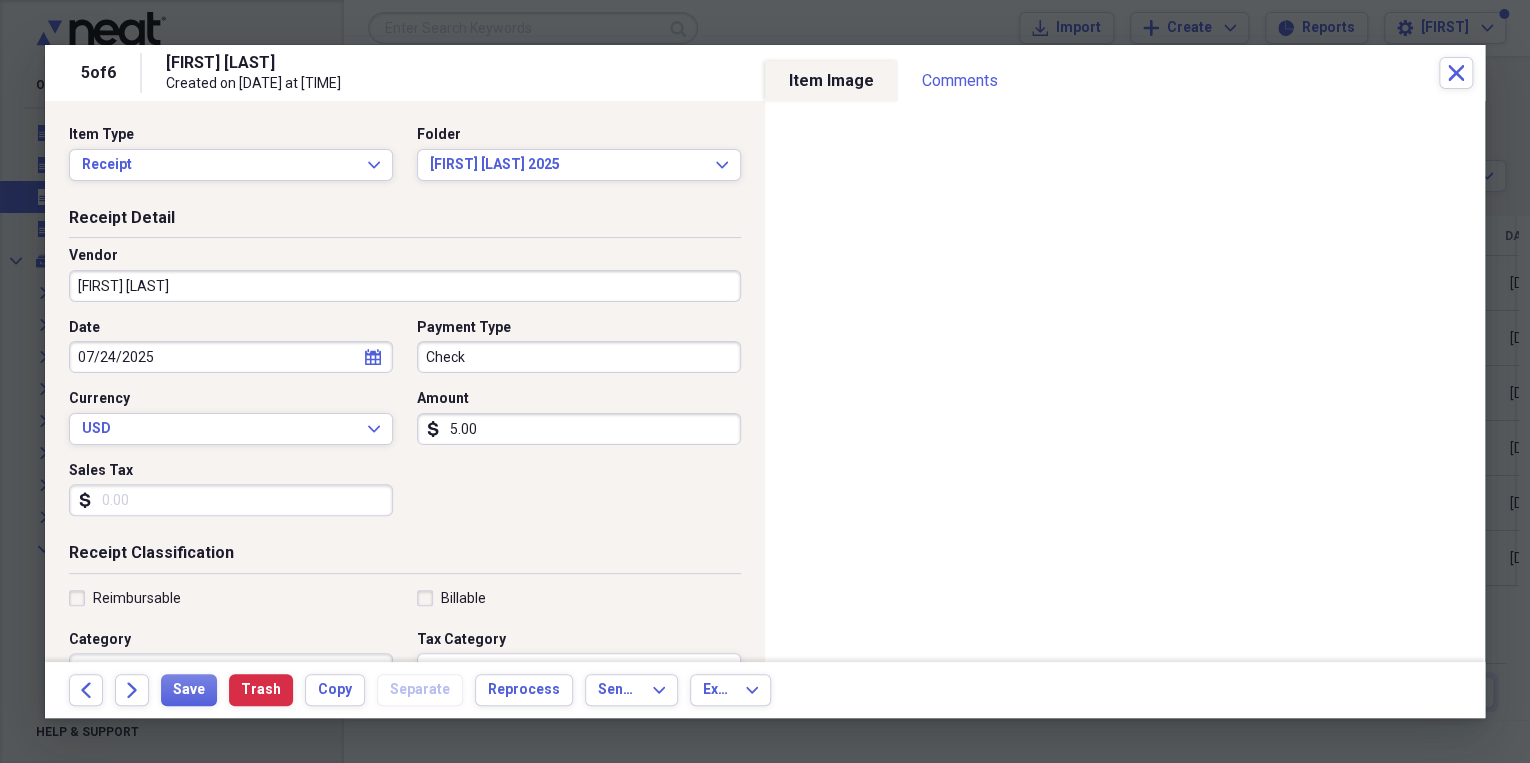 click on "5.00" at bounding box center [579, 429] 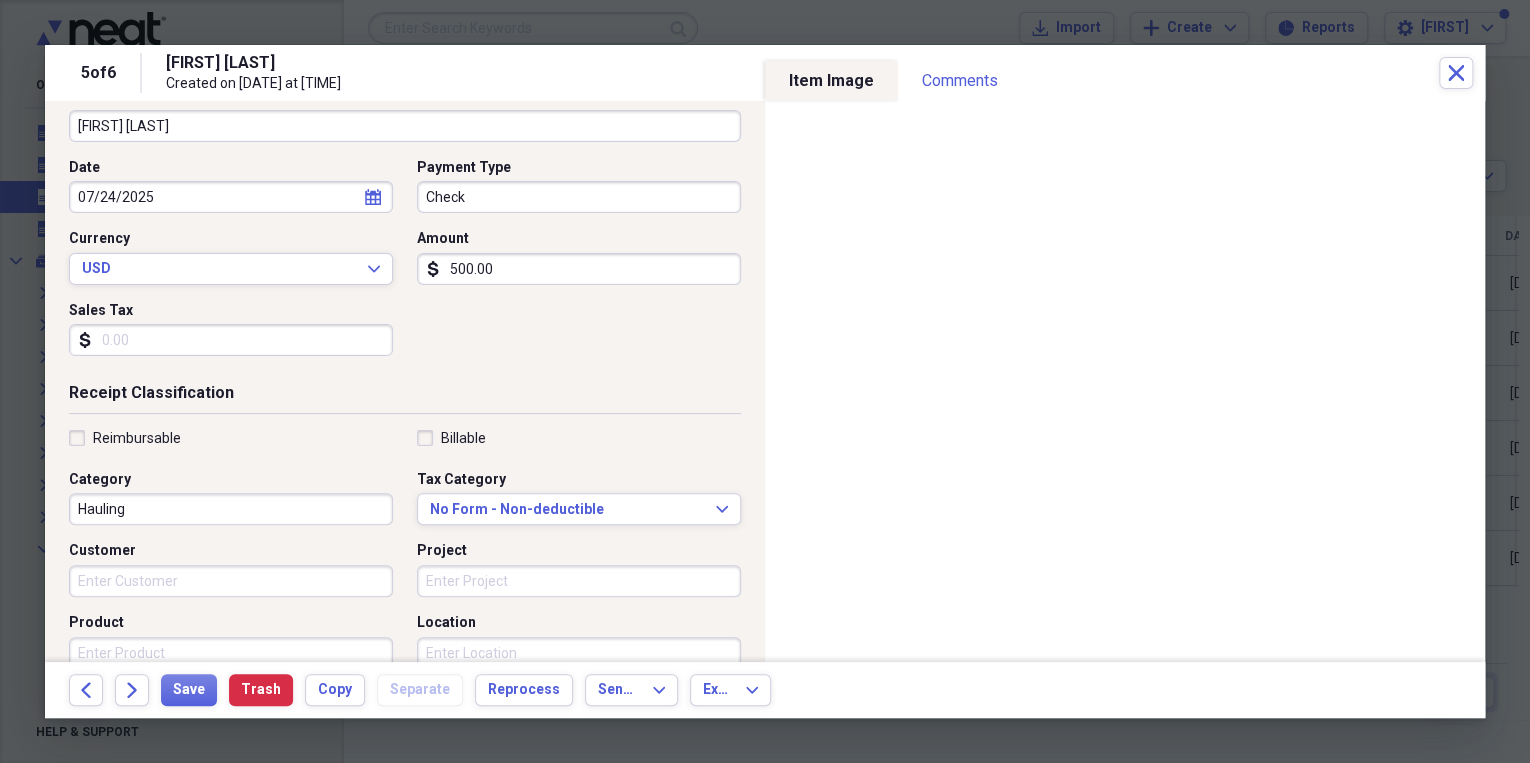 scroll, scrollTop: 0, scrollLeft: 0, axis: both 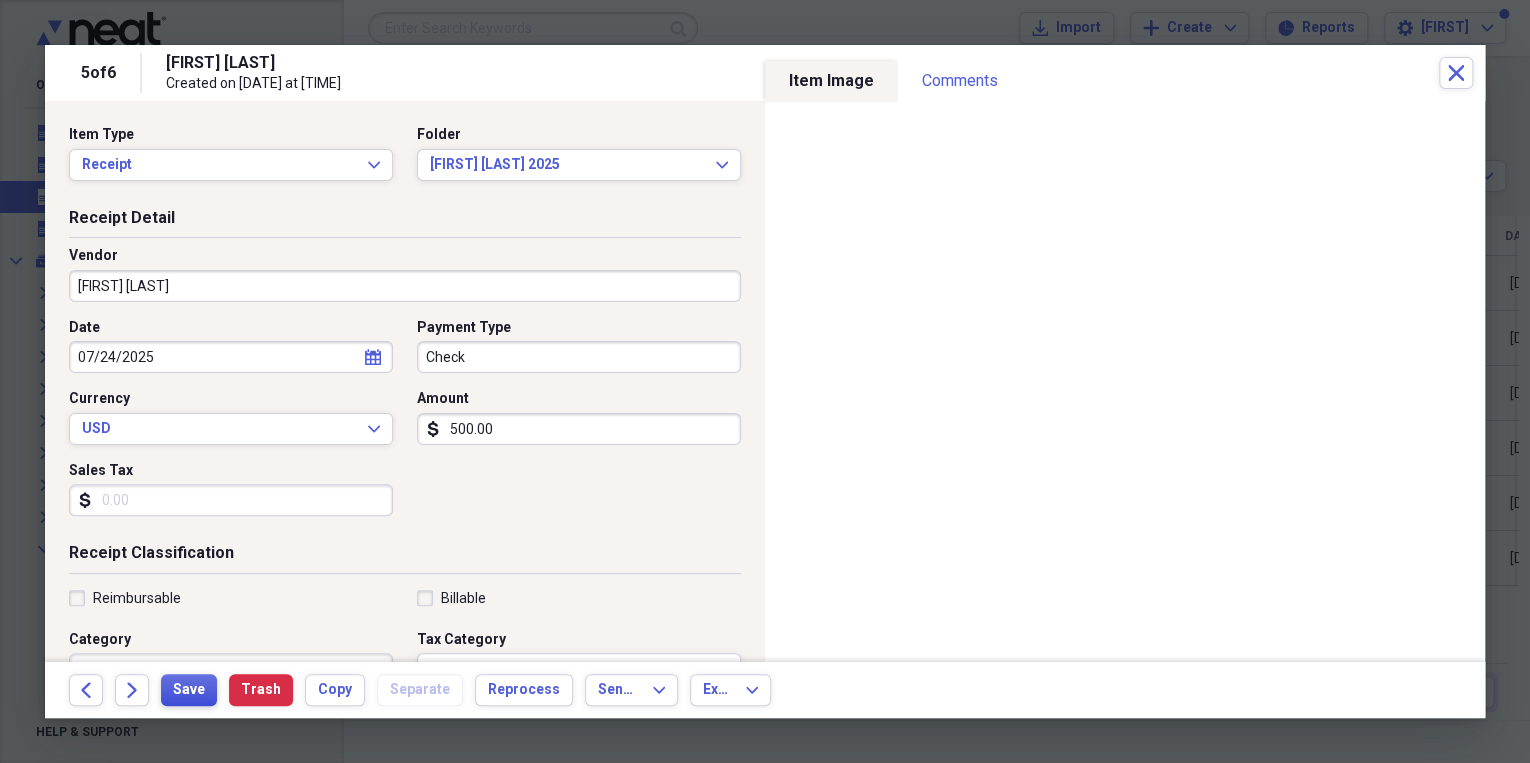 type on "500.00" 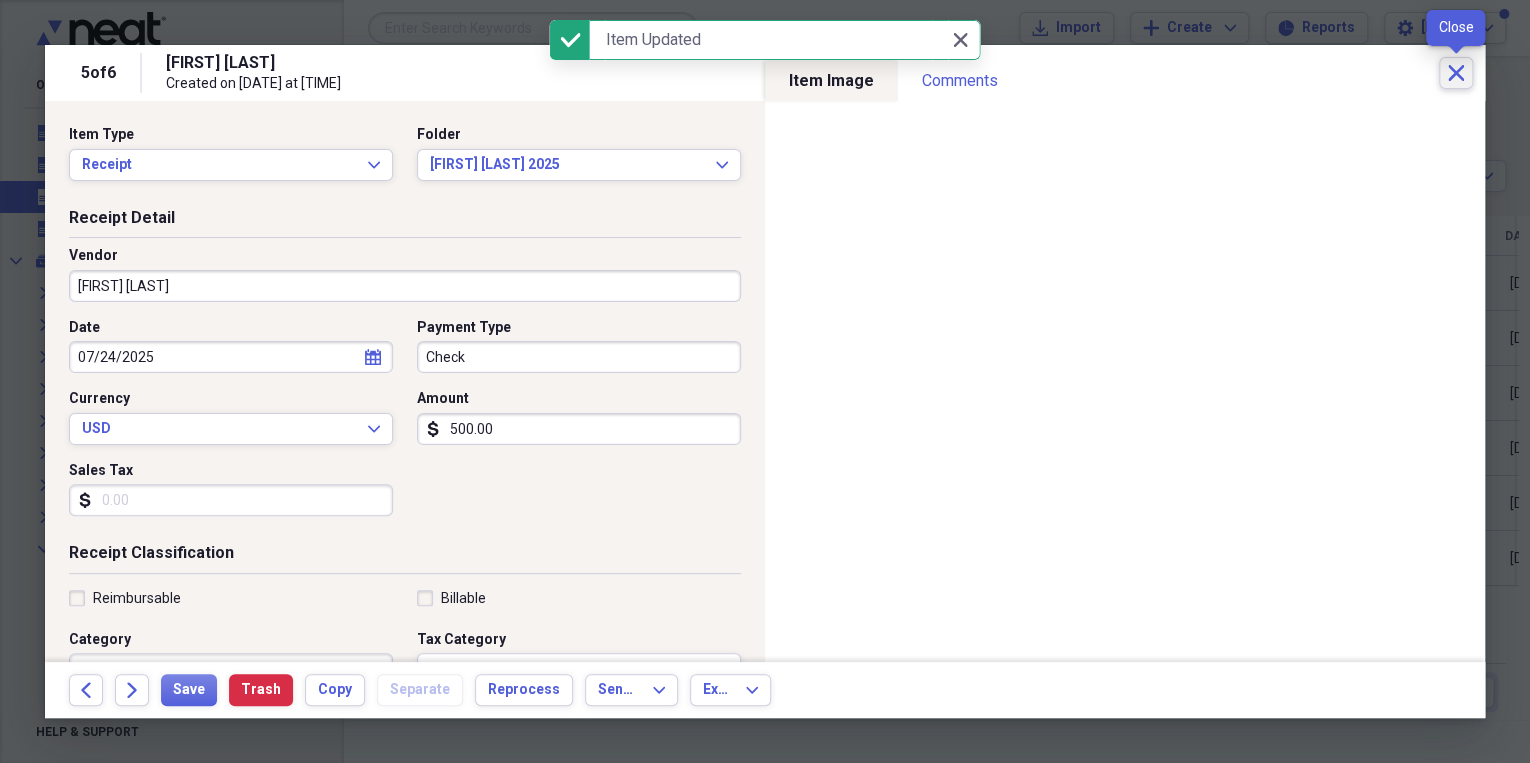 click on "Close" 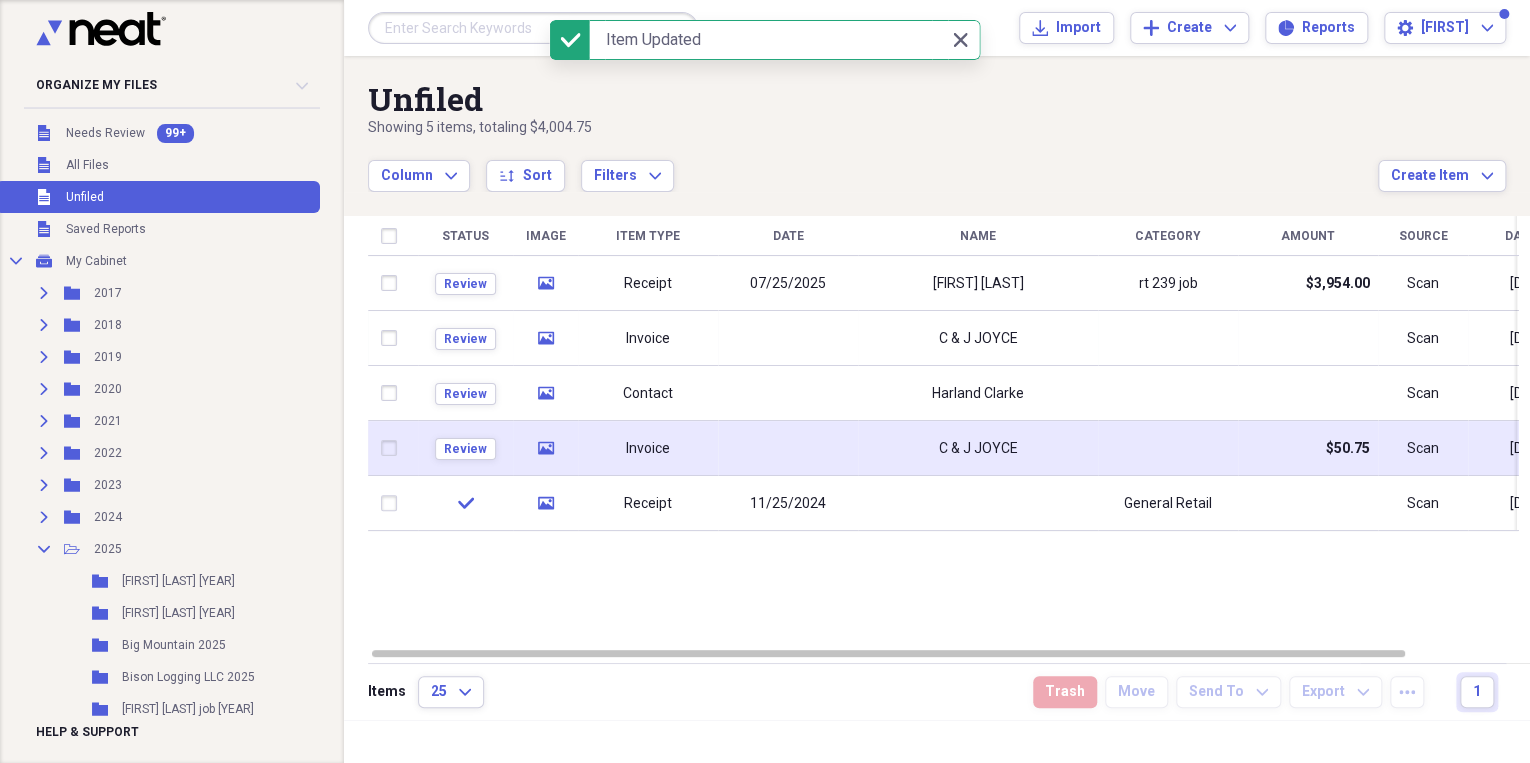 click at bounding box center [788, 448] 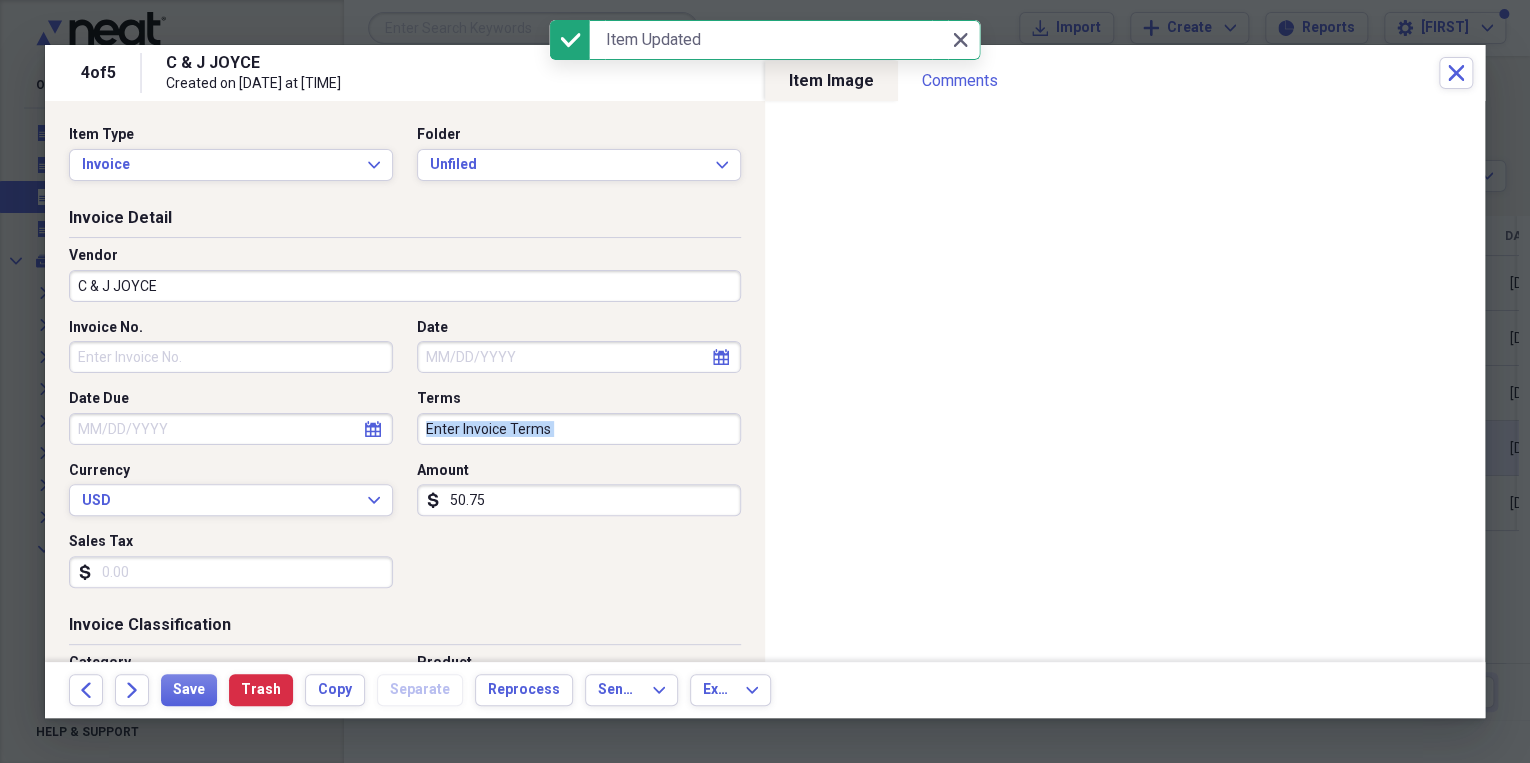click on "Invoice Detail Vendor C & J JOYCE Invoice No. Date calendar Calendar Date Due calendar Calendar Terms Currency USD Expand Amount dollar-sign [NUMBER] Sales Tax dollar-sign" at bounding box center (405, 410) 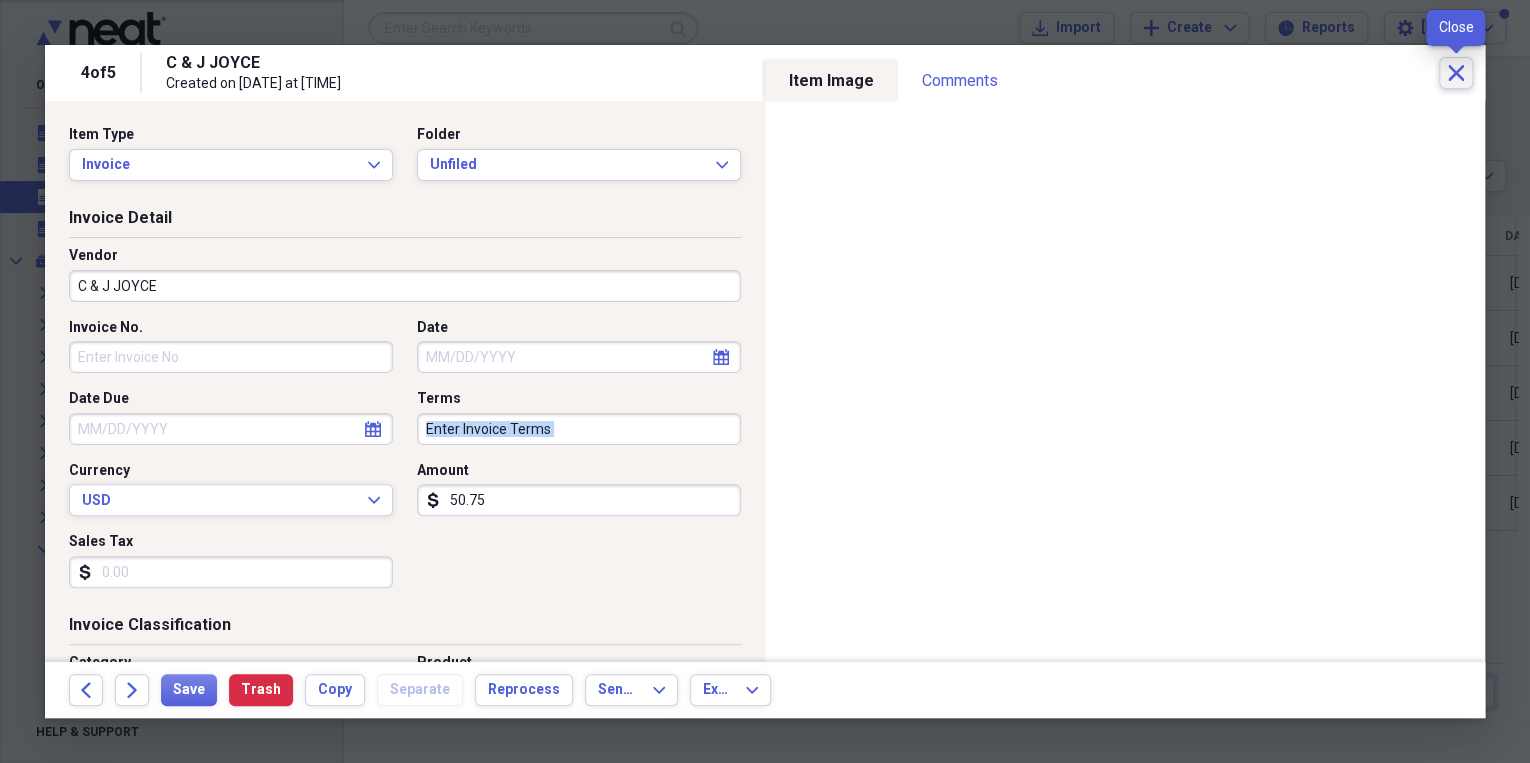 click on "Close" at bounding box center [1456, 73] 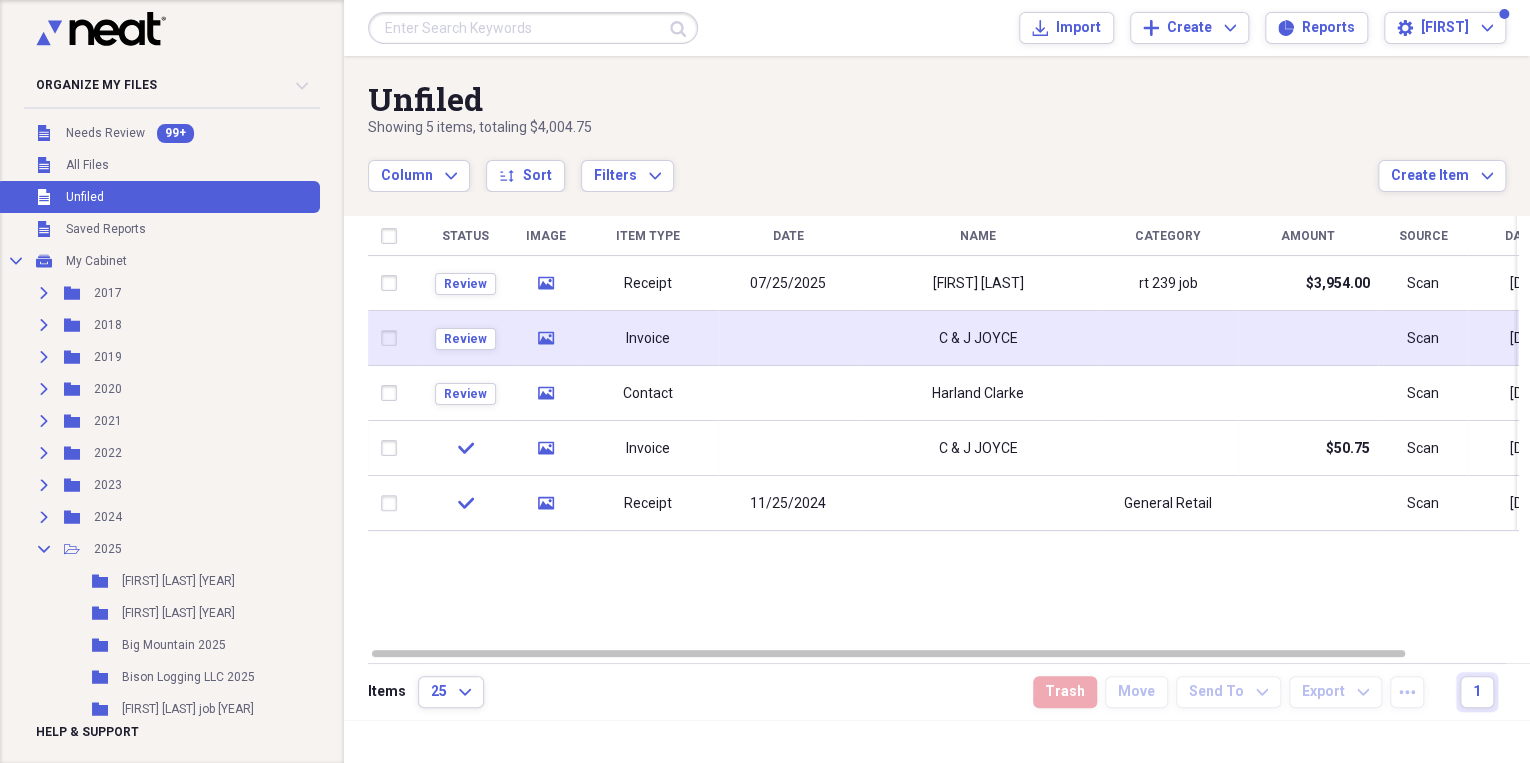 click on "Invoice" at bounding box center (648, 338) 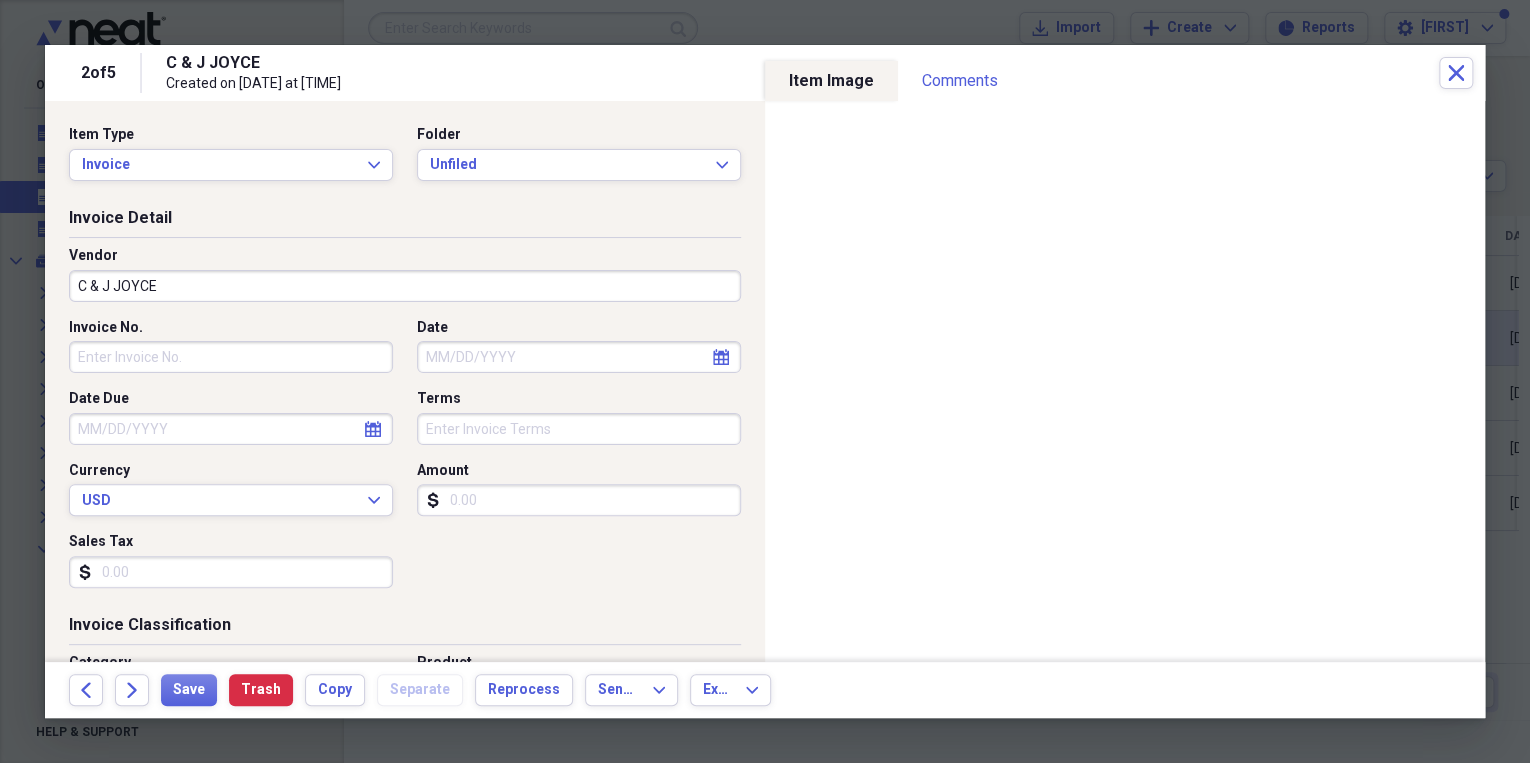 click on "Date" at bounding box center (579, 357) 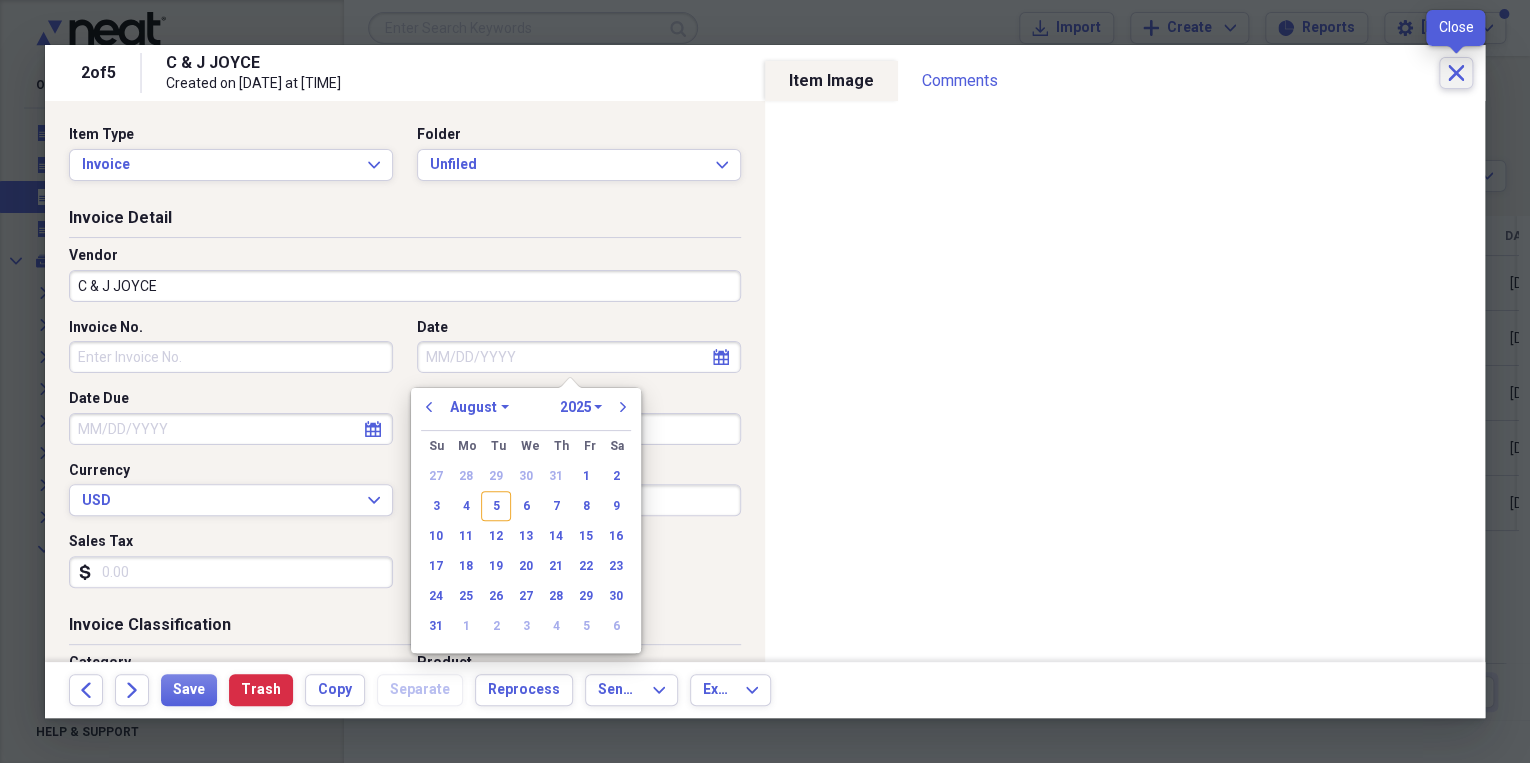 click 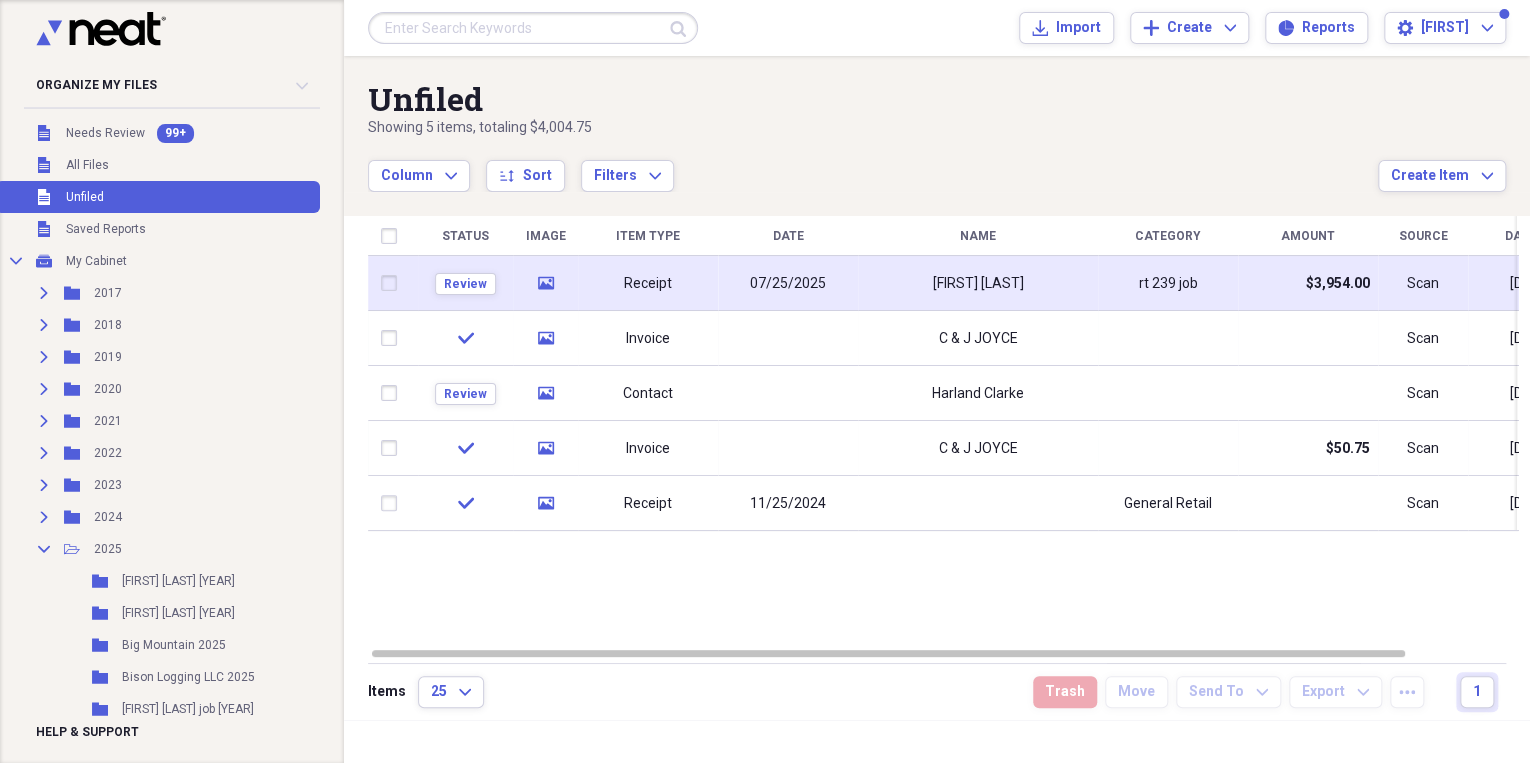 click on "Receipt" at bounding box center (648, 283) 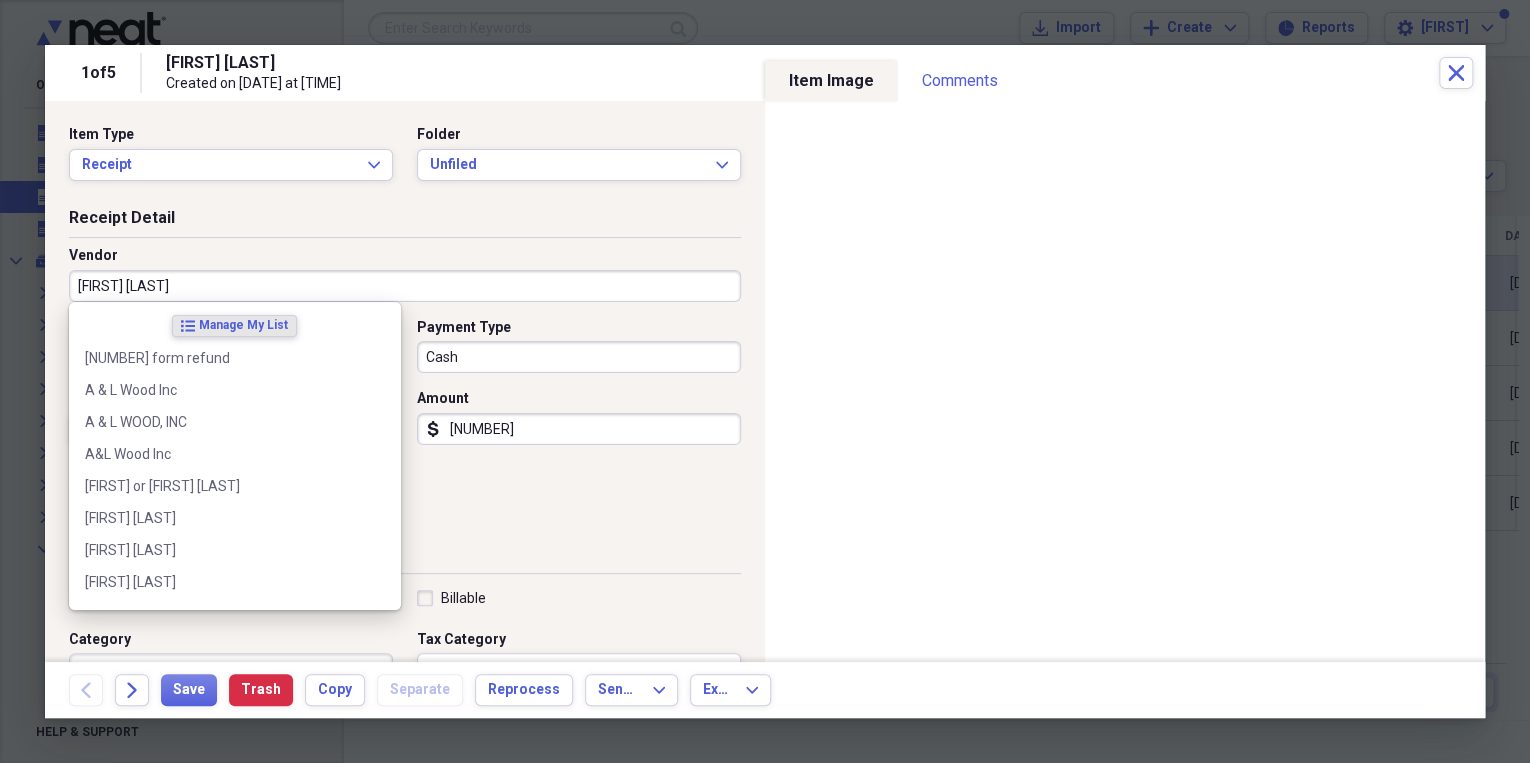 click on "[FIRST] [LAST]" at bounding box center [405, 286] 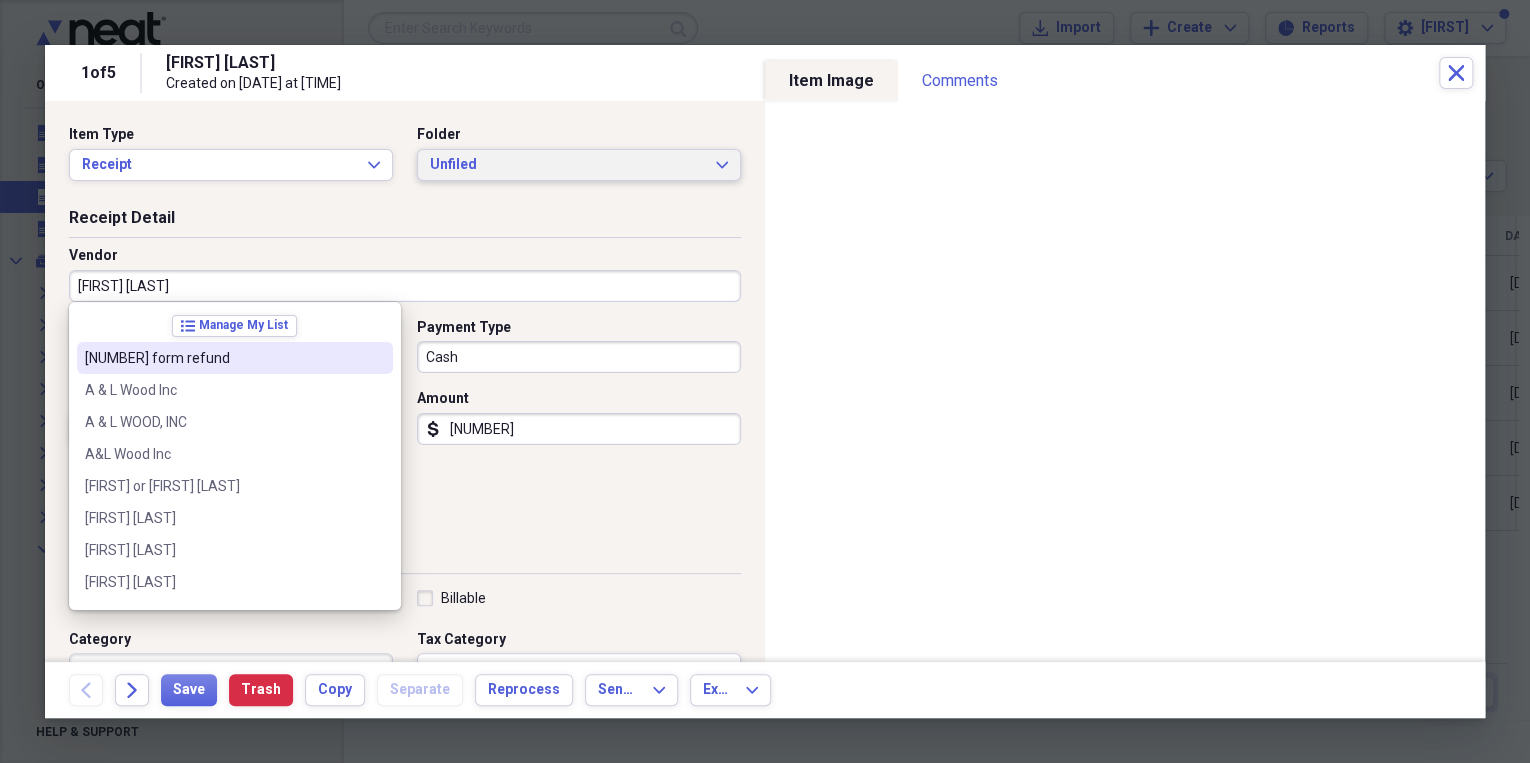 click on "Unfiled Expand" at bounding box center [579, 165] 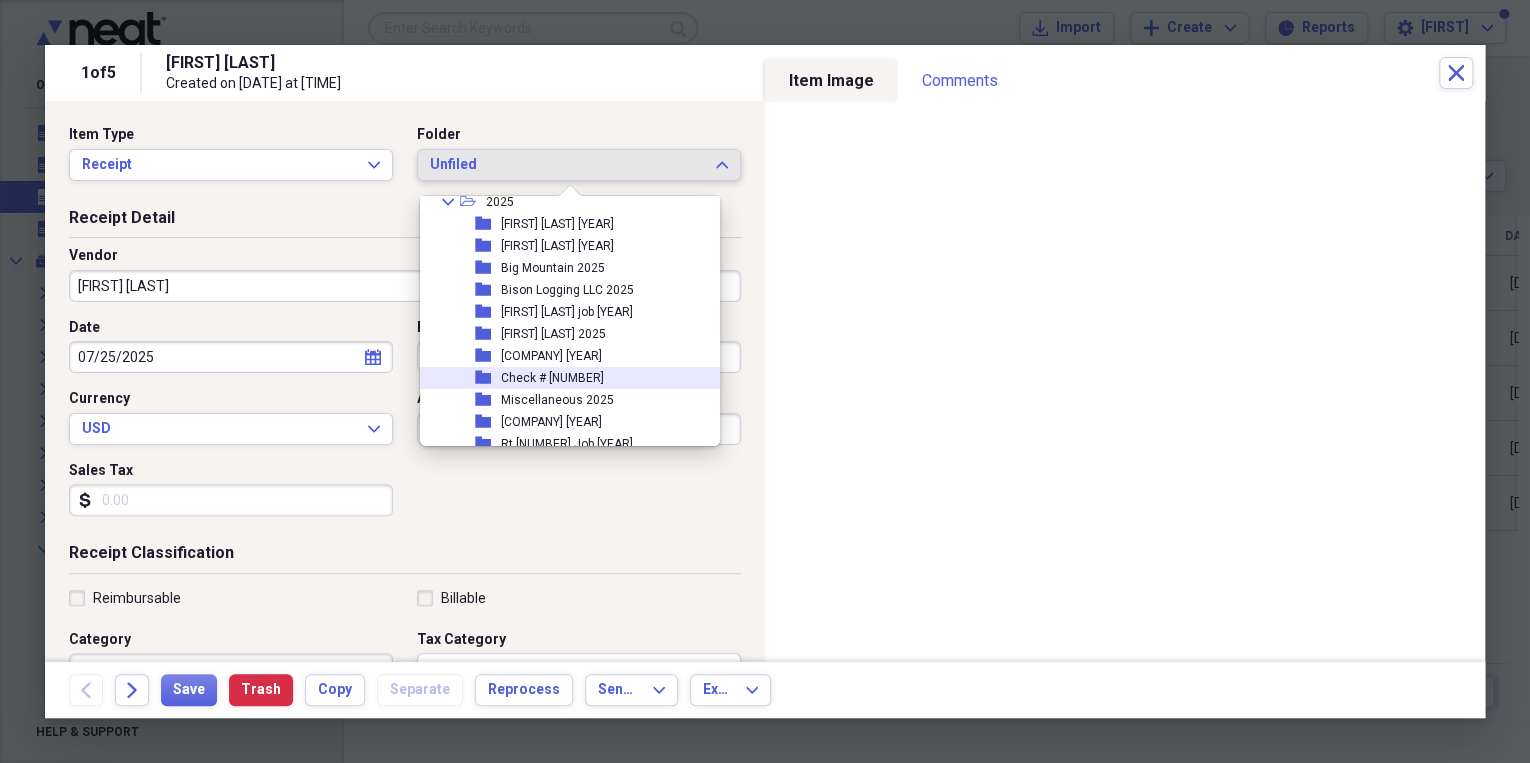 scroll, scrollTop: 320, scrollLeft: 0, axis: vertical 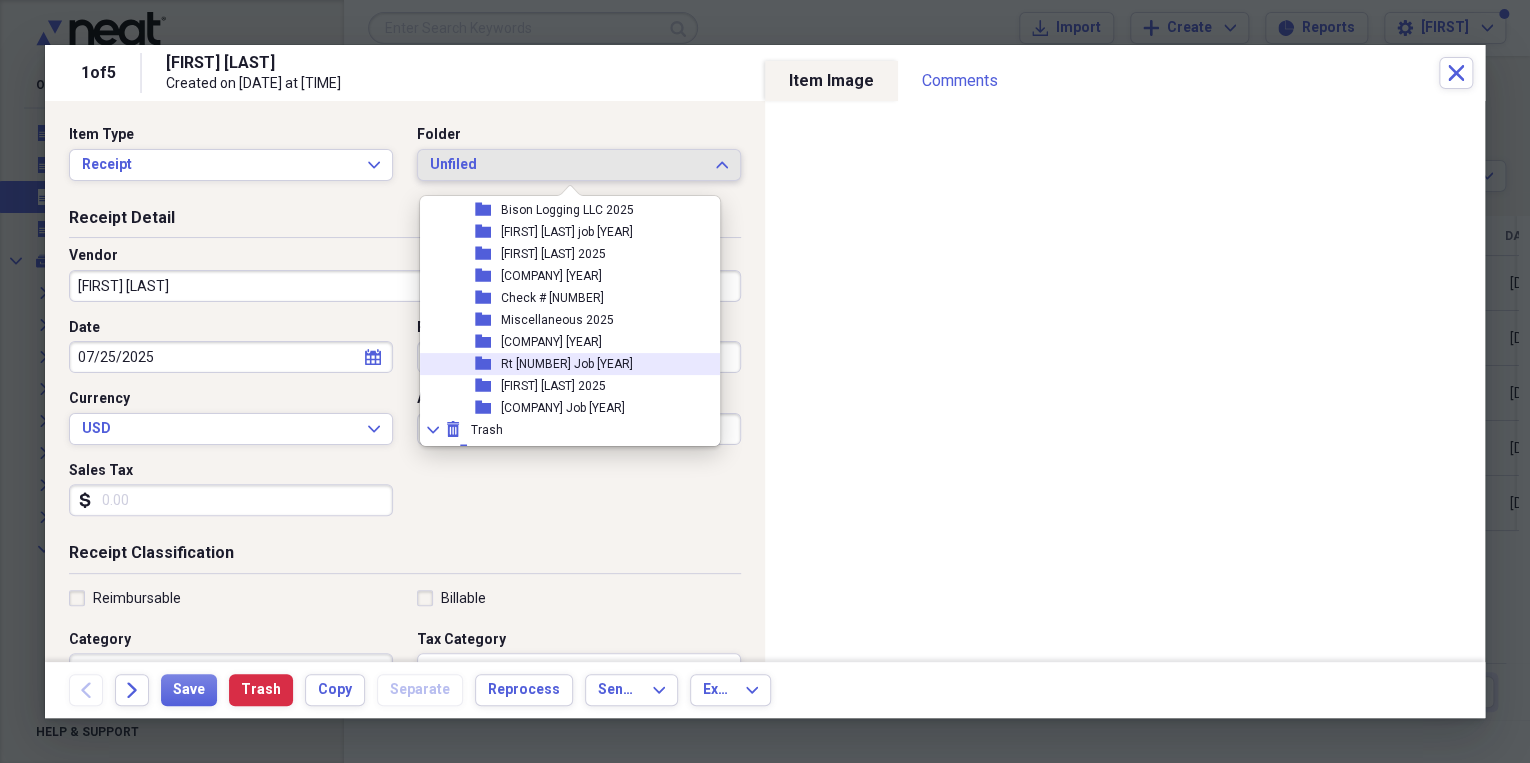click on "Rt [NUMBER] Job [YEAR]" at bounding box center (567, 364) 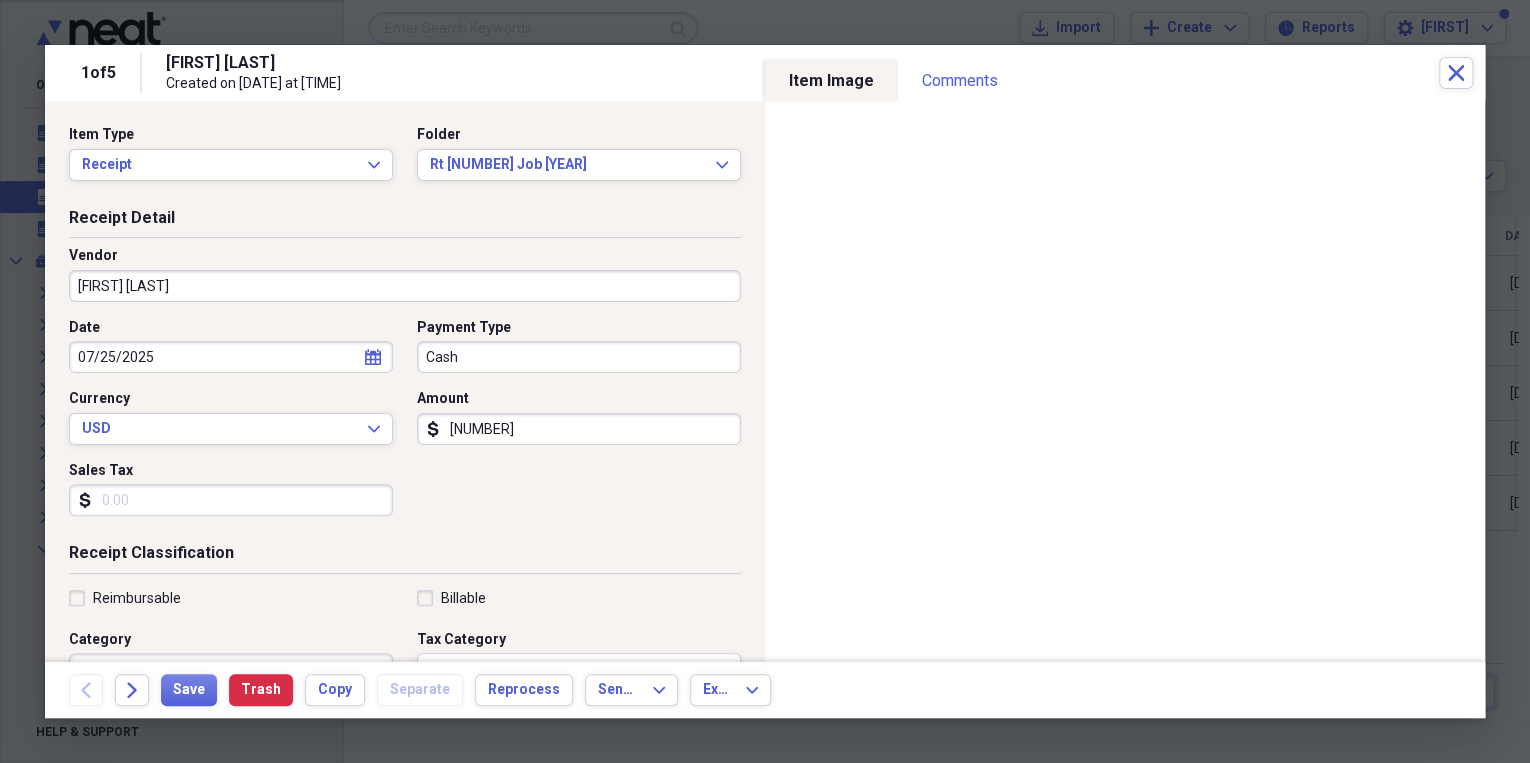 click on "[FIRST] [LAST]" at bounding box center (405, 286) 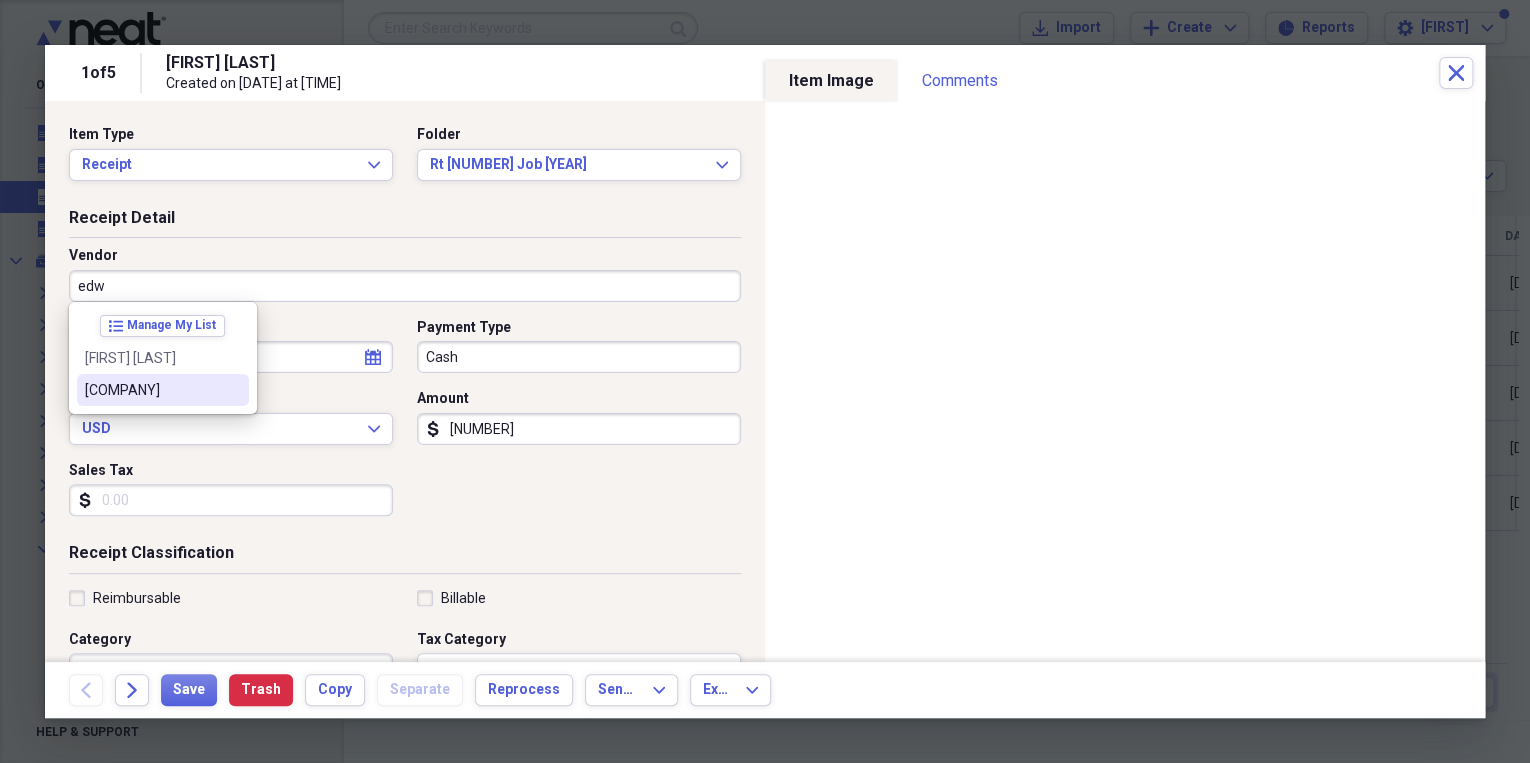 click on "[COMPANY]" at bounding box center (151, 390) 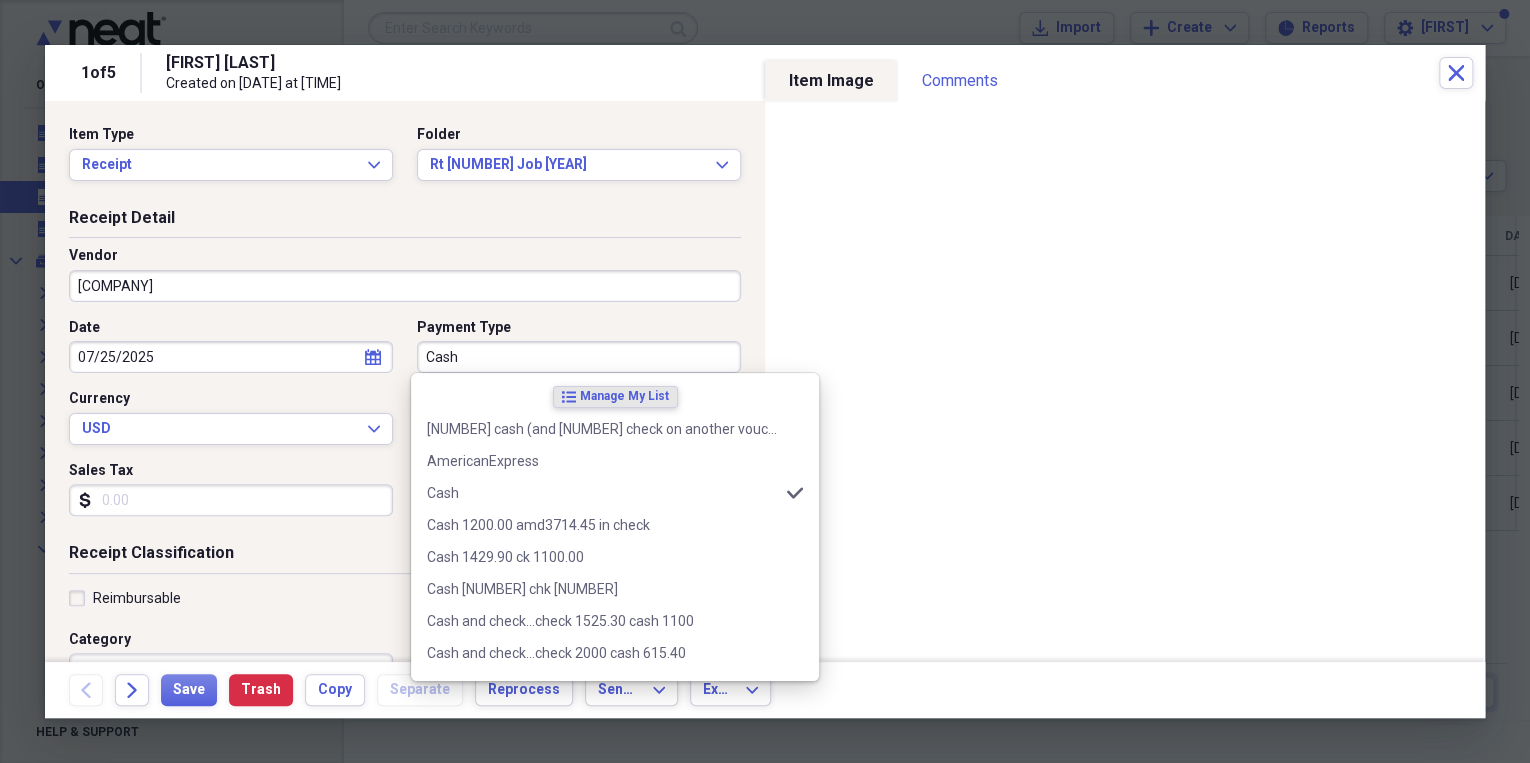 click on "Cash" at bounding box center (579, 357) 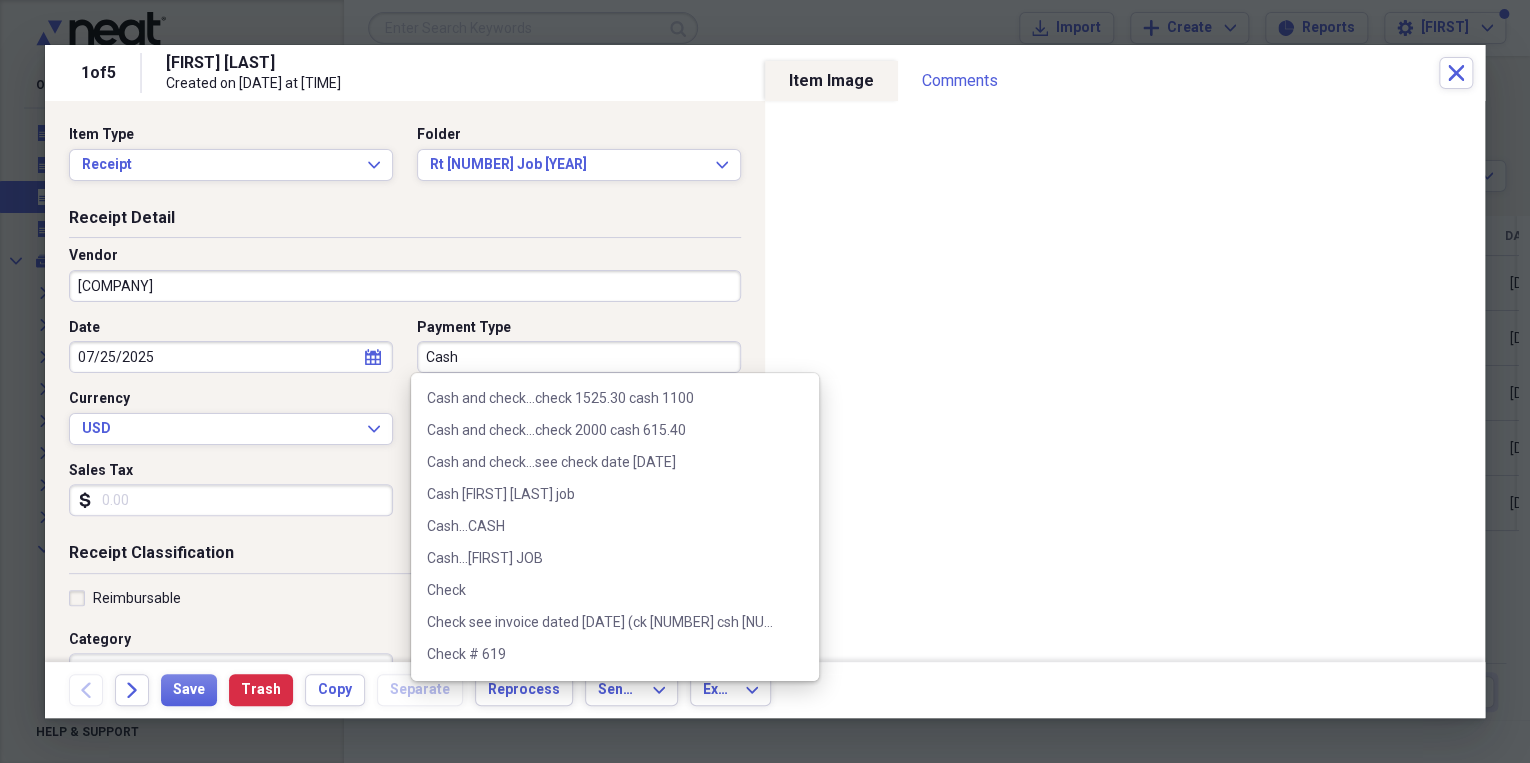 scroll, scrollTop: 240, scrollLeft: 0, axis: vertical 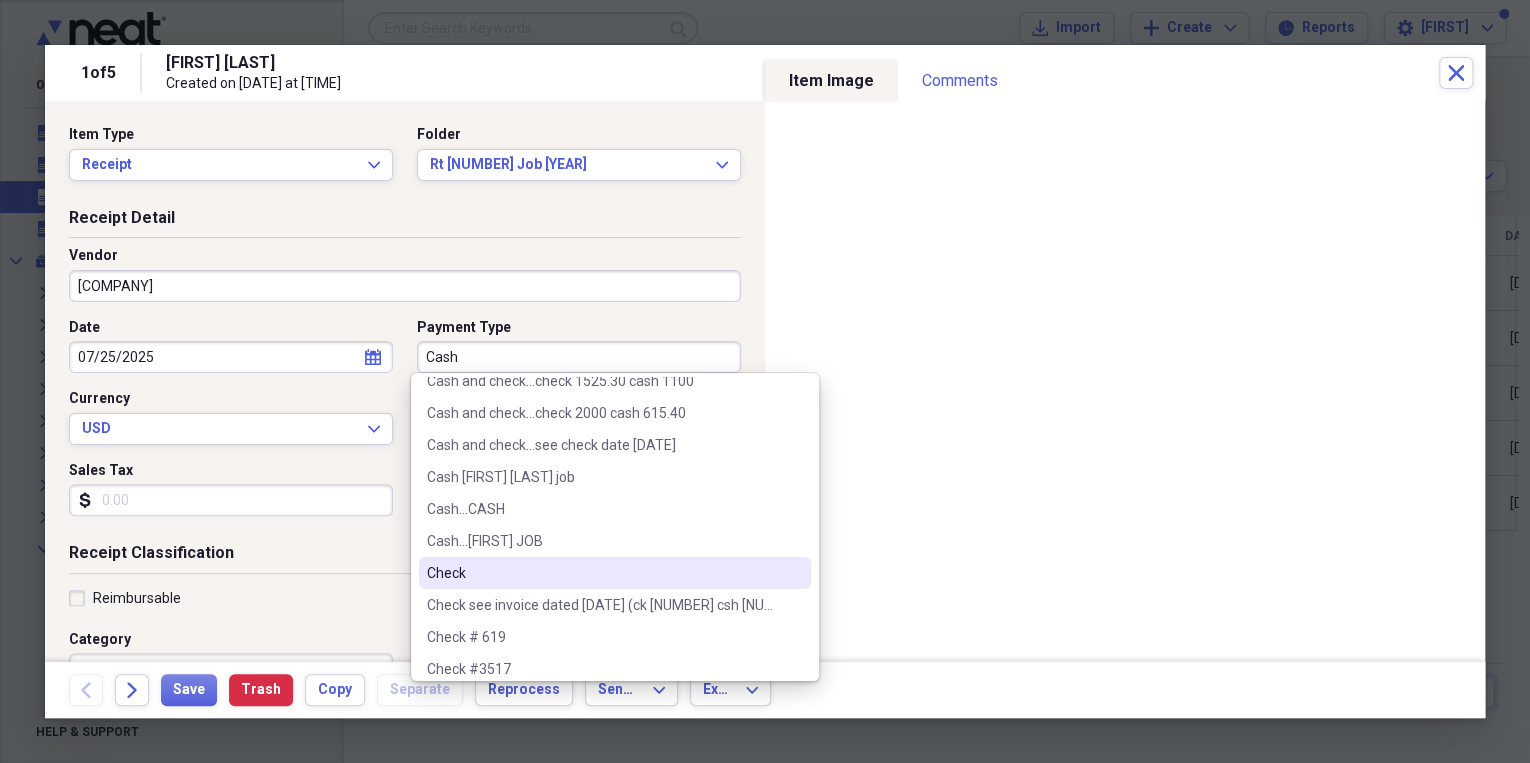 click on "Check" at bounding box center [603, 573] 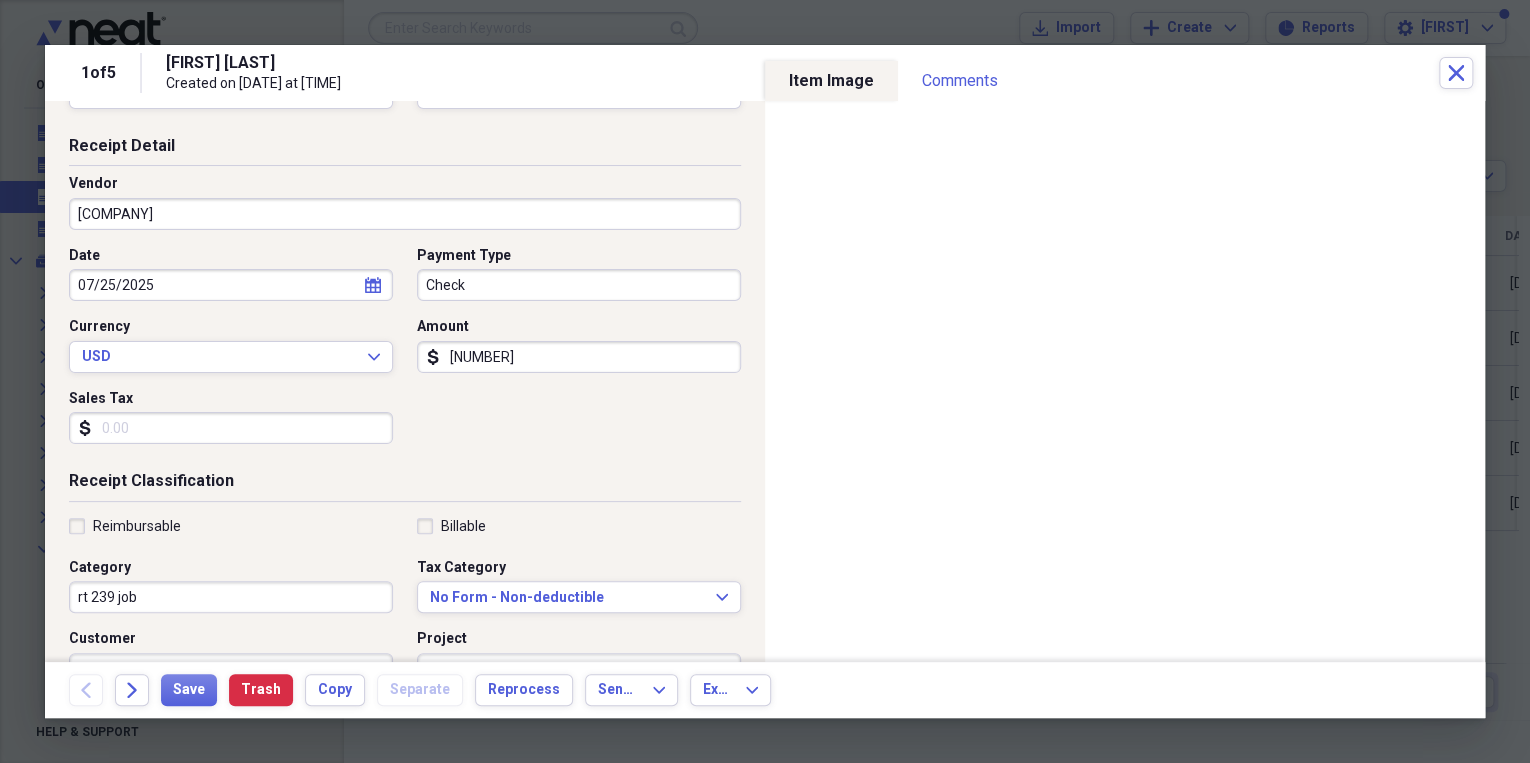 scroll, scrollTop: 160, scrollLeft: 0, axis: vertical 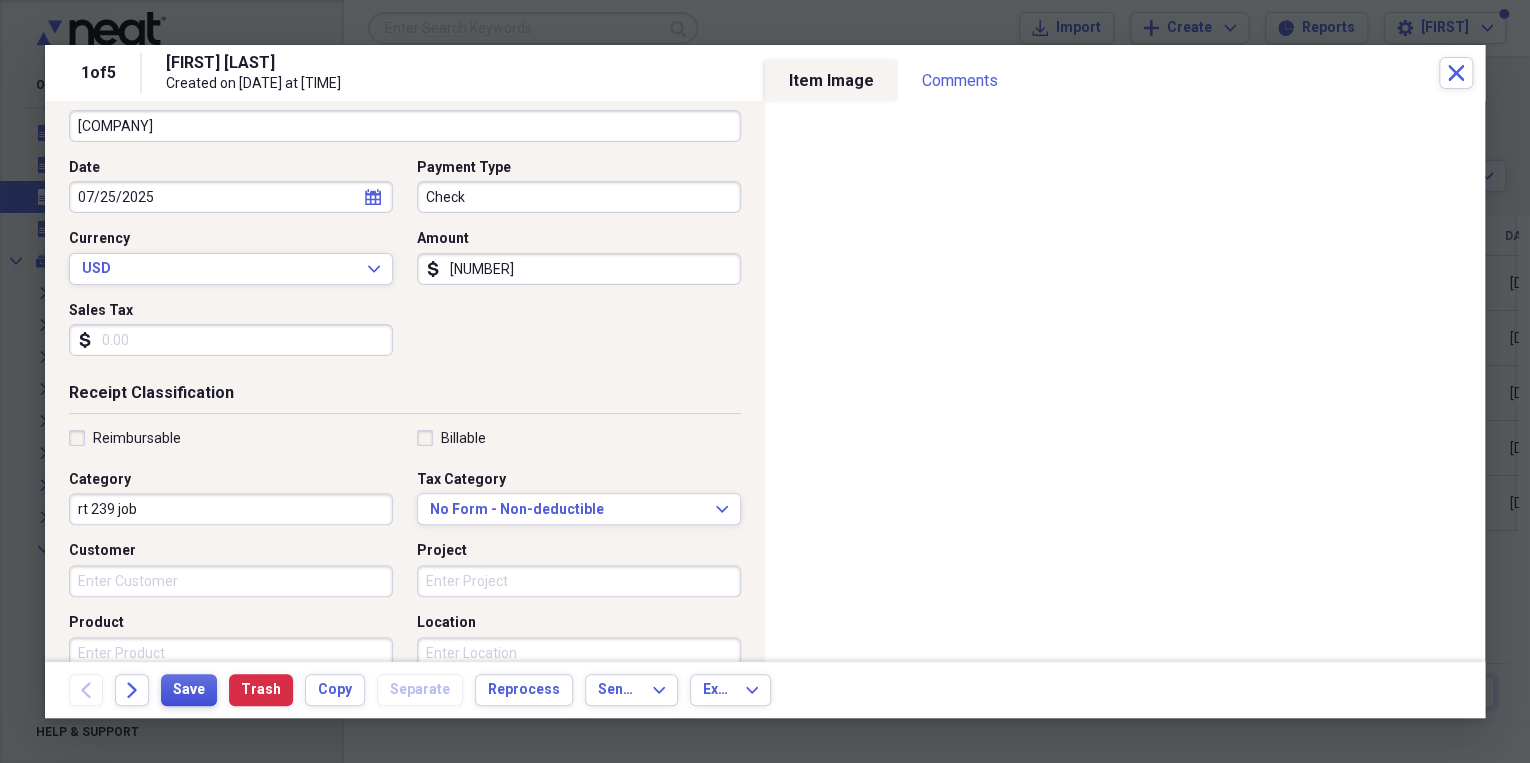 click on "Save" at bounding box center (189, 690) 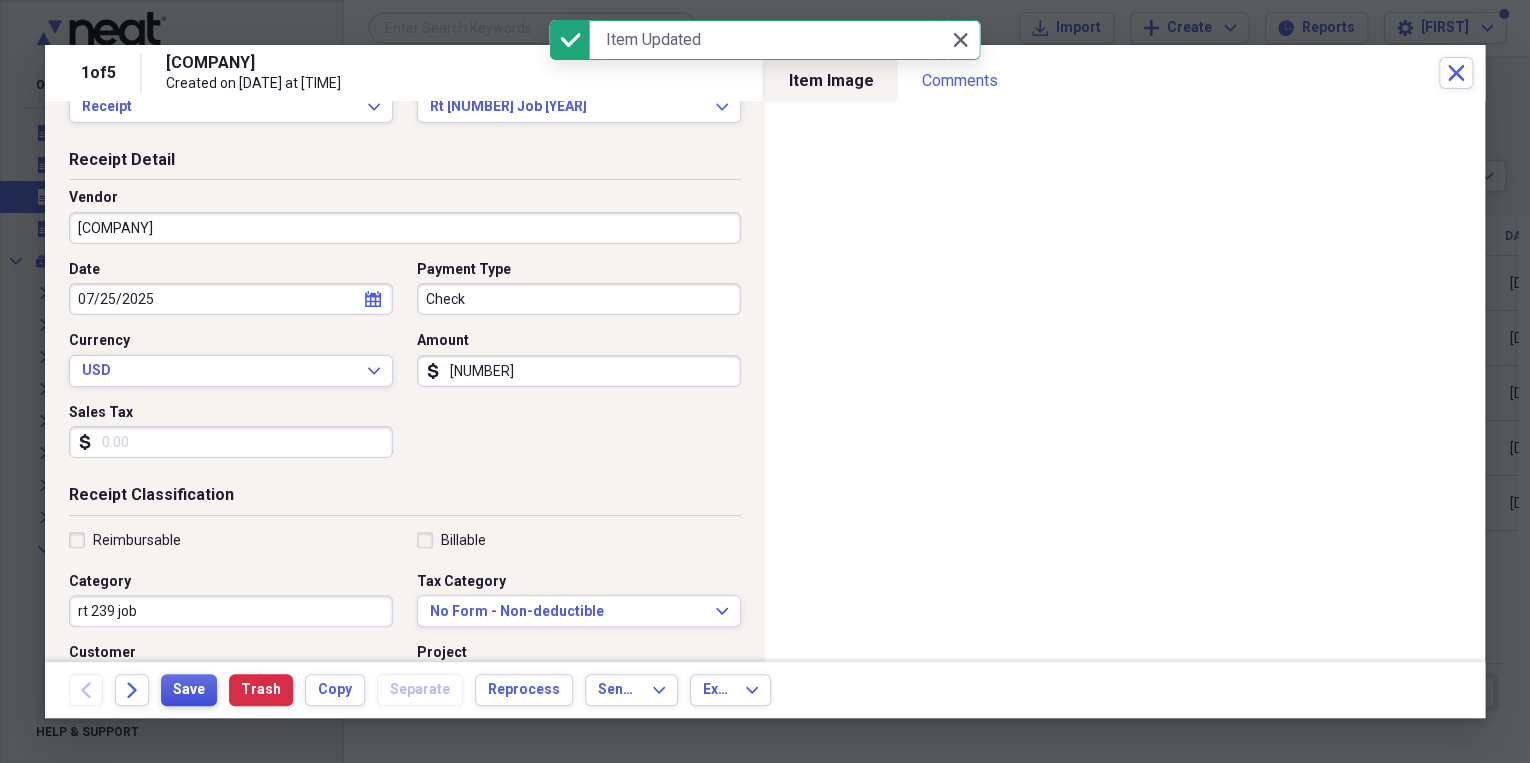 scroll, scrollTop: 0, scrollLeft: 0, axis: both 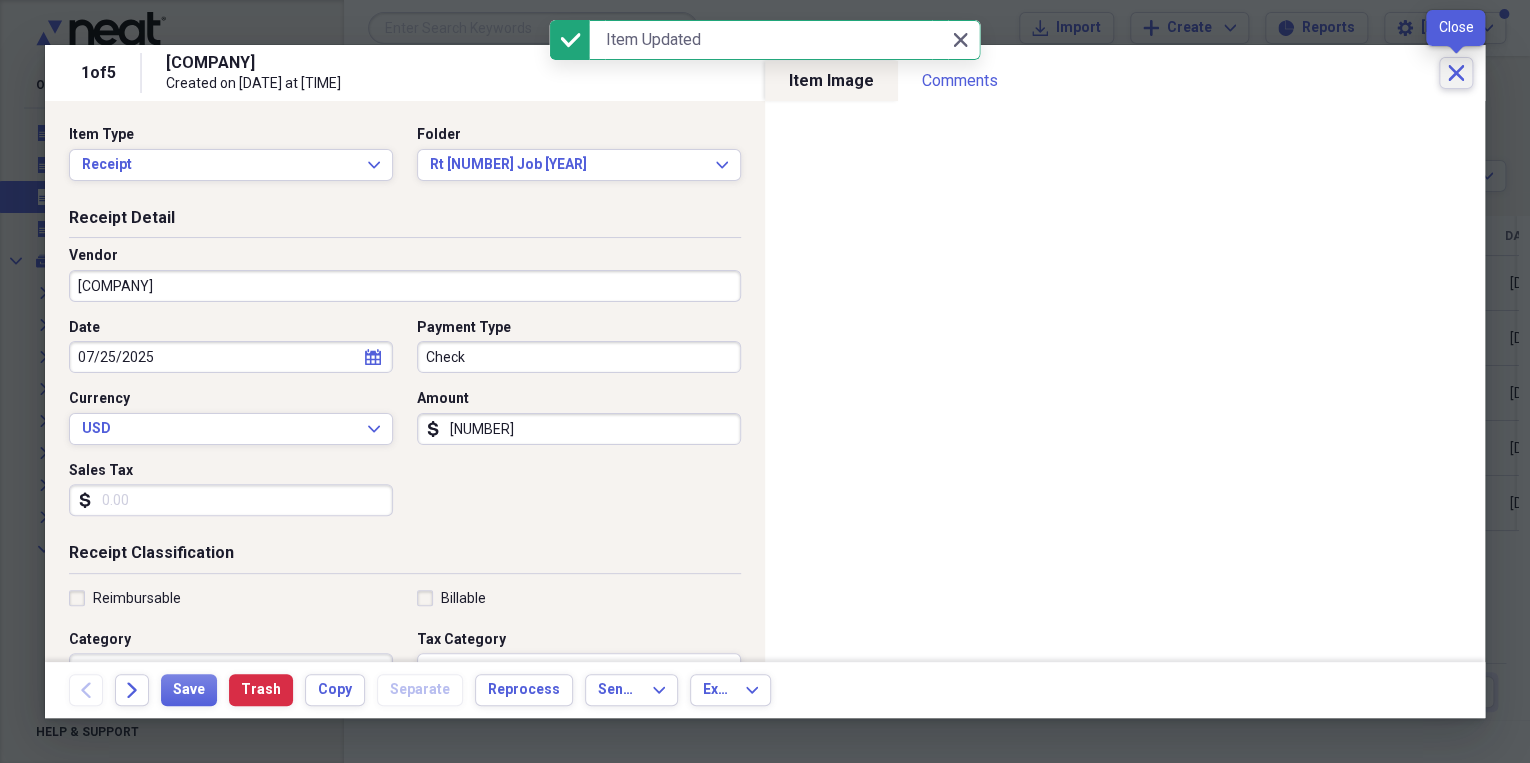 click on "Close" at bounding box center [1456, 73] 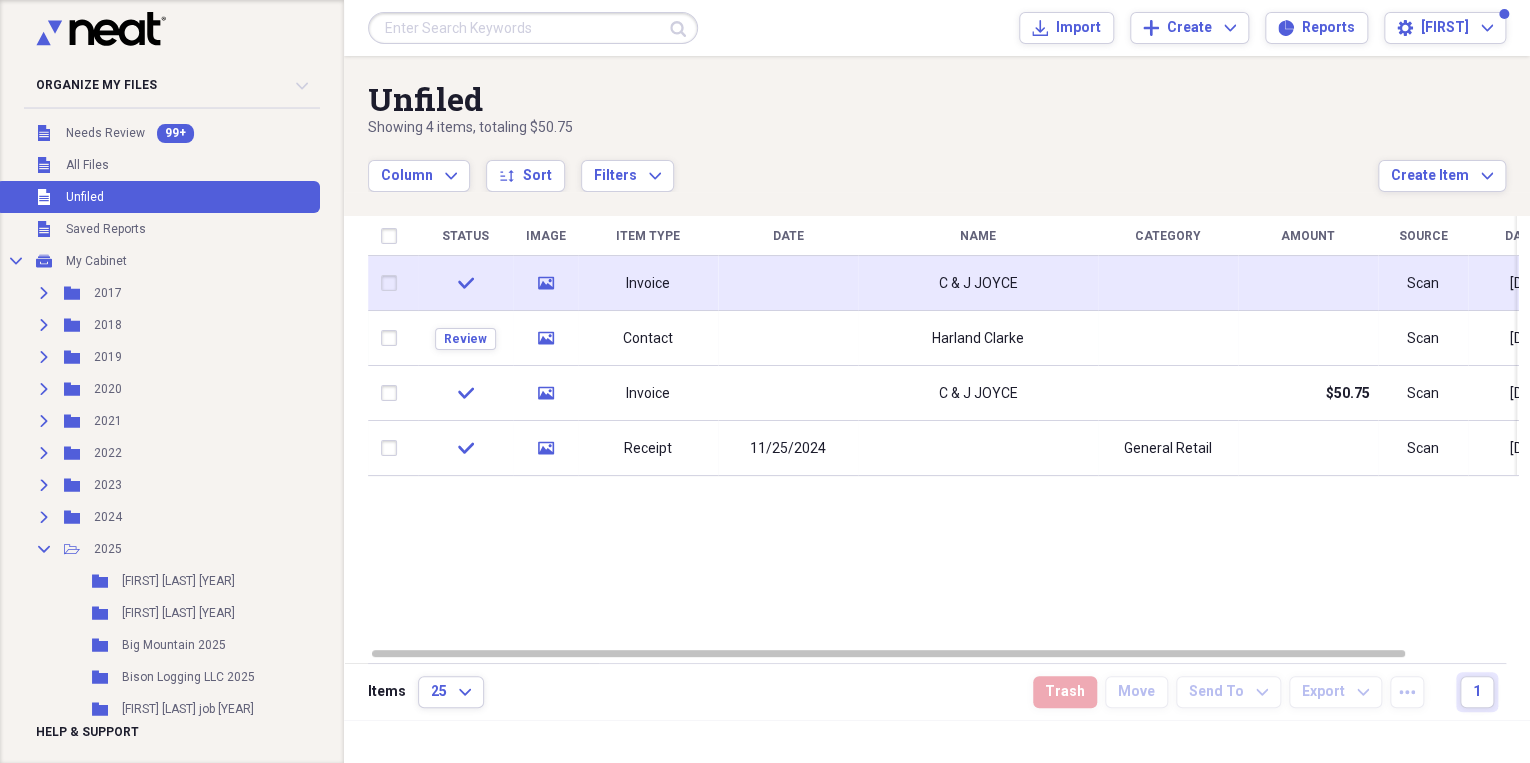 click on "Invoice" at bounding box center (648, 284) 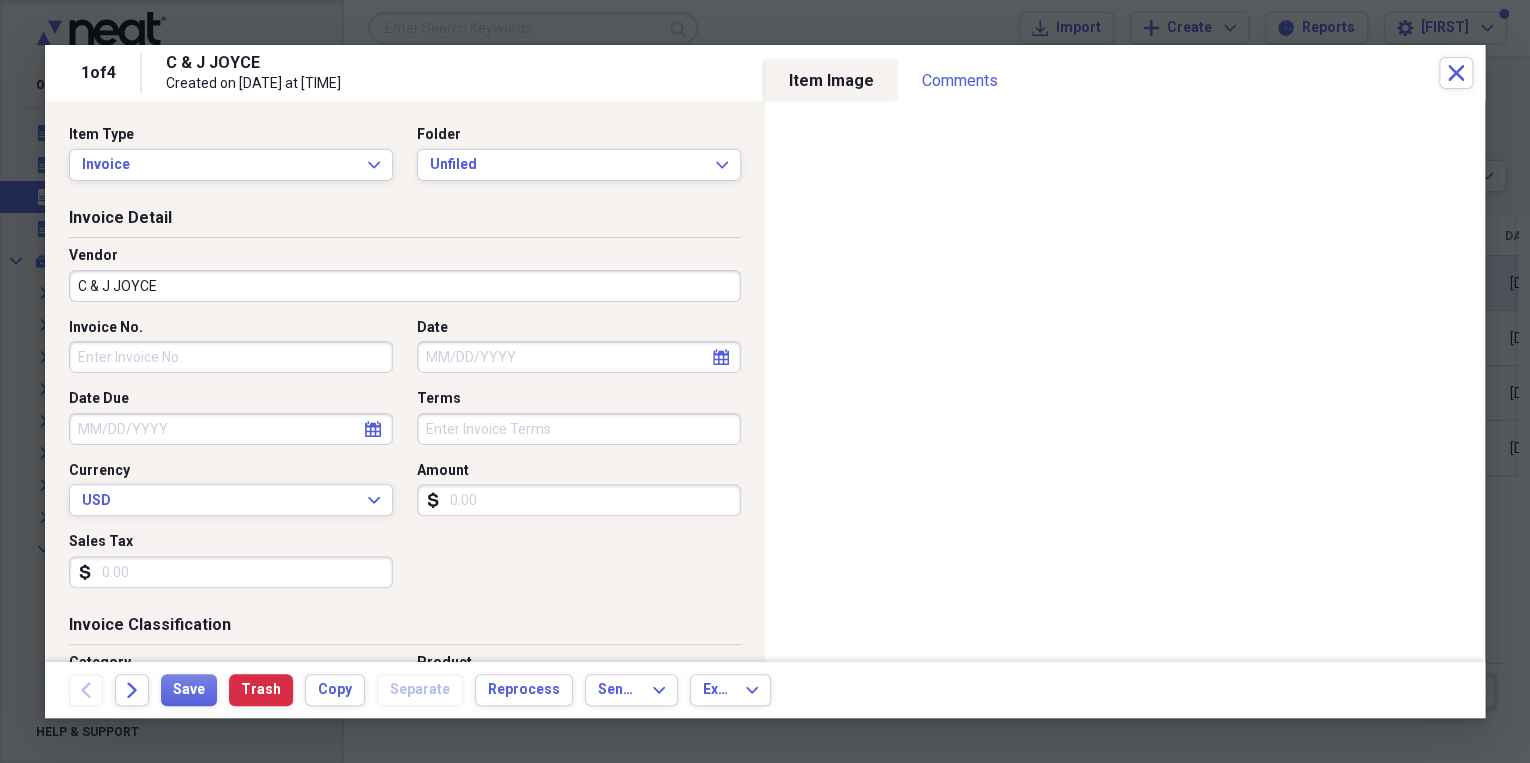 click on "C & J JOYCE" at bounding box center (405, 286) 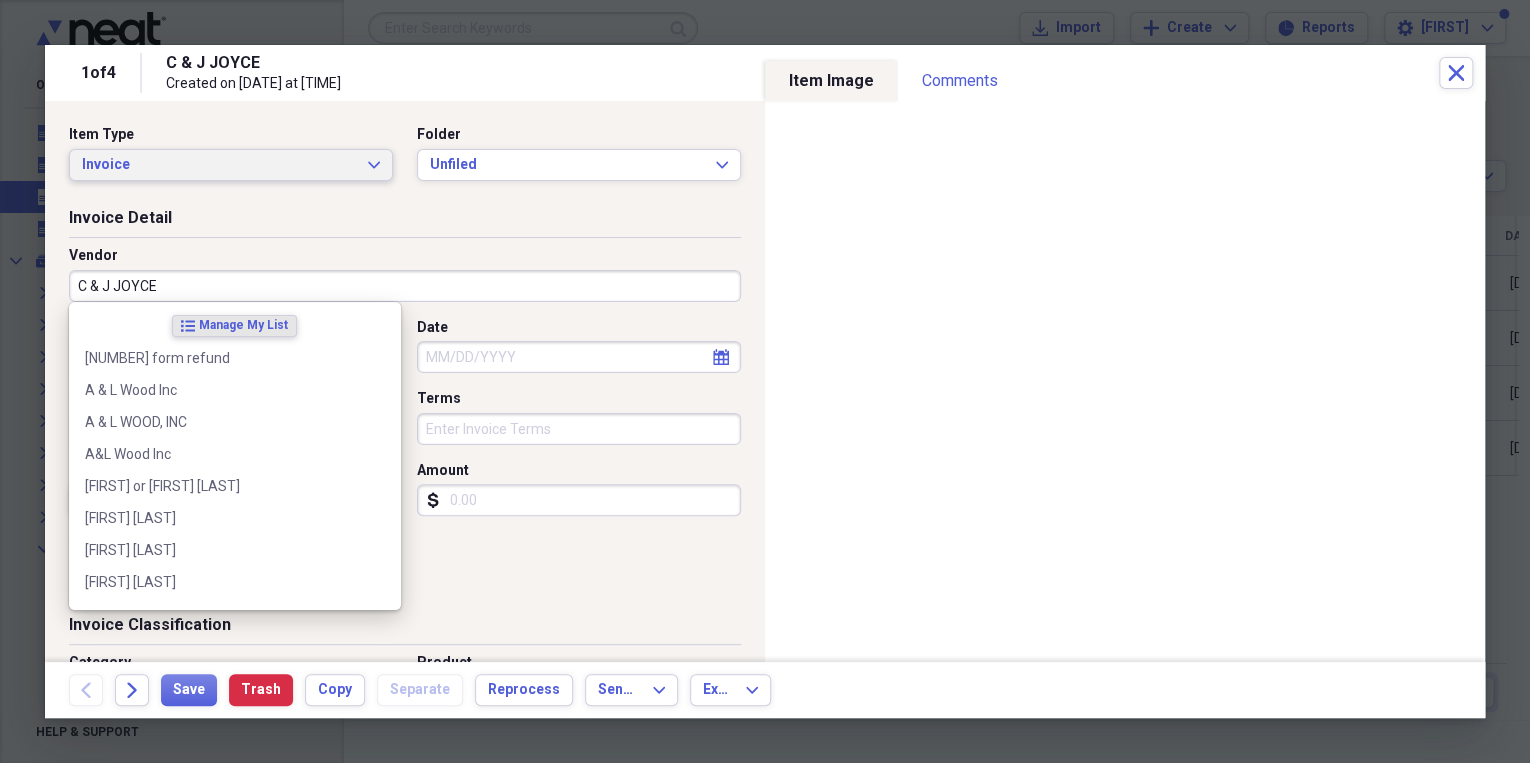 click on "Expand" 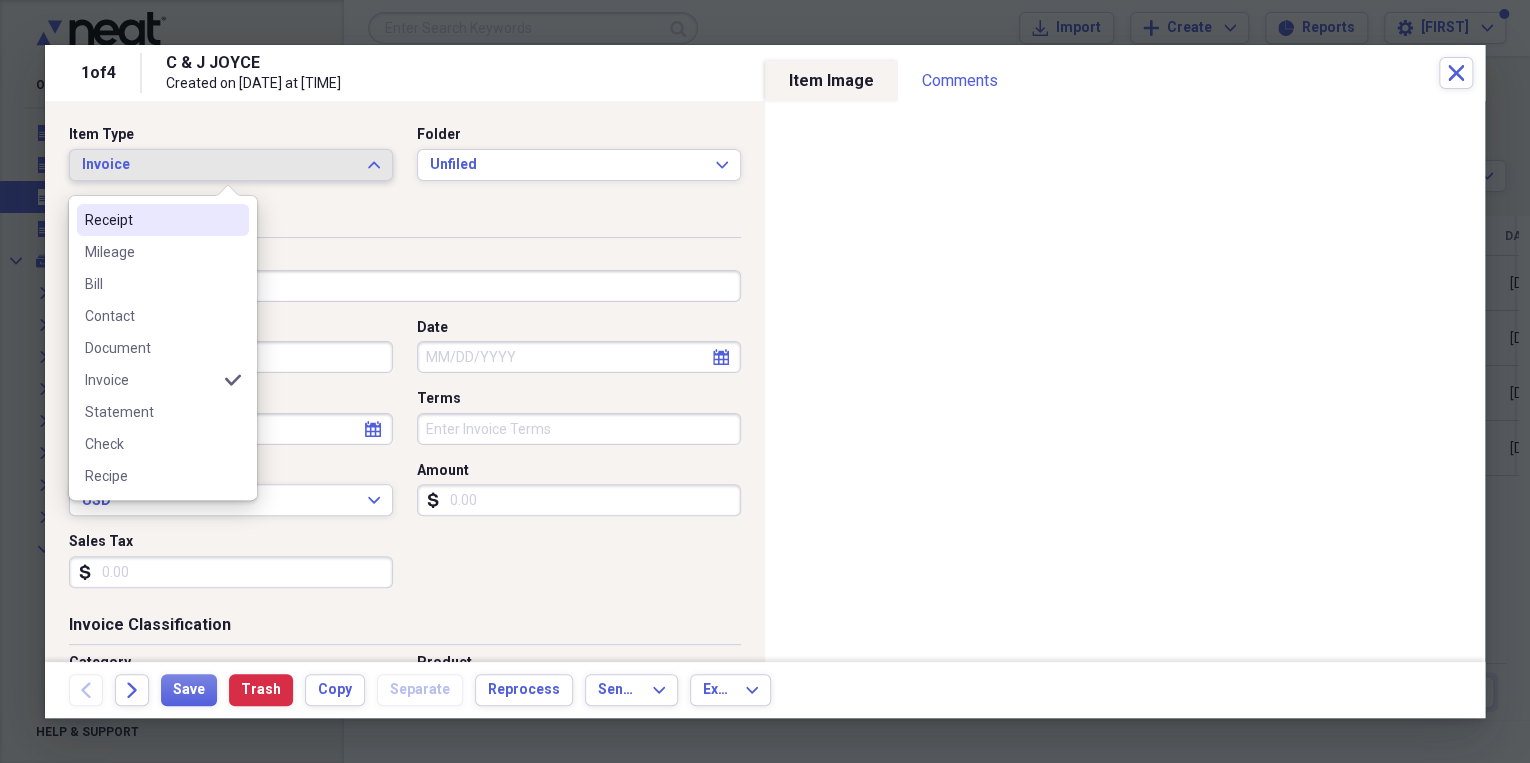 click on "Receipt" at bounding box center (163, 220) 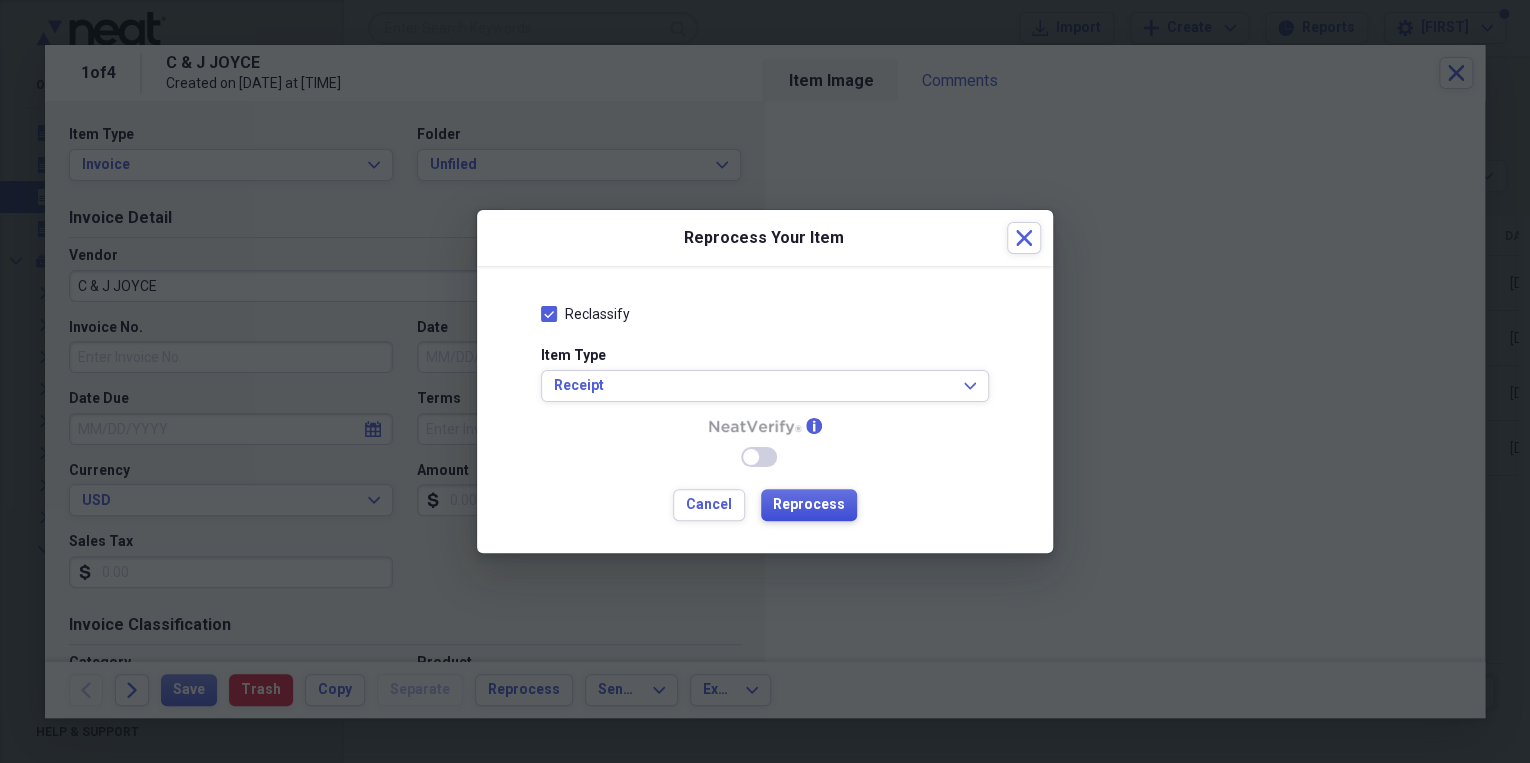 click on "Reprocess" at bounding box center [809, 505] 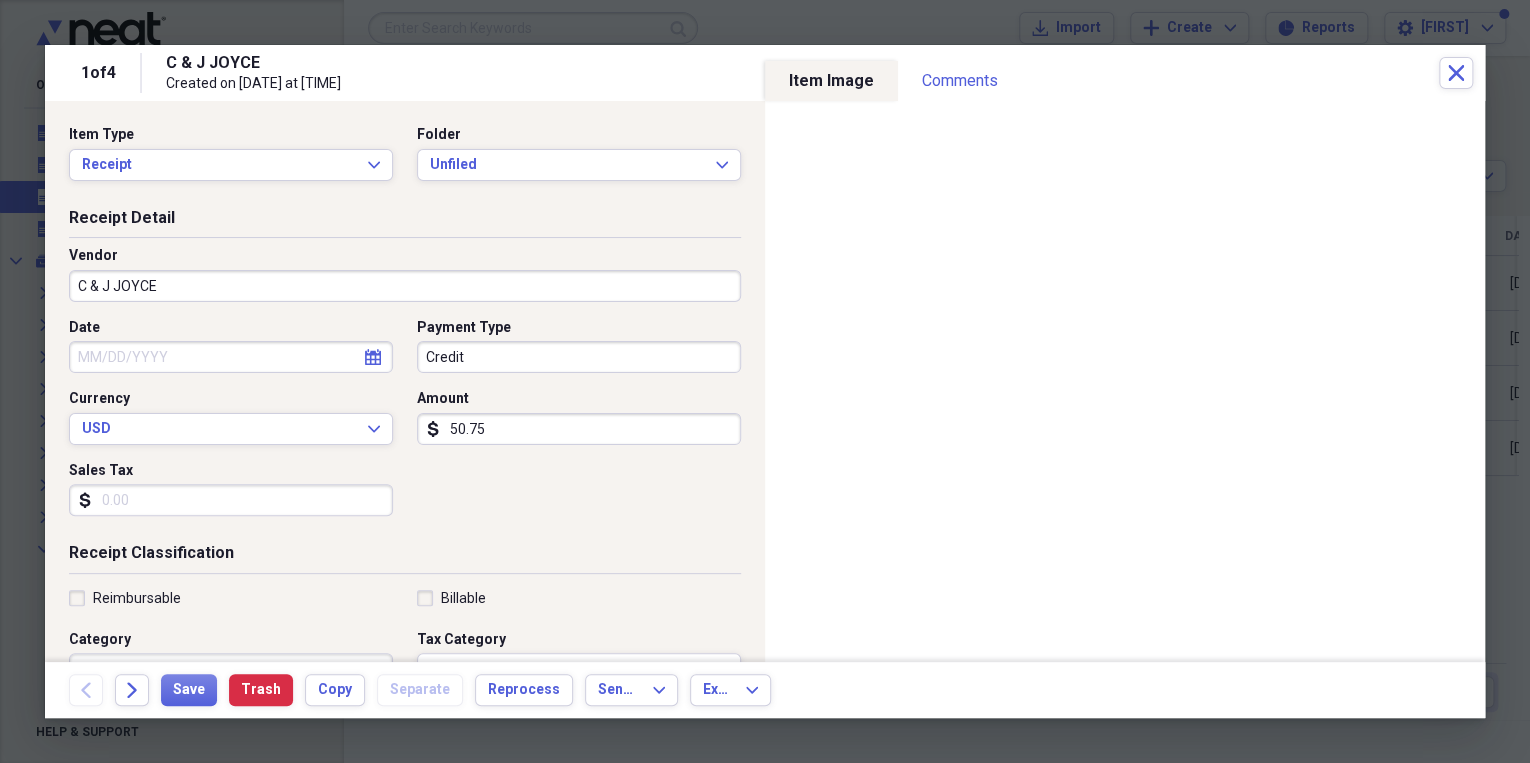 type on "Credit" 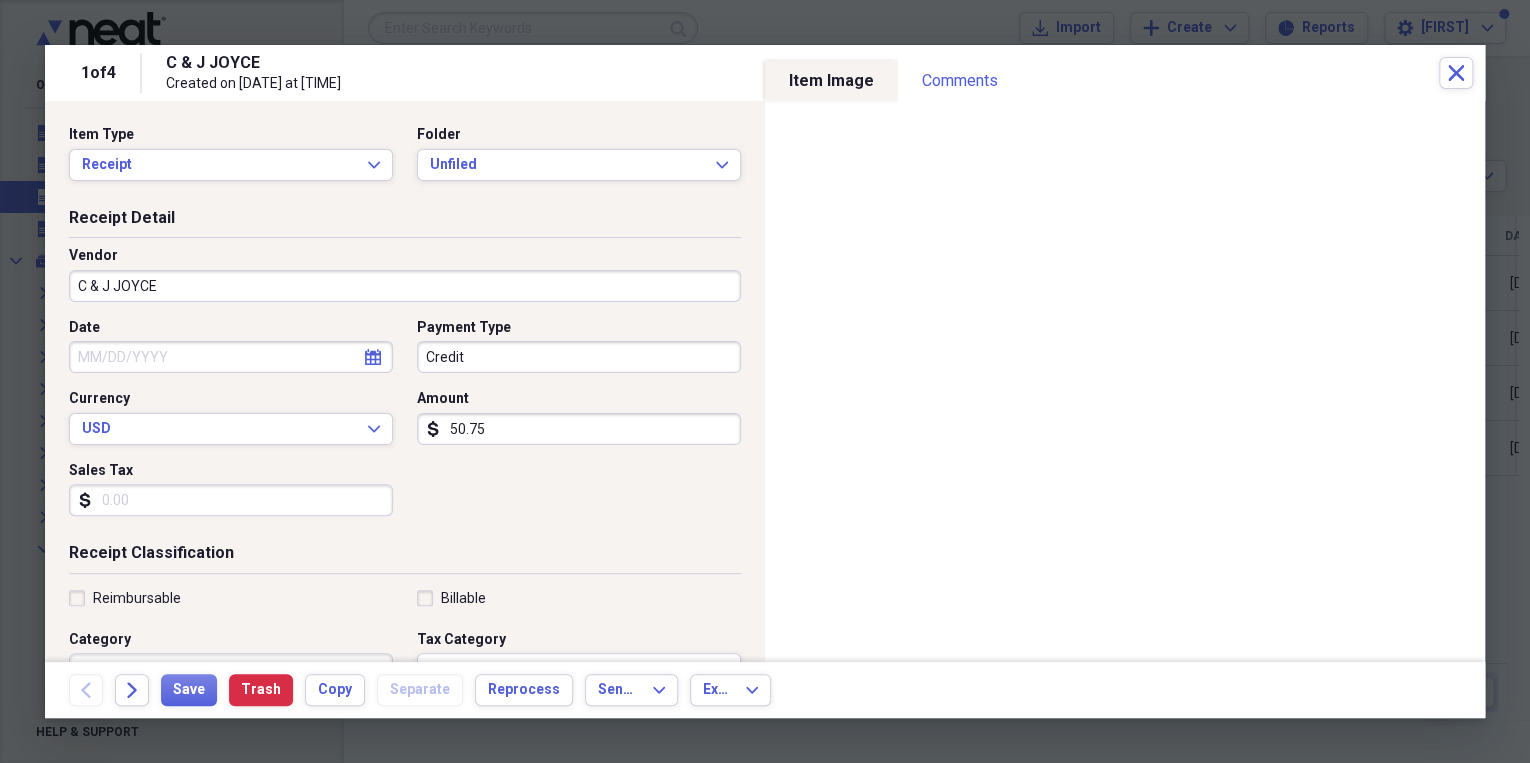 type on "50.75" 